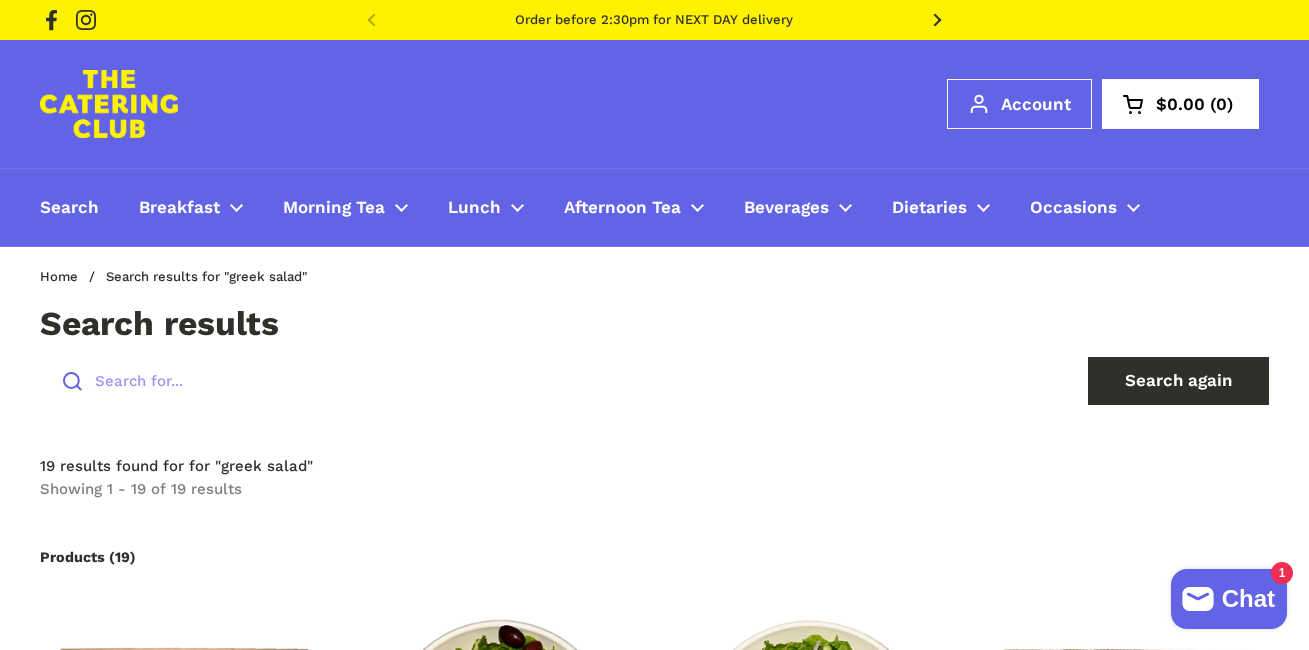 scroll, scrollTop: 0, scrollLeft: 0, axis: both 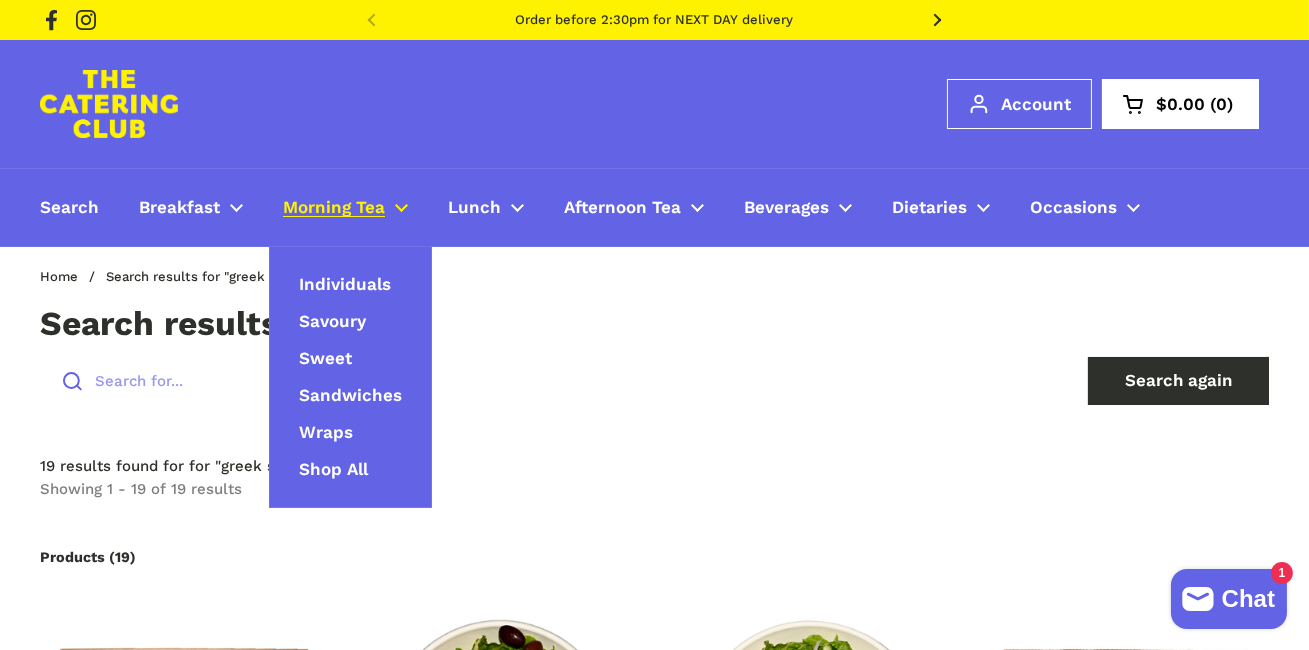 click on "Morning Tea" at bounding box center (334, 208) 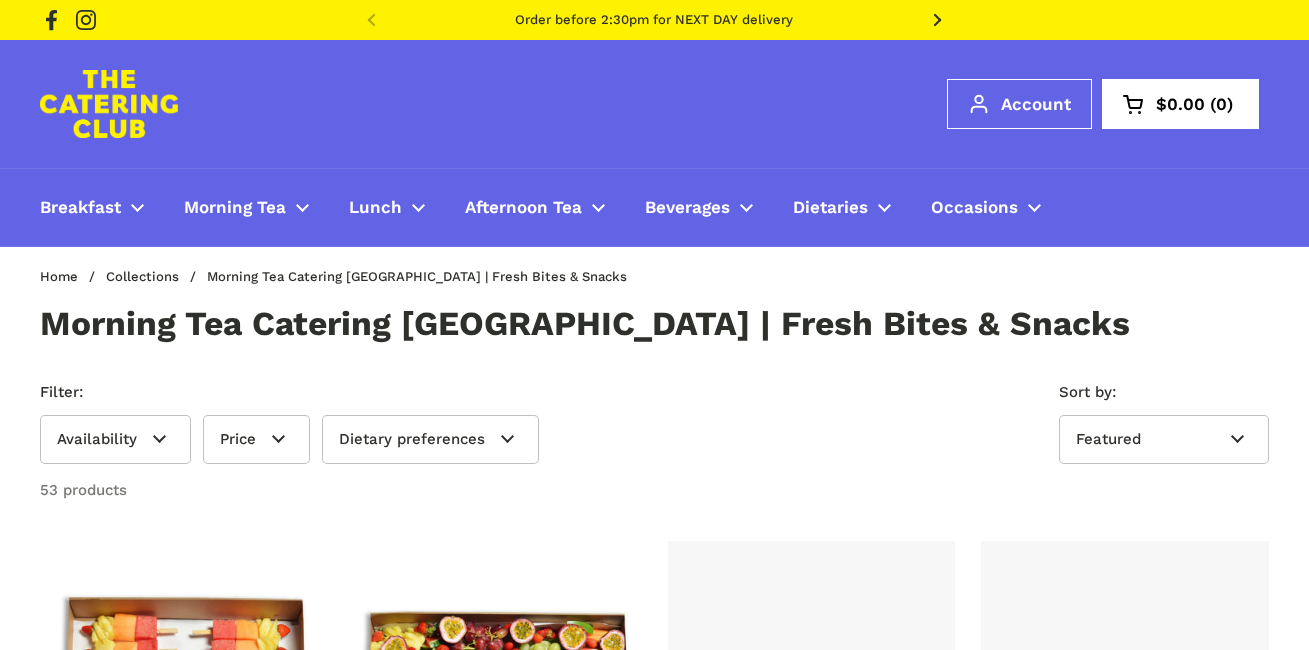 scroll, scrollTop: 0, scrollLeft: 0, axis: both 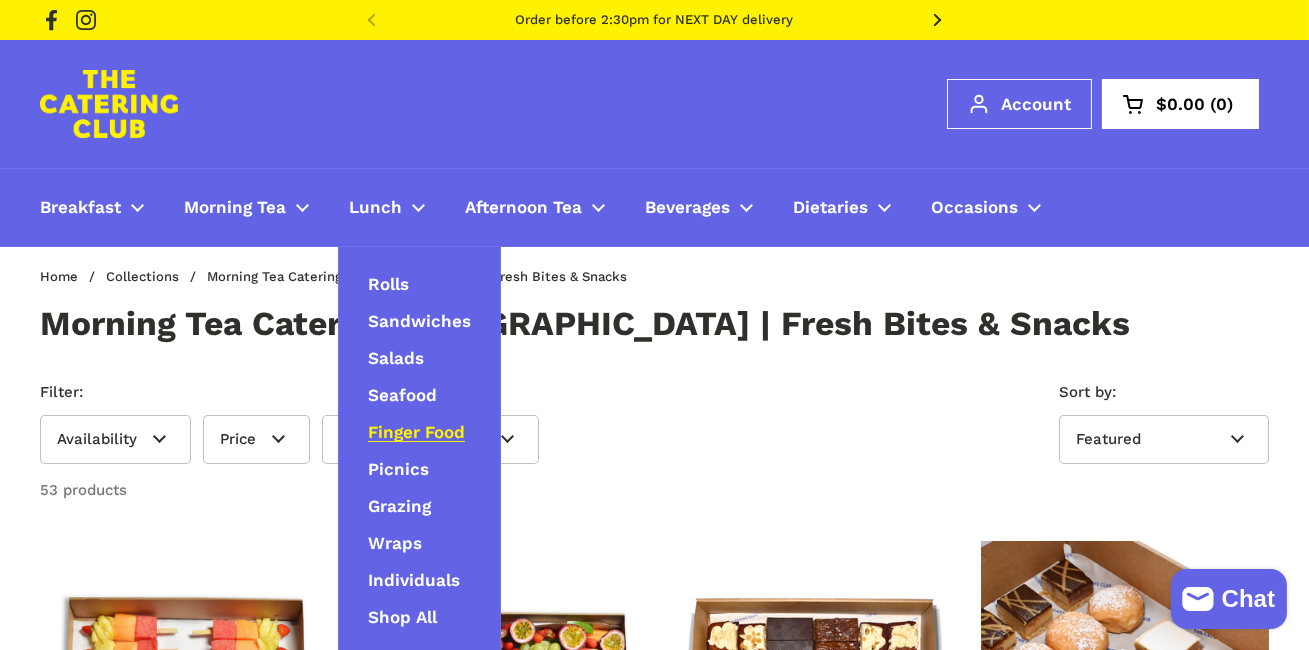 click on "Finger Food" at bounding box center [416, 432] 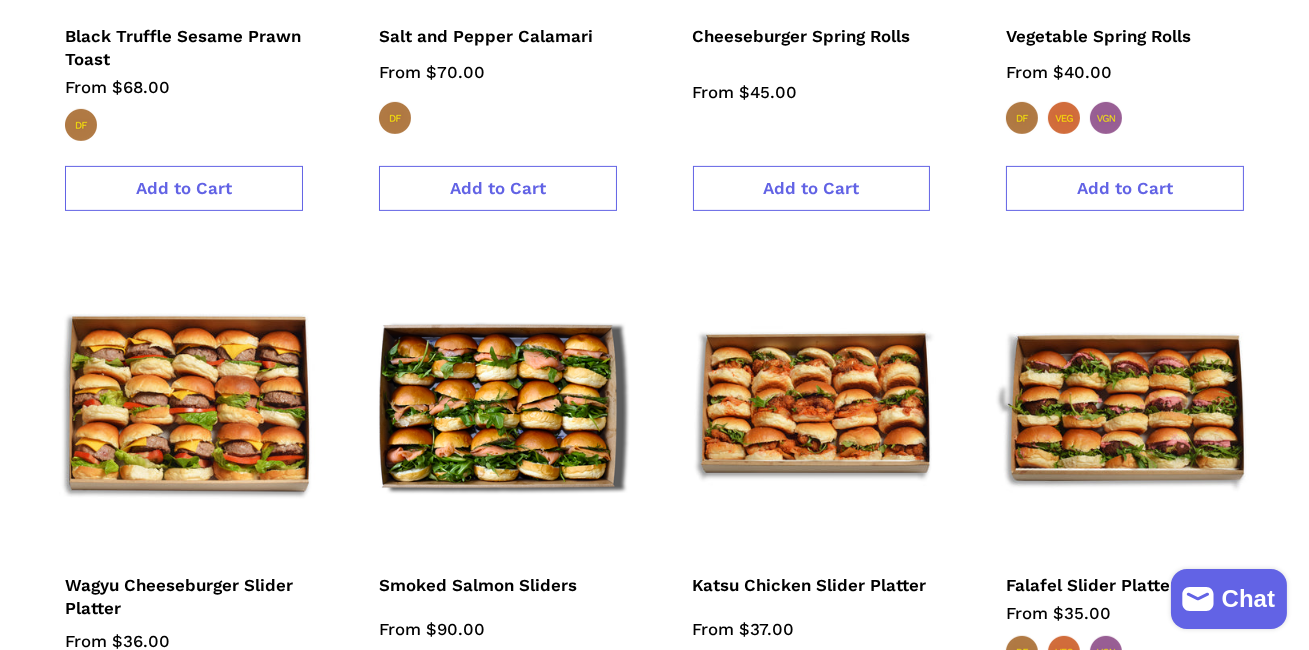 scroll, scrollTop: 1494, scrollLeft: 0, axis: vertical 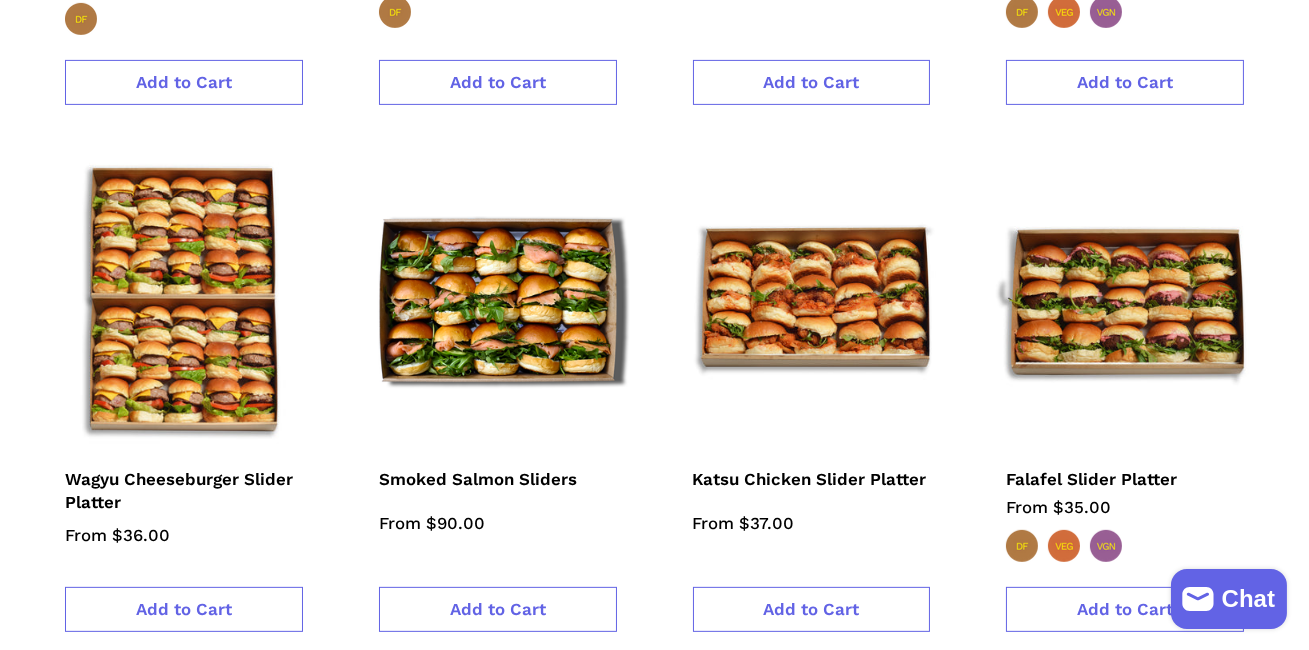 click at bounding box center (184, 300) 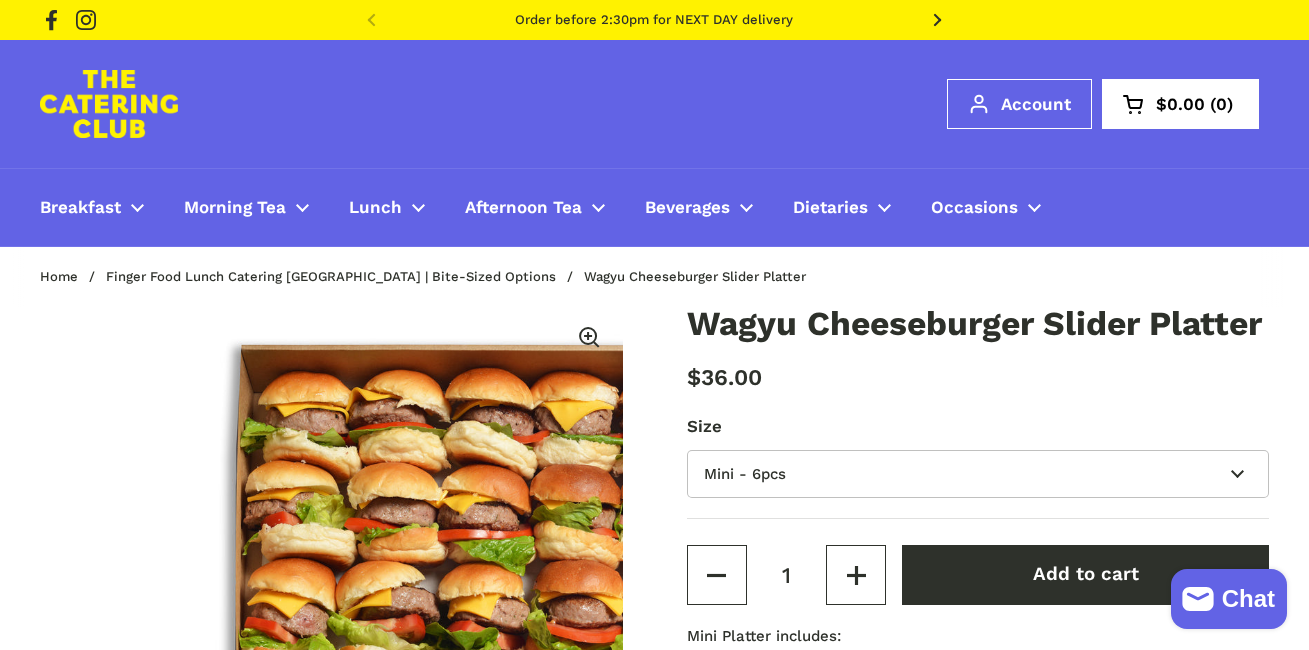 scroll, scrollTop: 0, scrollLeft: 0, axis: both 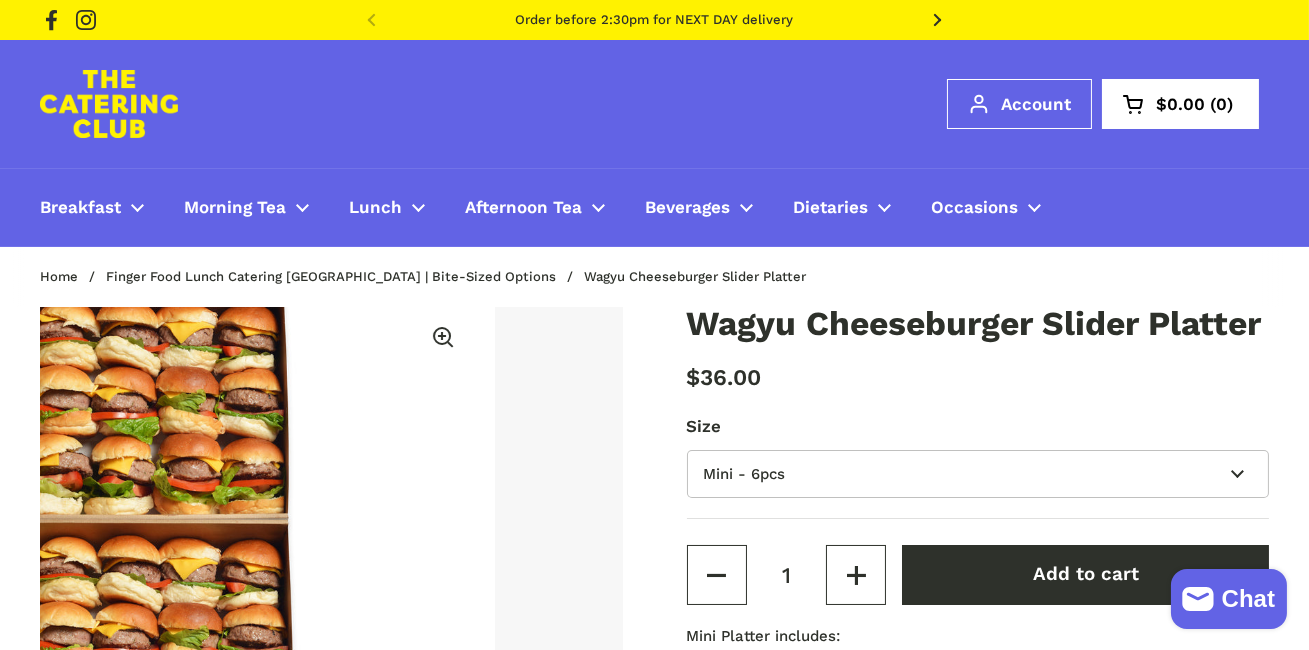 type 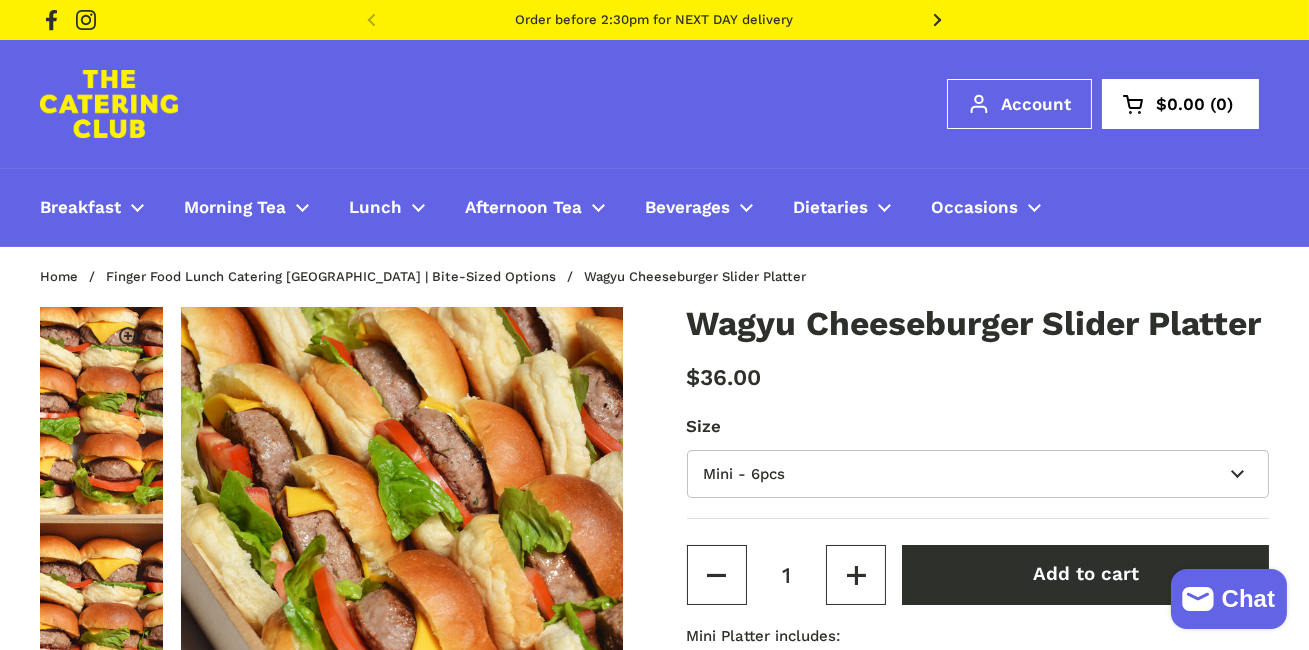 scroll, scrollTop: 53, scrollLeft: 0, axis: vertical 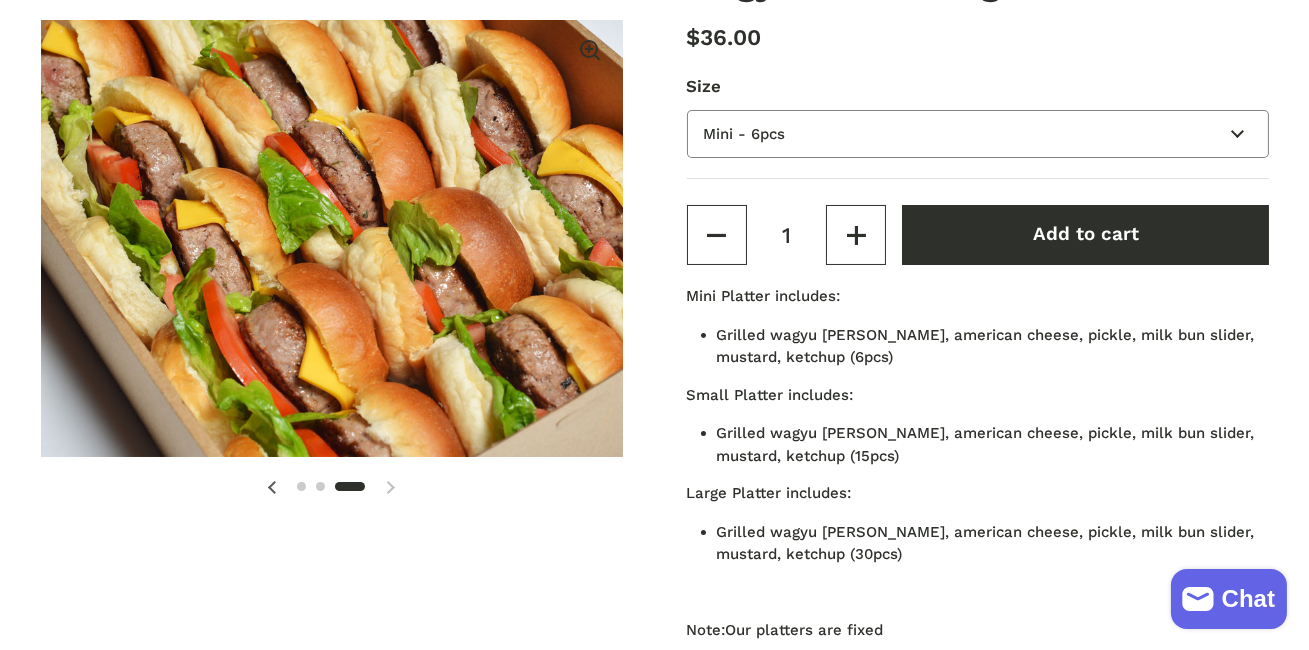 click on "Mini - 6pcs
Small - 15pcs
Large - 30pcs" at bounding box center (978, 134) 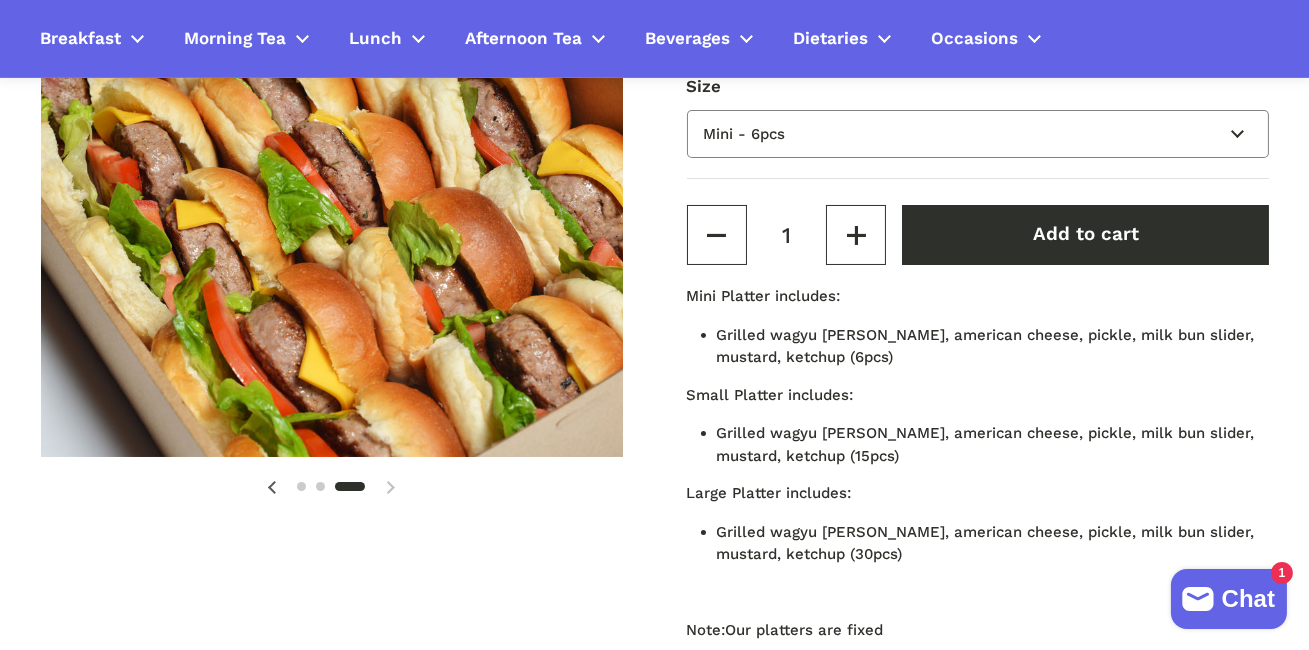 scroll, scrollTop: 0, scrollLeft: 0, axis: both 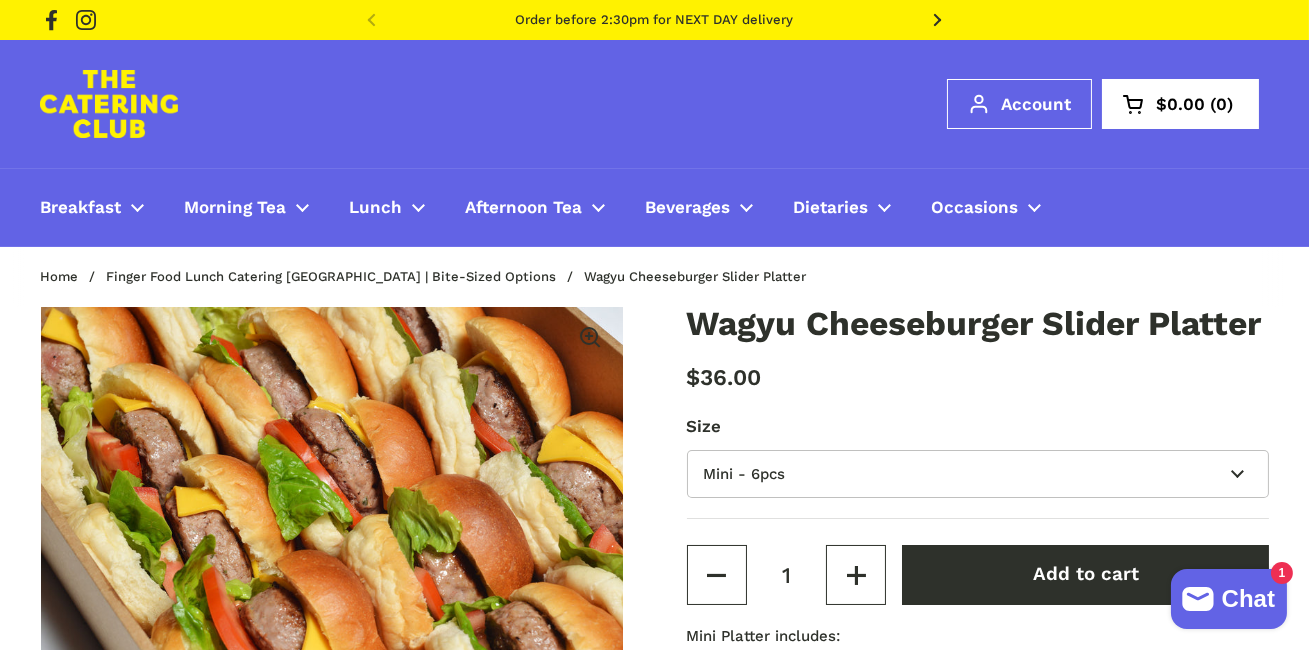 click at bounding box center (109, 104) 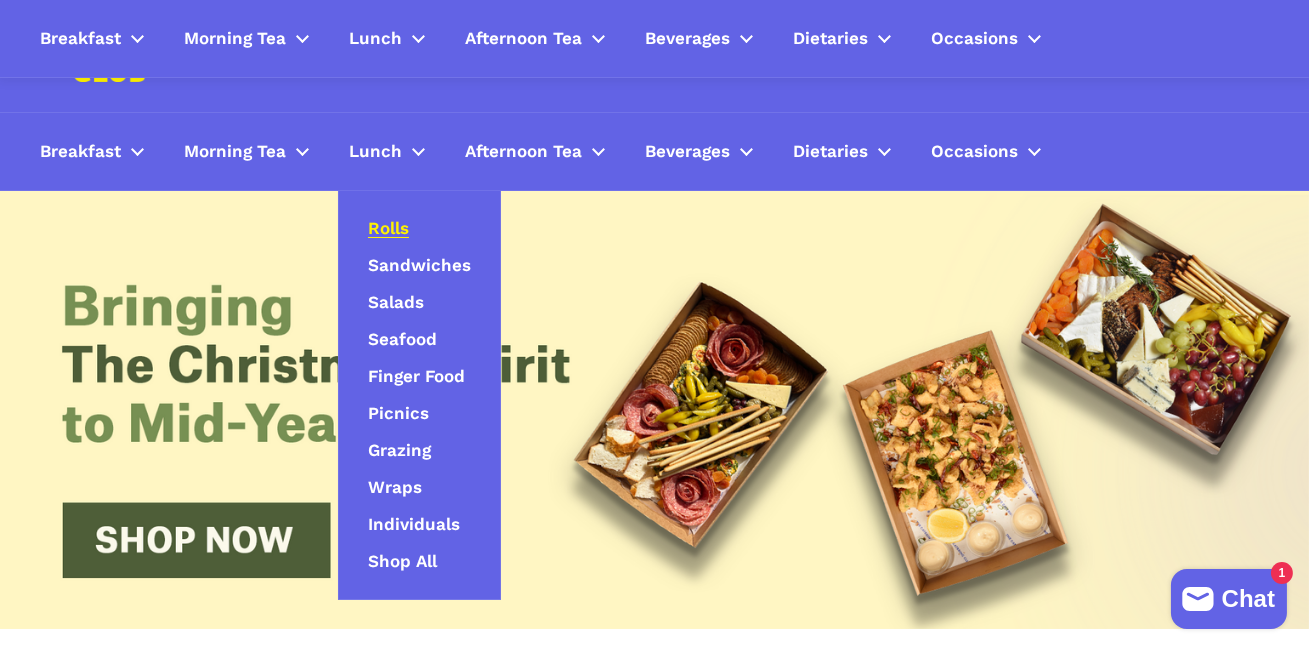 scroll, scrollTop: 0, scrollLeft: 0, axis: both 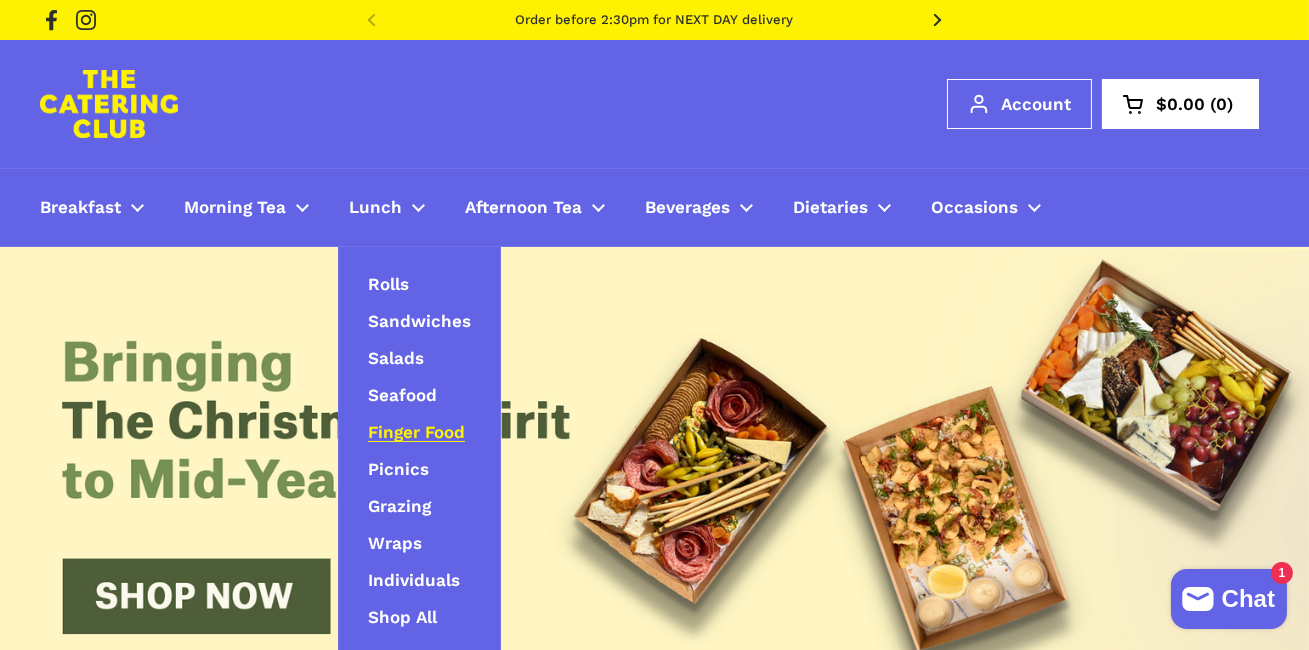click on "Finger Food" at bounding box center (416, 433) 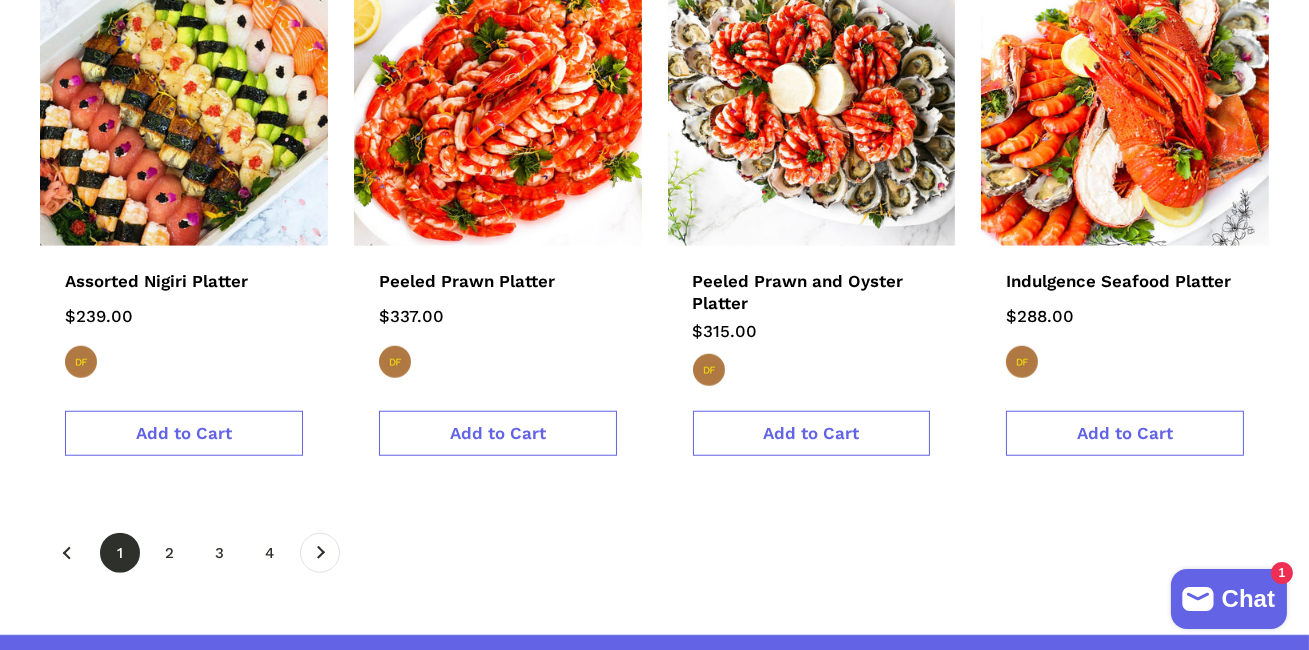 scroll, scrollTop: 3478, scrollLeft: 0, axis: vertical 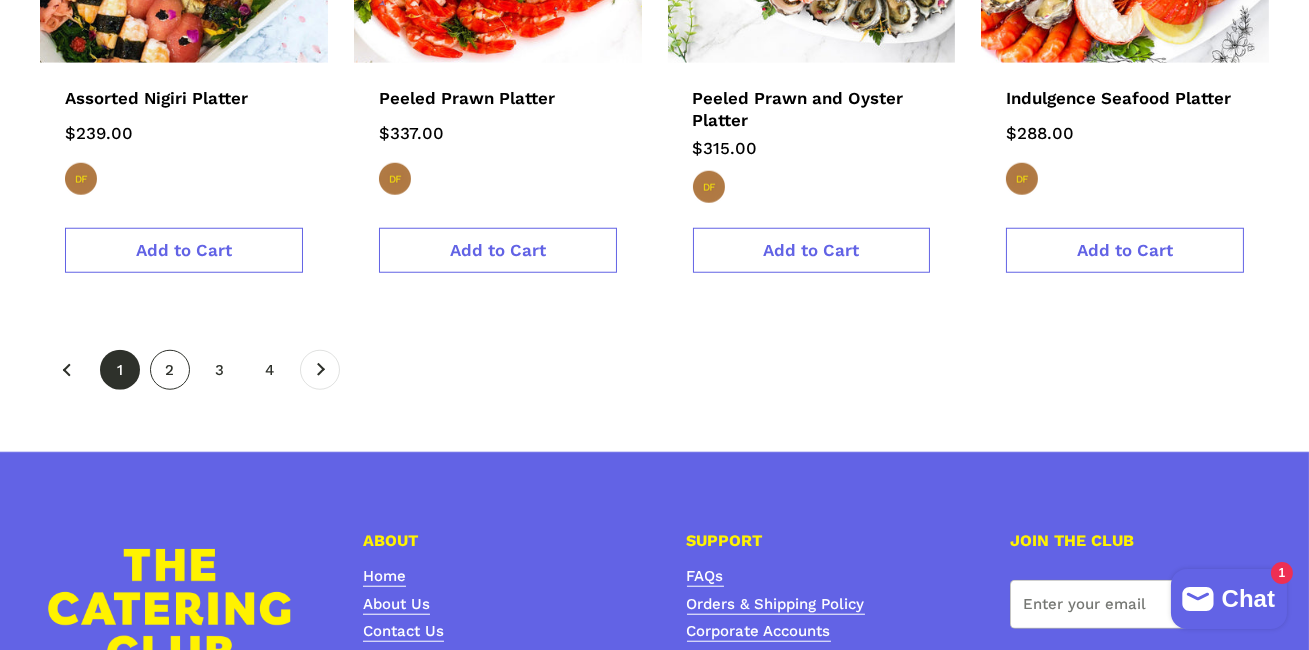 click on "page  2" at bounding box center (170, 370) 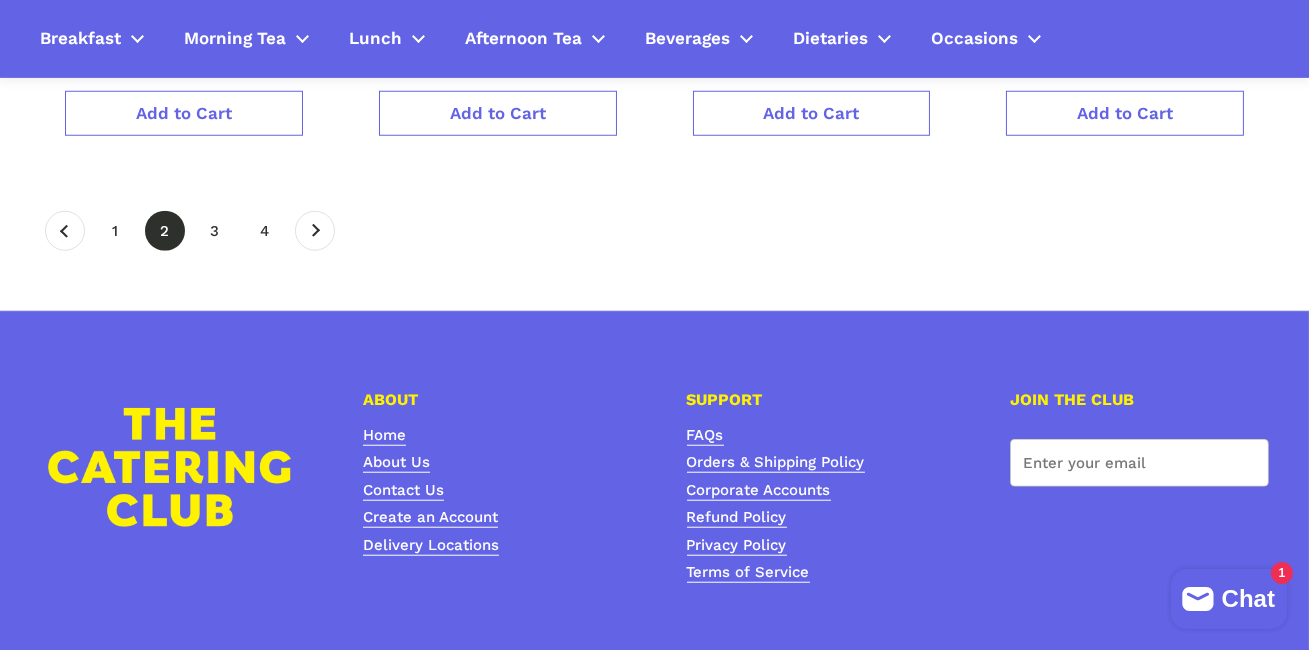 scroll, scrollTop: 3388, scrollLeft: 0, axis: vertical 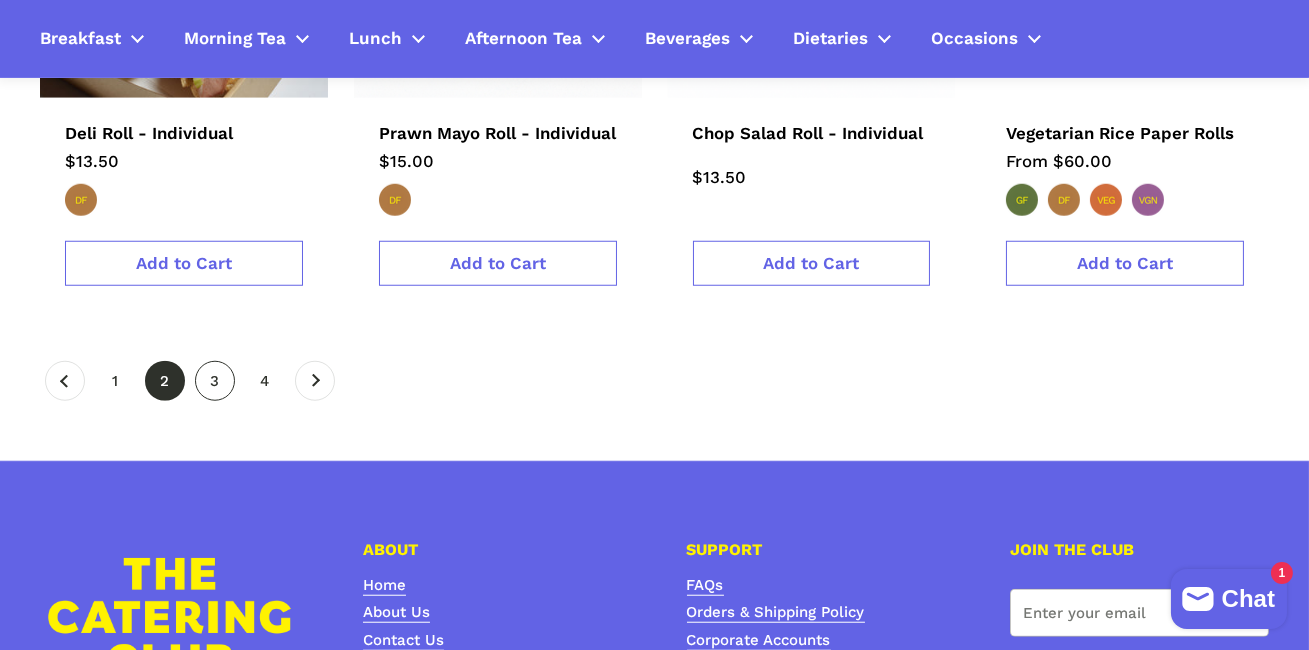 click on "page  3" at bounding box center [215, 381] 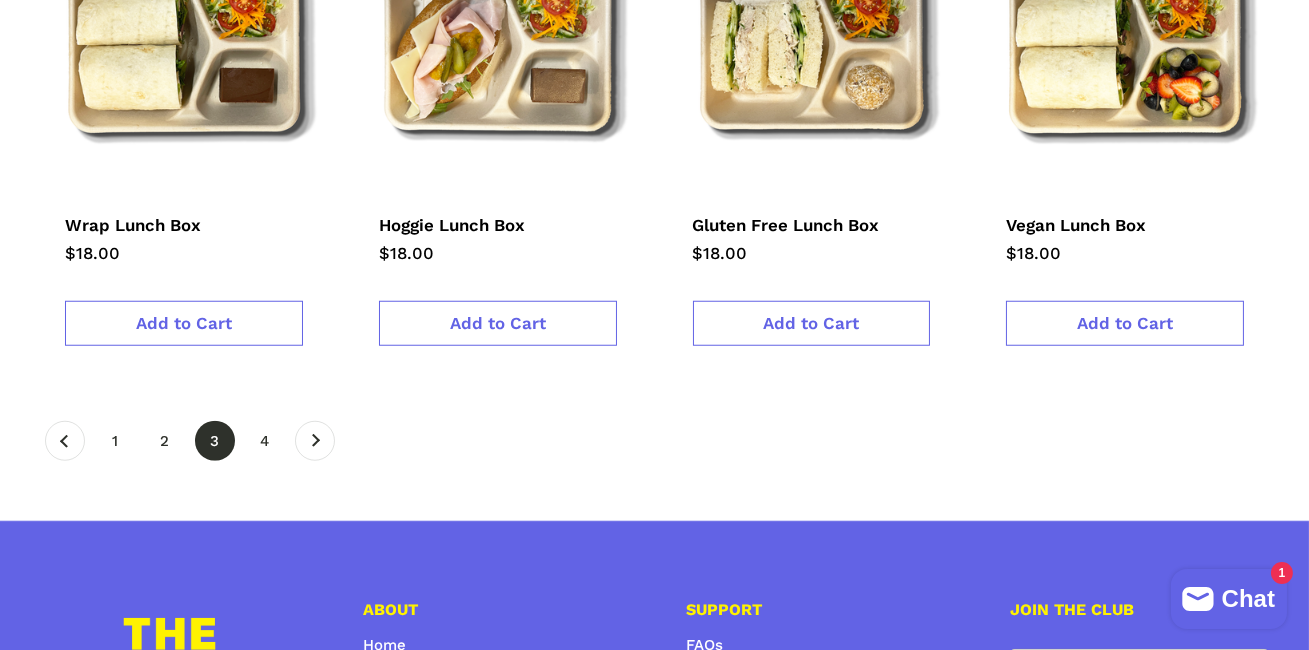 scroll, scrollTop: 3677, scrollLeft: 0, axis: vertical 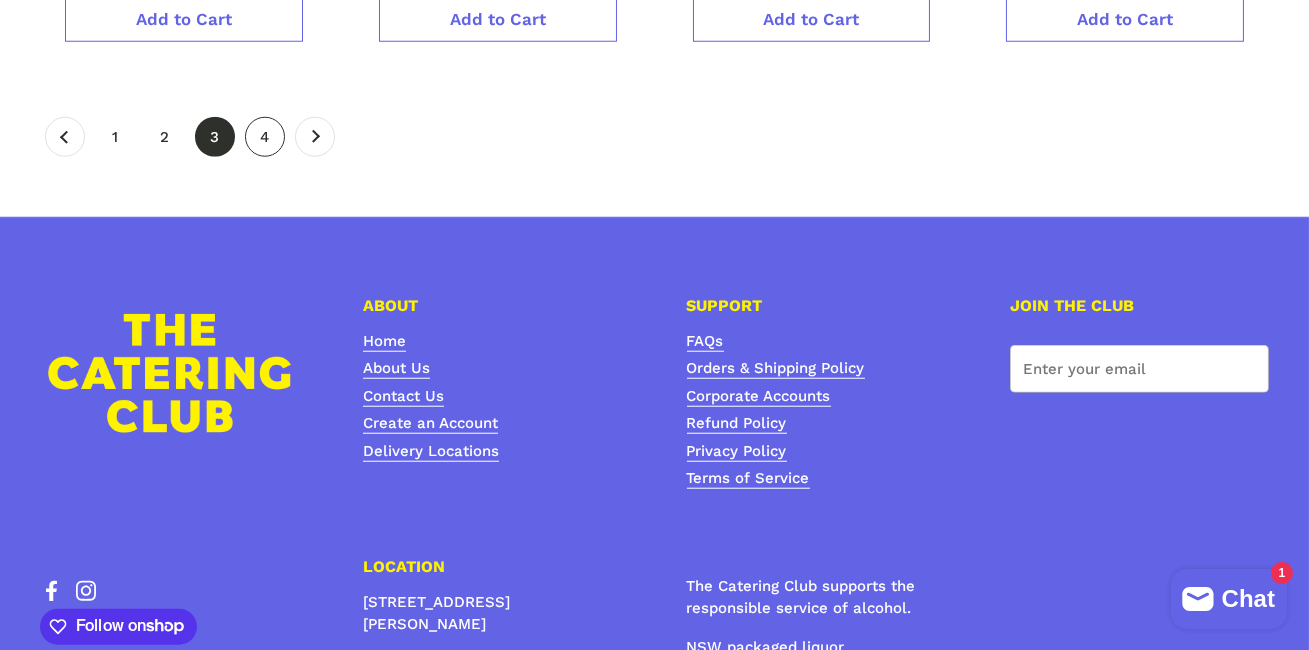 click on "page  4" at bounding box center [265, 137] 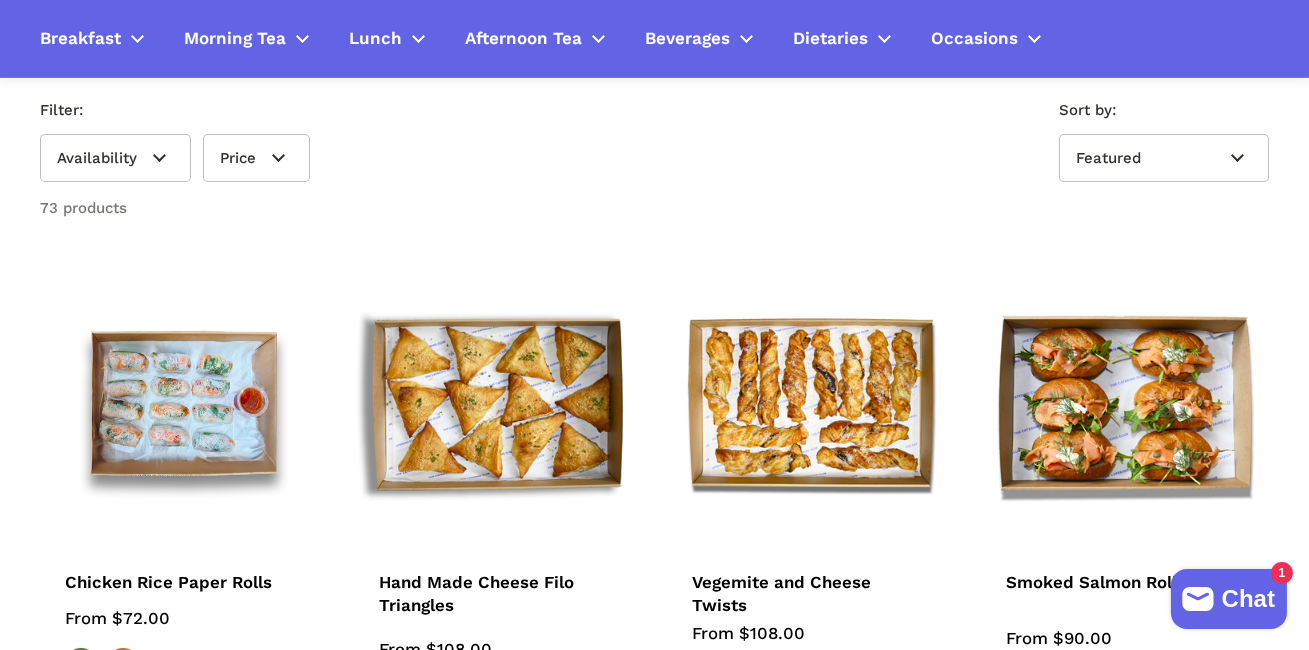 scroll, scrollTop: 0, scrollLeft: 0, axis: both 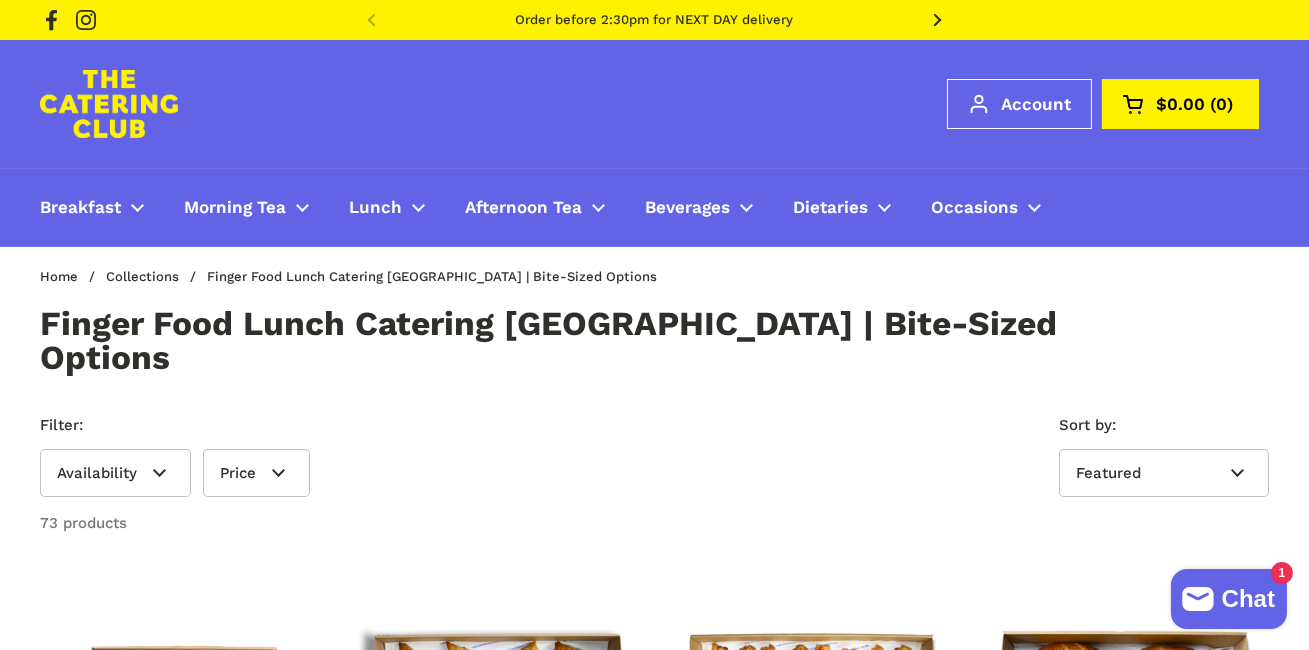 click on "$0.00" at bounding box center (1180, 104) 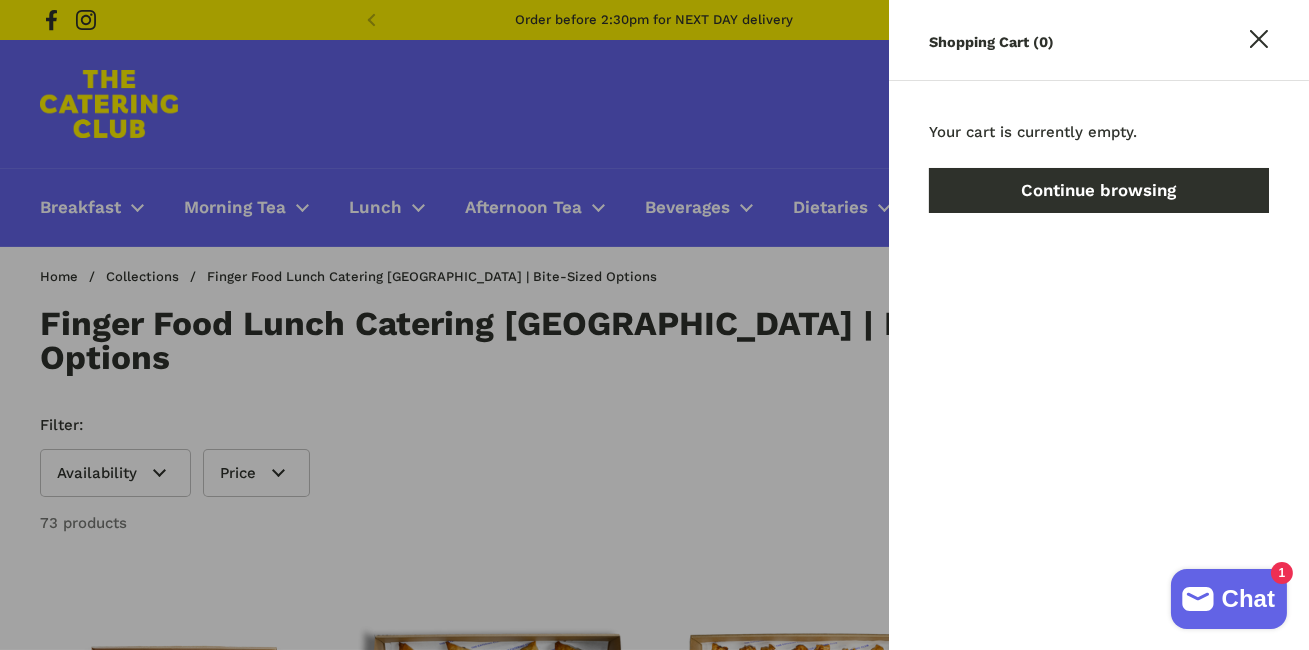 click at bounding box center [654, 325] 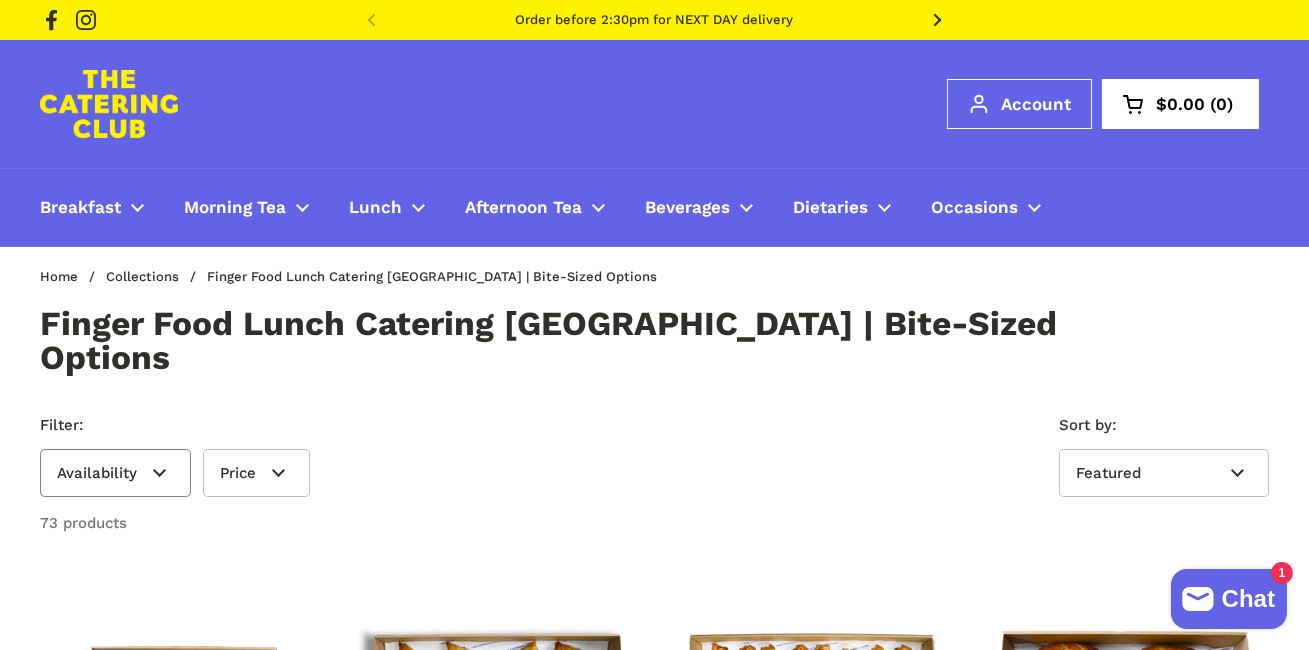 click on "Availability" at bounding box center (115, 473) 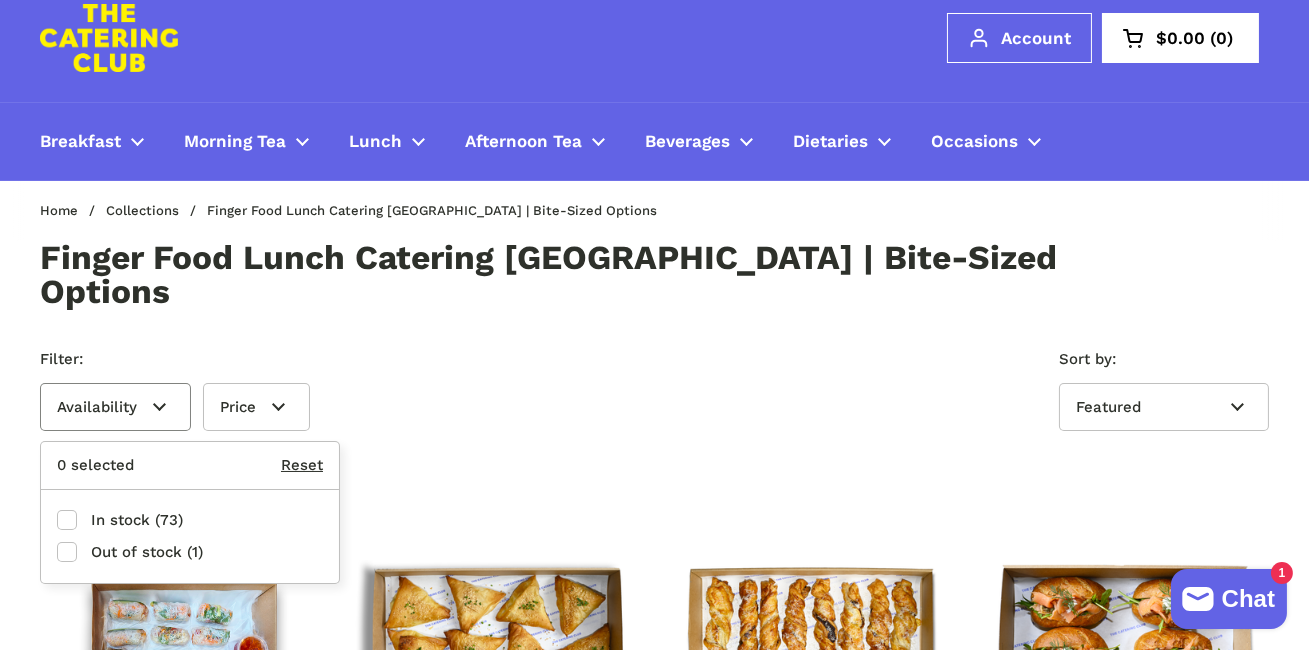 scroll, scrollTop: 99, scrollLeft: 0, axis: vertical 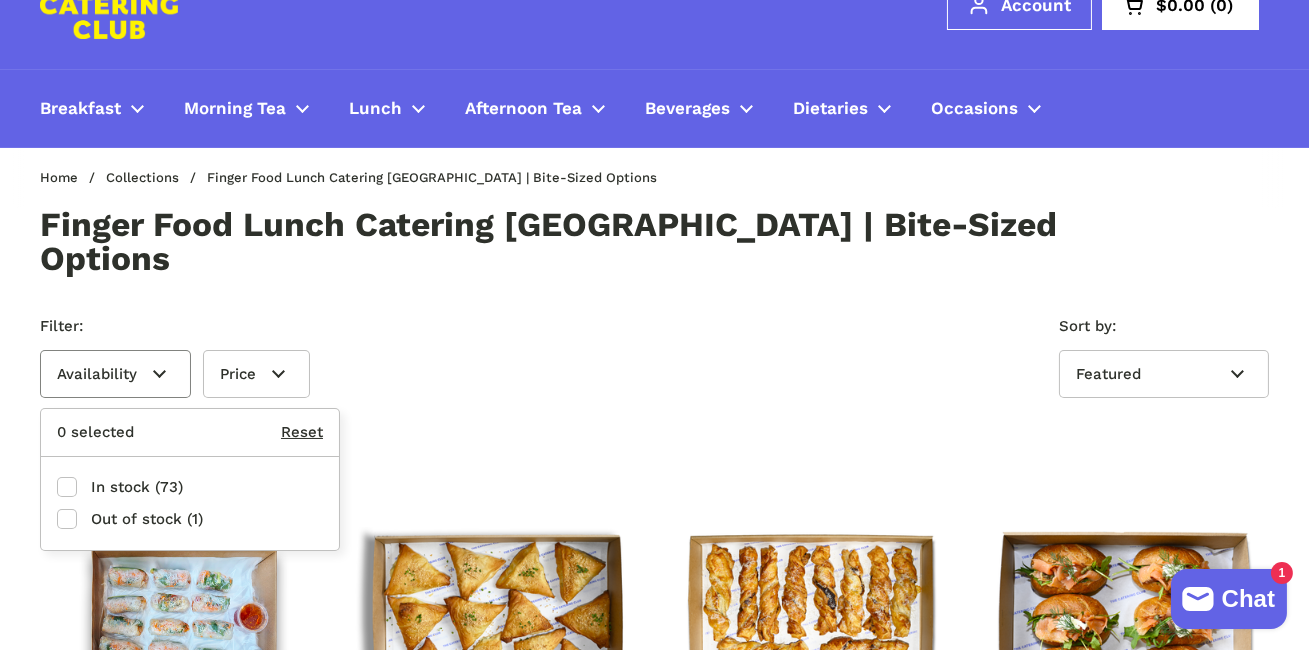 click on "Availability" at bounding box center [115, 374] 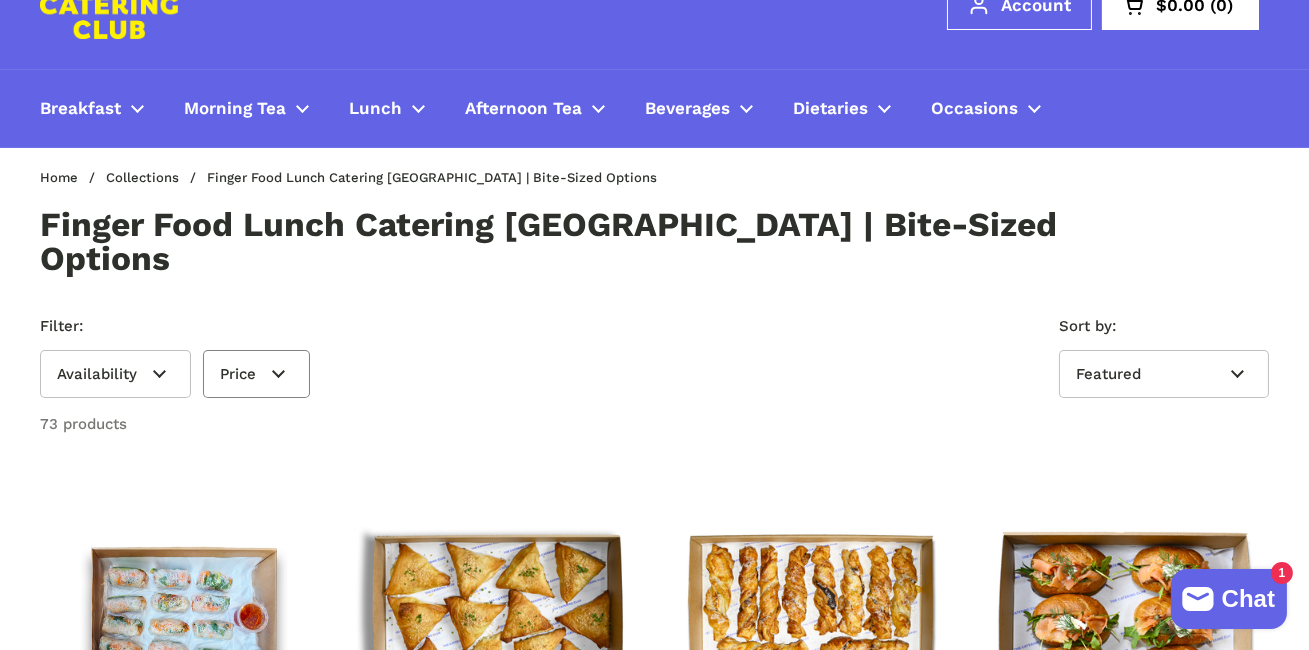 click on "Price" at bounding box center (256, 374) 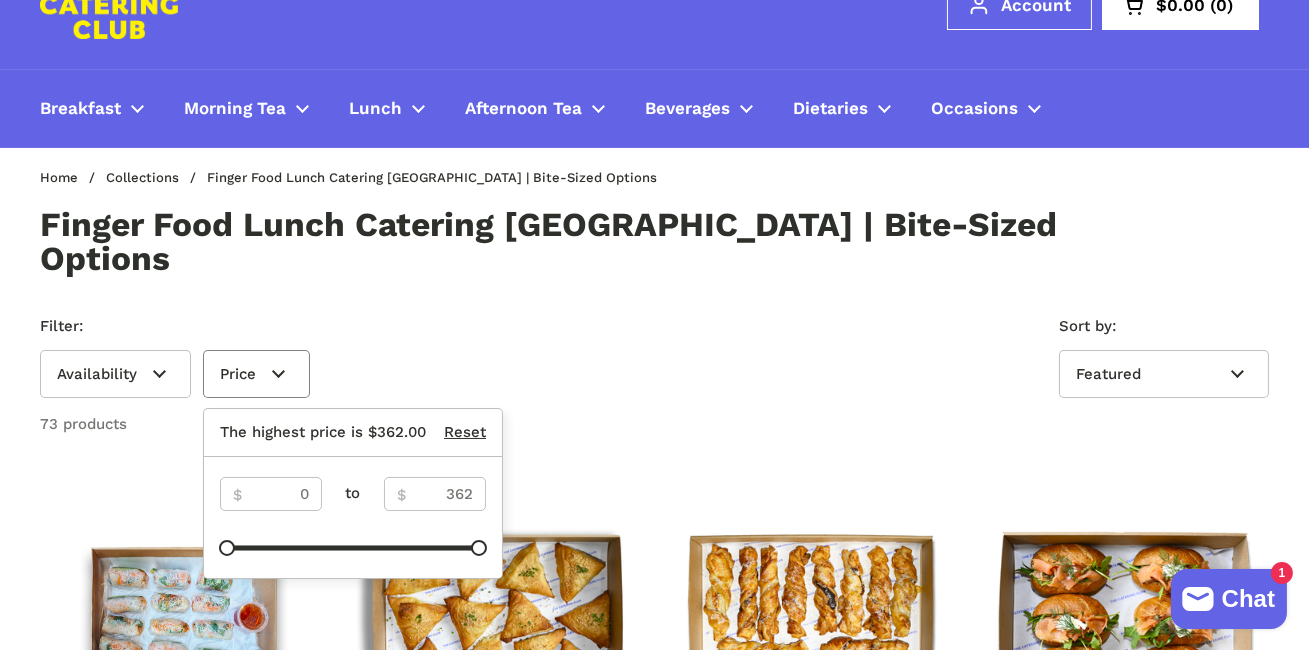 click on "Price" at bounding box center (256, 374) 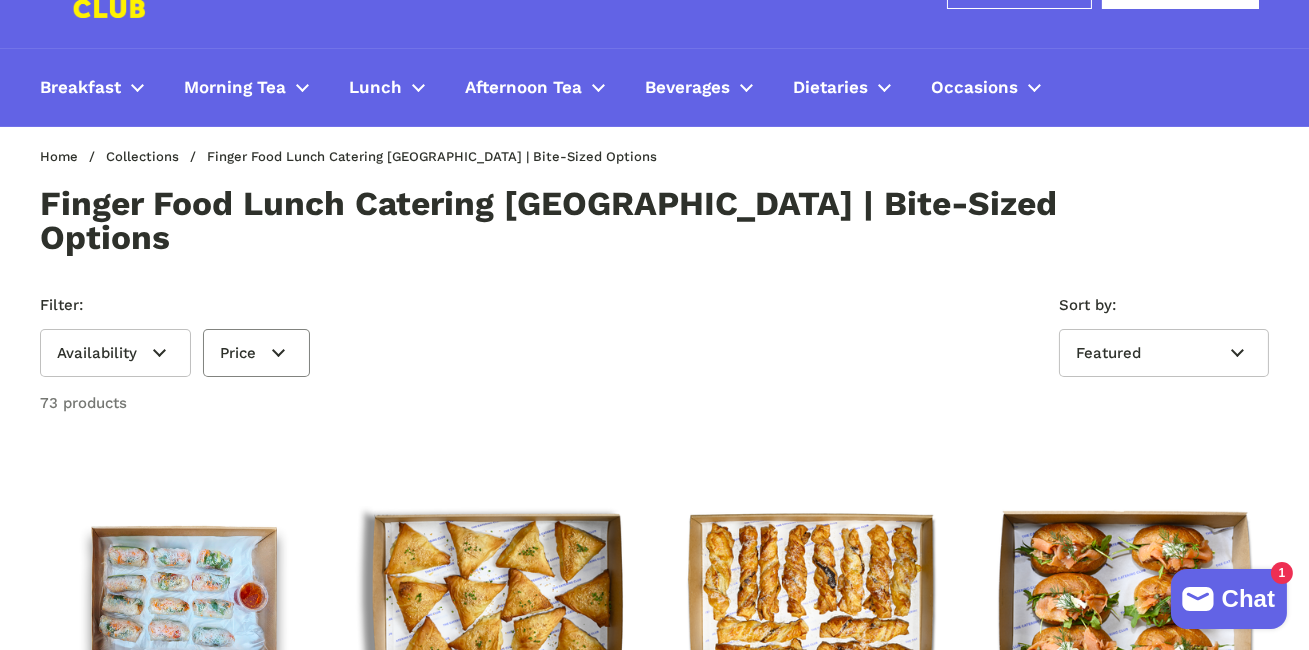 scroll, scrollTop: 0, scrollLeft: 0, axis: both 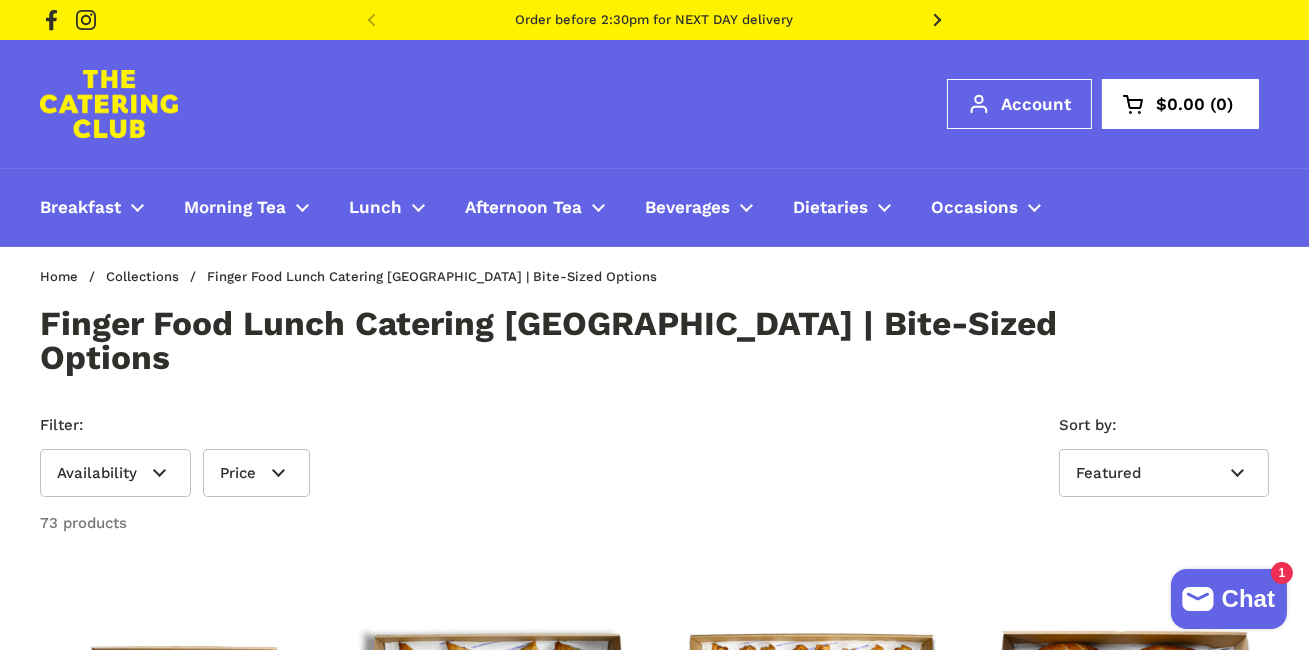 click at bounding box center [169, 104] 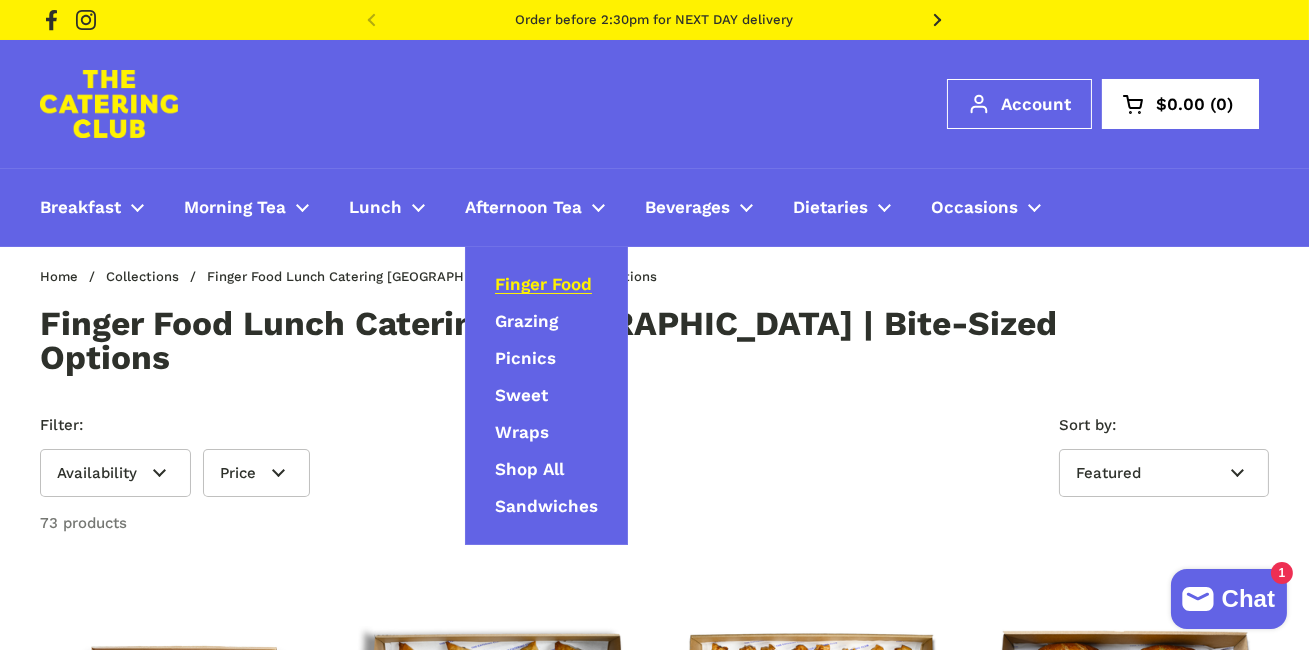click on "Finger Food" at bounding box center (543, 285) 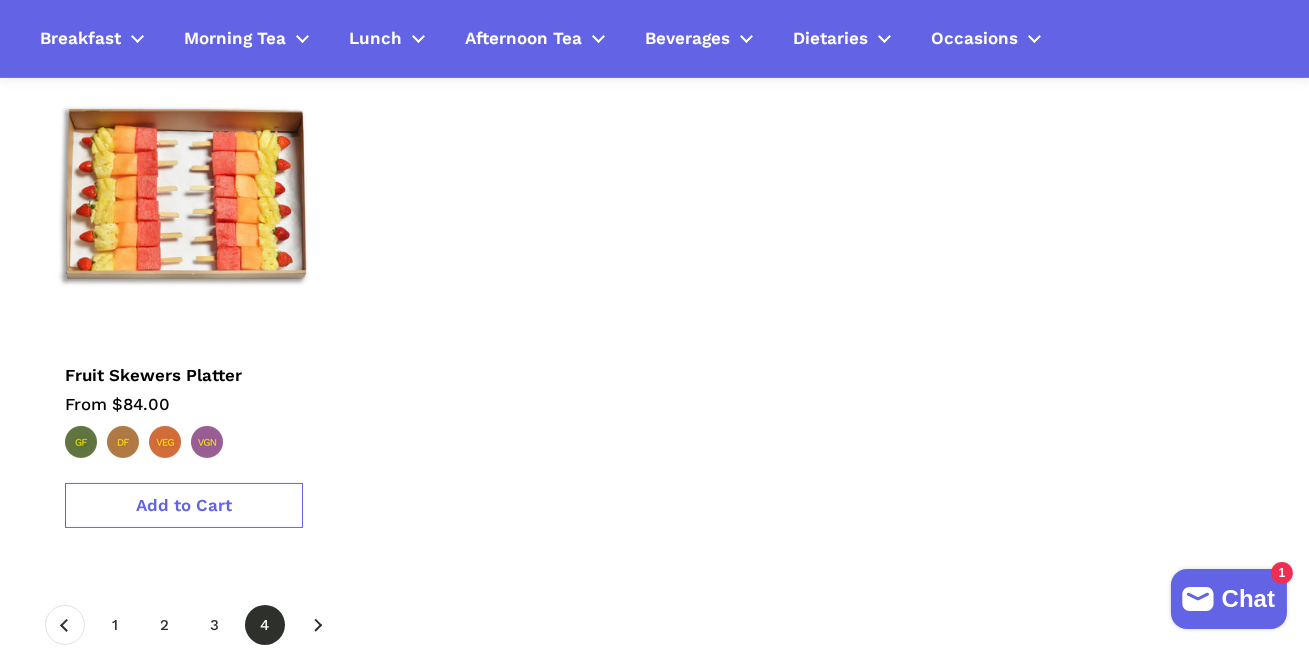 scroll, scrollTop: 0, scrollLeft: 0, axis: both 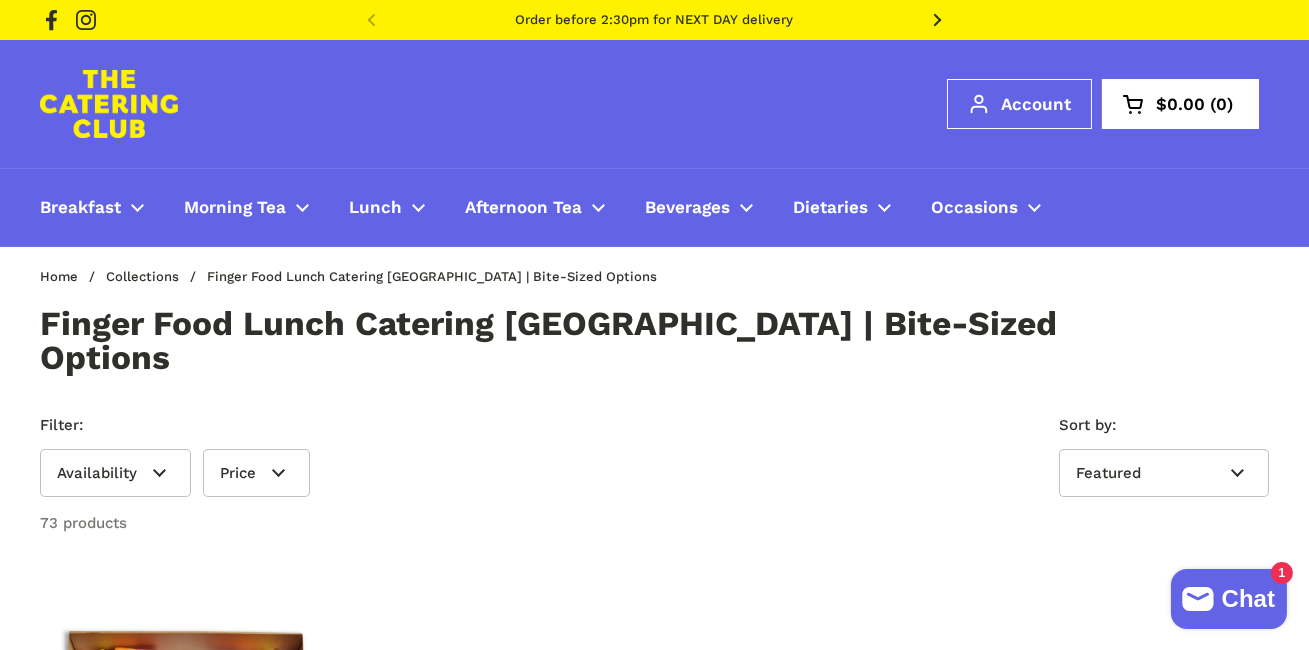 click at bounding box center (109, 104) 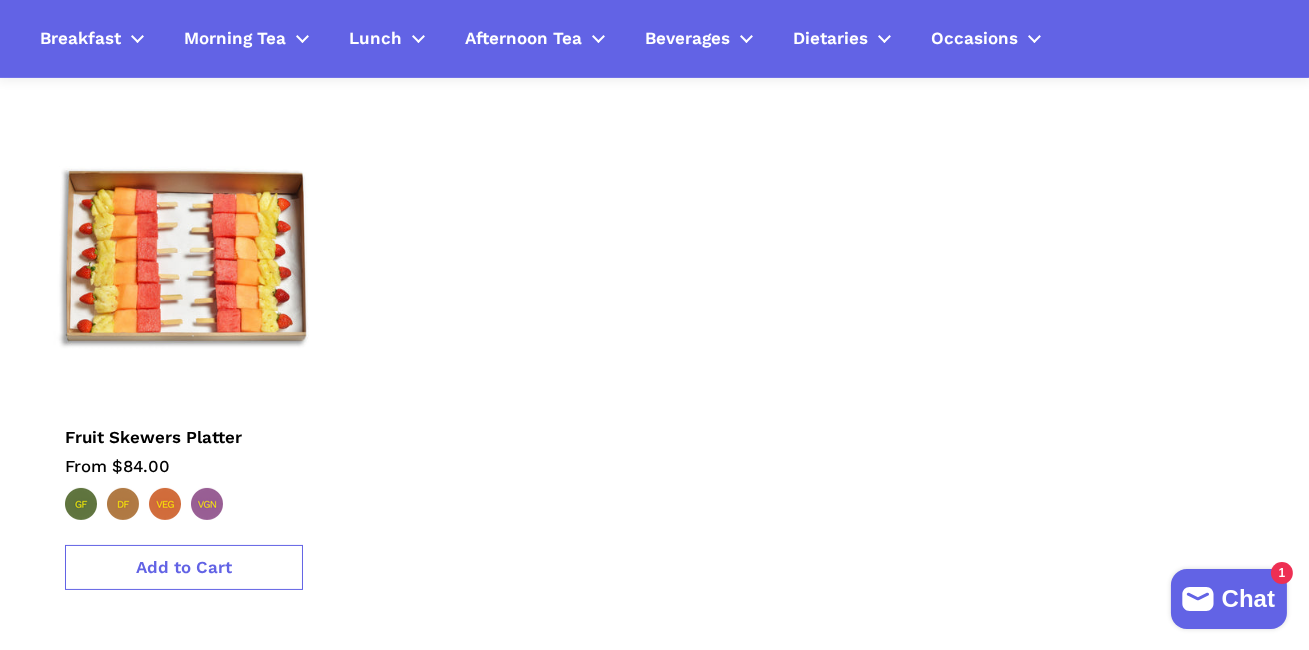 scroll, scrollTop: 0, scrollLeft: 0, axis: both 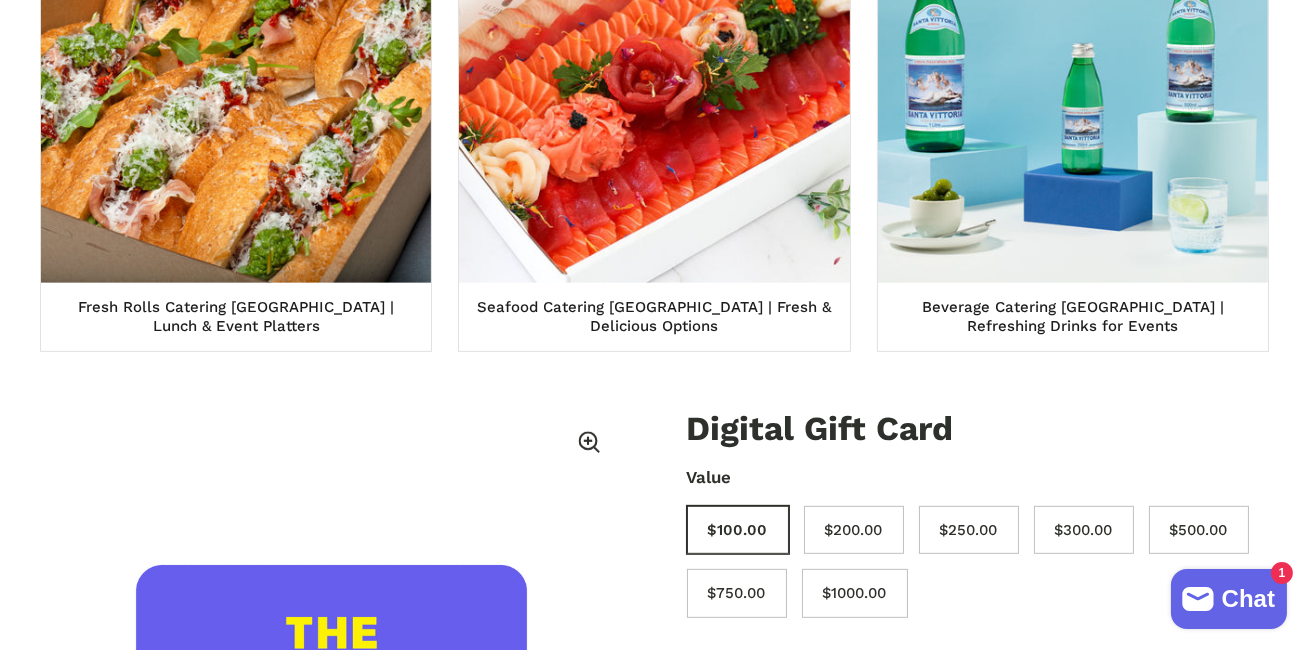 click 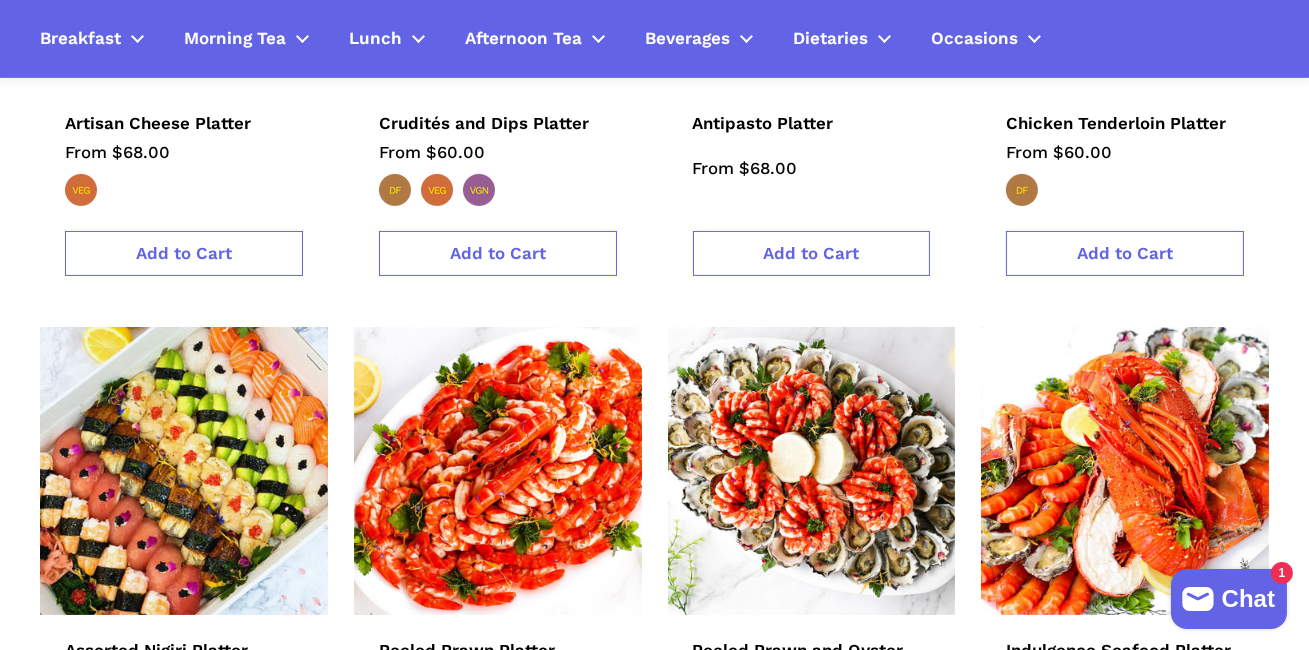 scroll, scrollTop: 527, scrollLeft: 0, axis: vertical 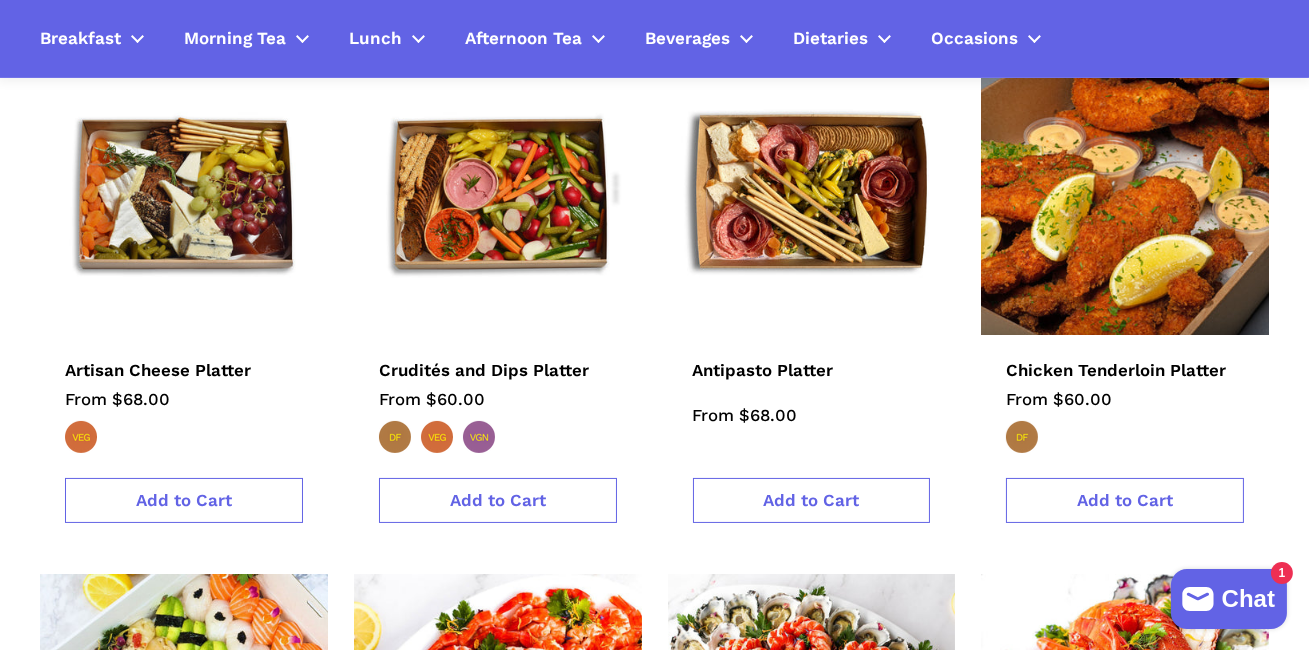 click at bounding box center [1125, 191] 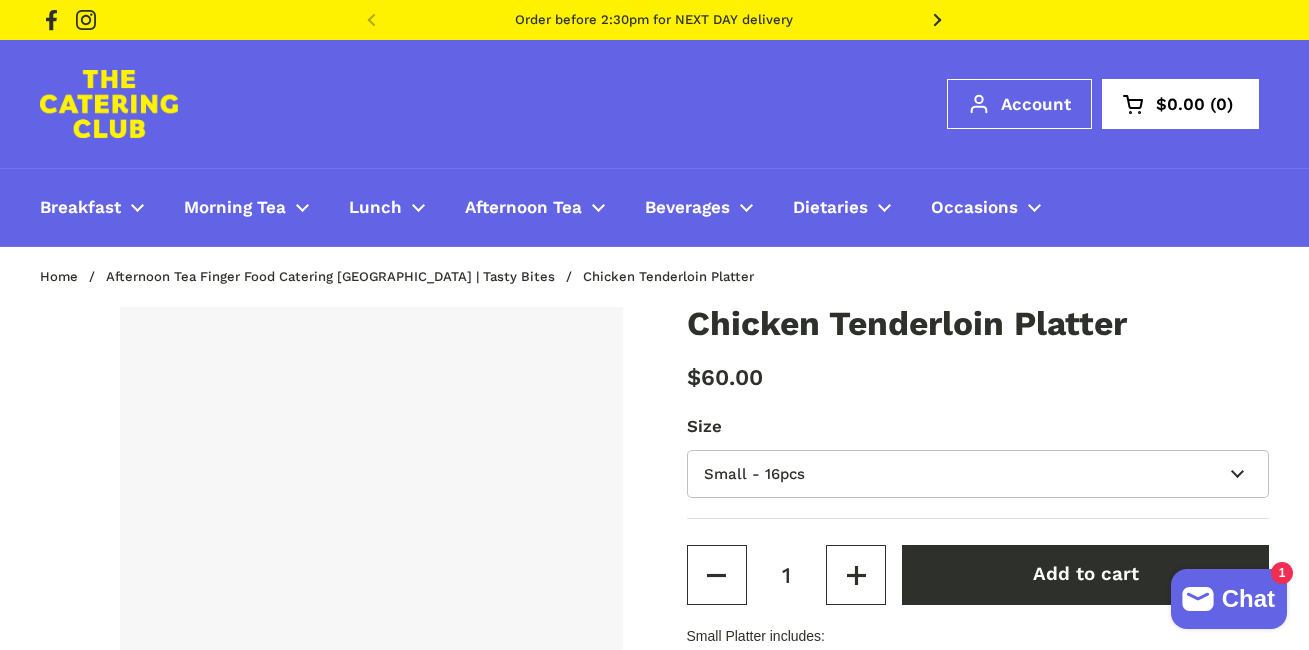 scroll, scrollTop: 0, scrollLeft: 0, axis: both 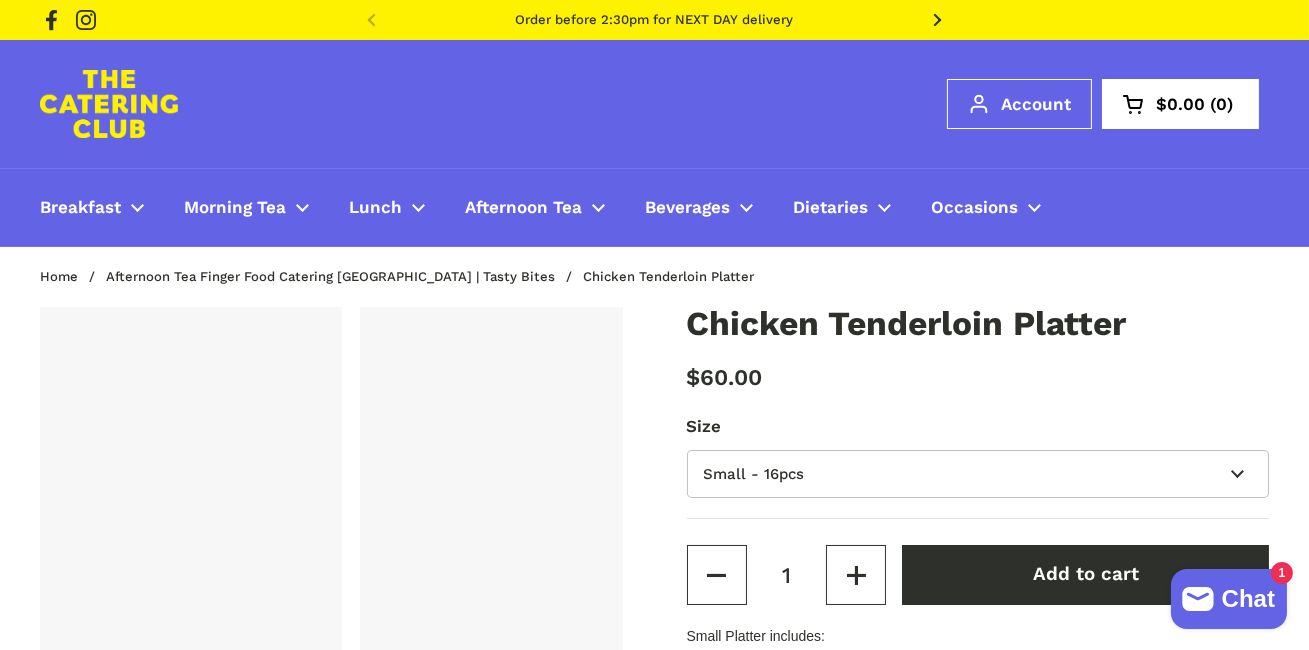 type 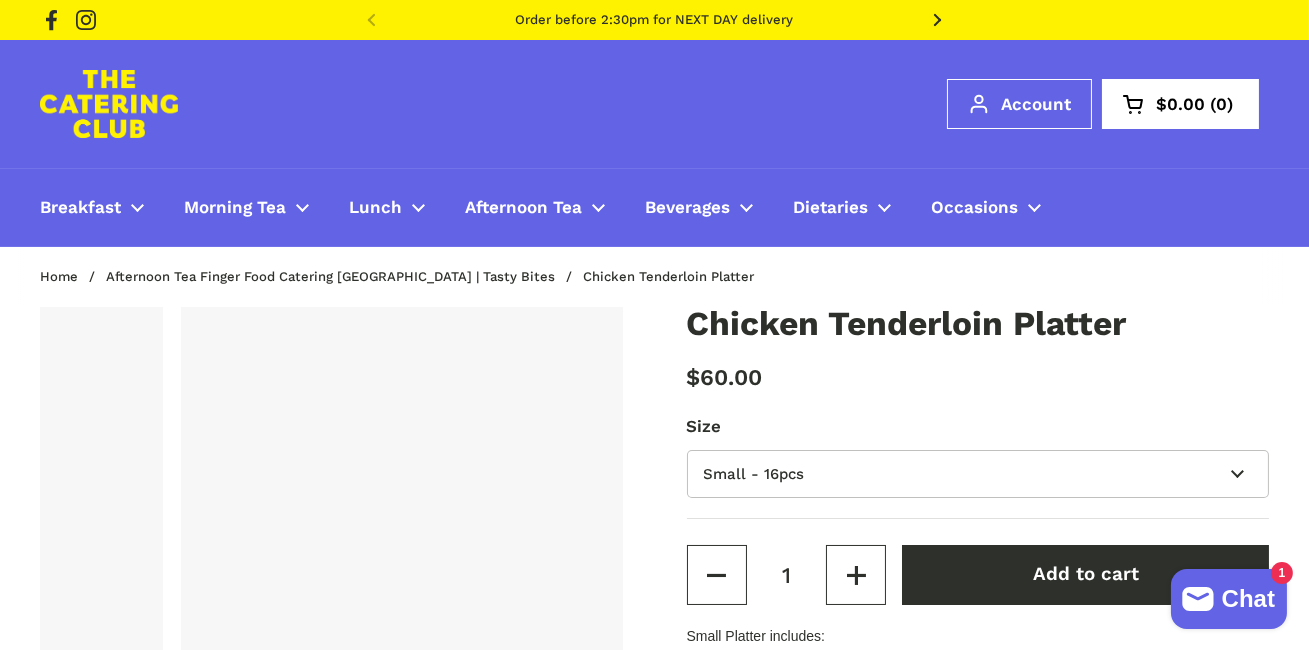 scroll, scrollTop: 0, scrollLeft: 1200, axis: horizontal 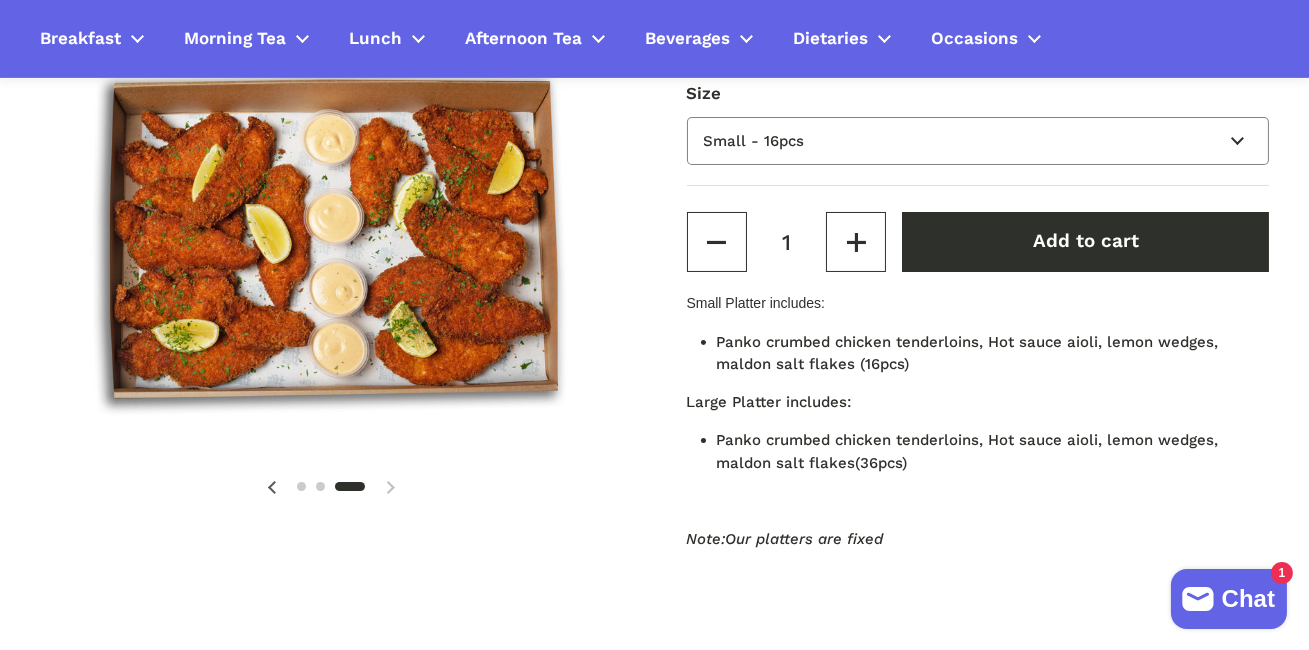 click on "Small - 16pcs
Large - 36pcs" at bounding box center [978, 141] 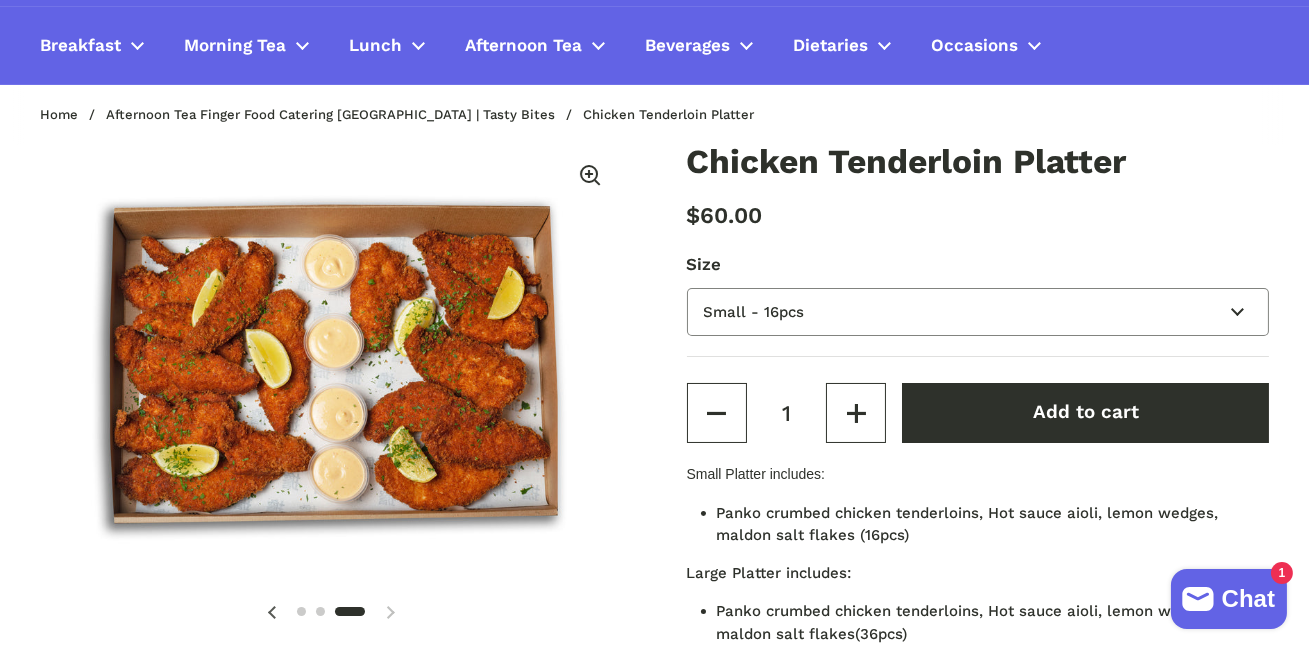 scroll, scrollTop: 0, scrollLeft: 0, axis: both 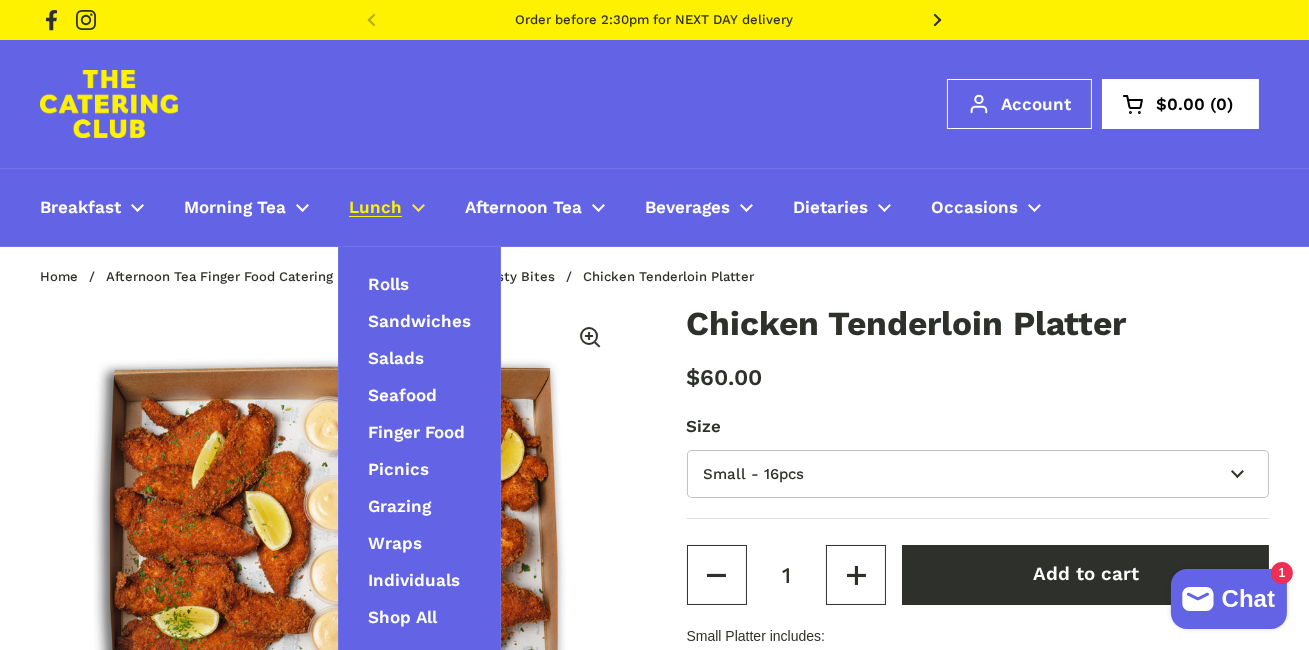 click on "Lunch" at bounding box center [387, 207] 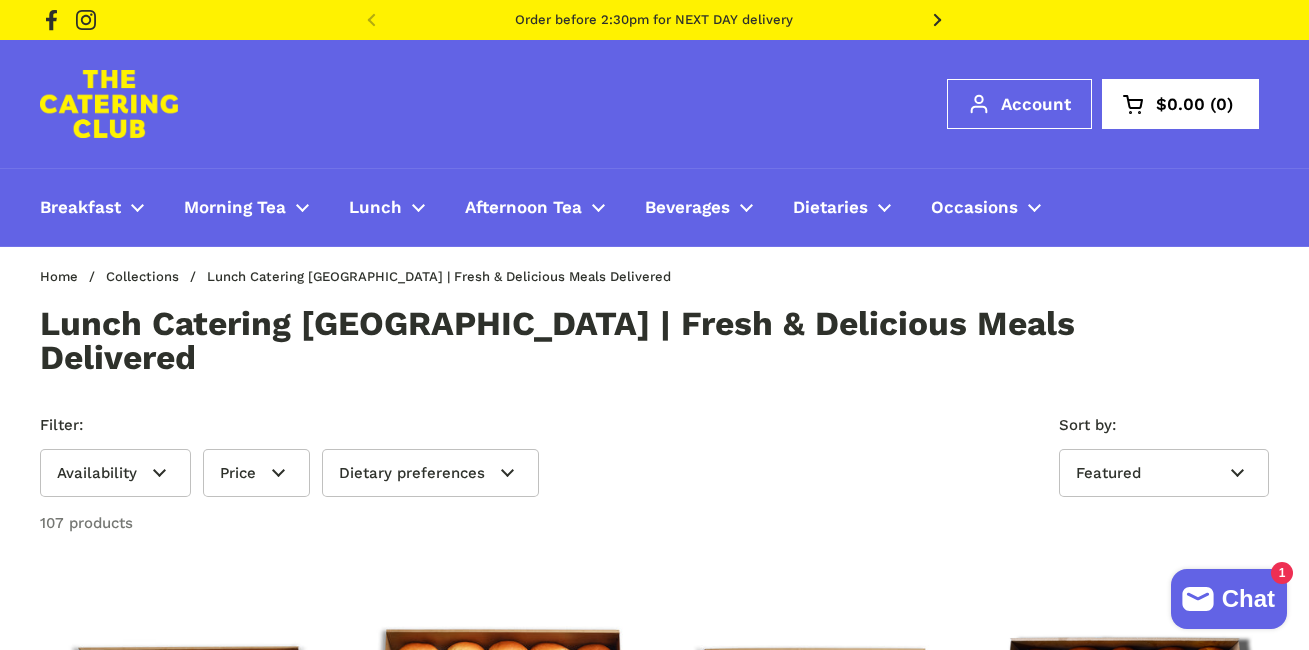 scroll, scrollTop: 0, scrollLeft: 0, axis: both 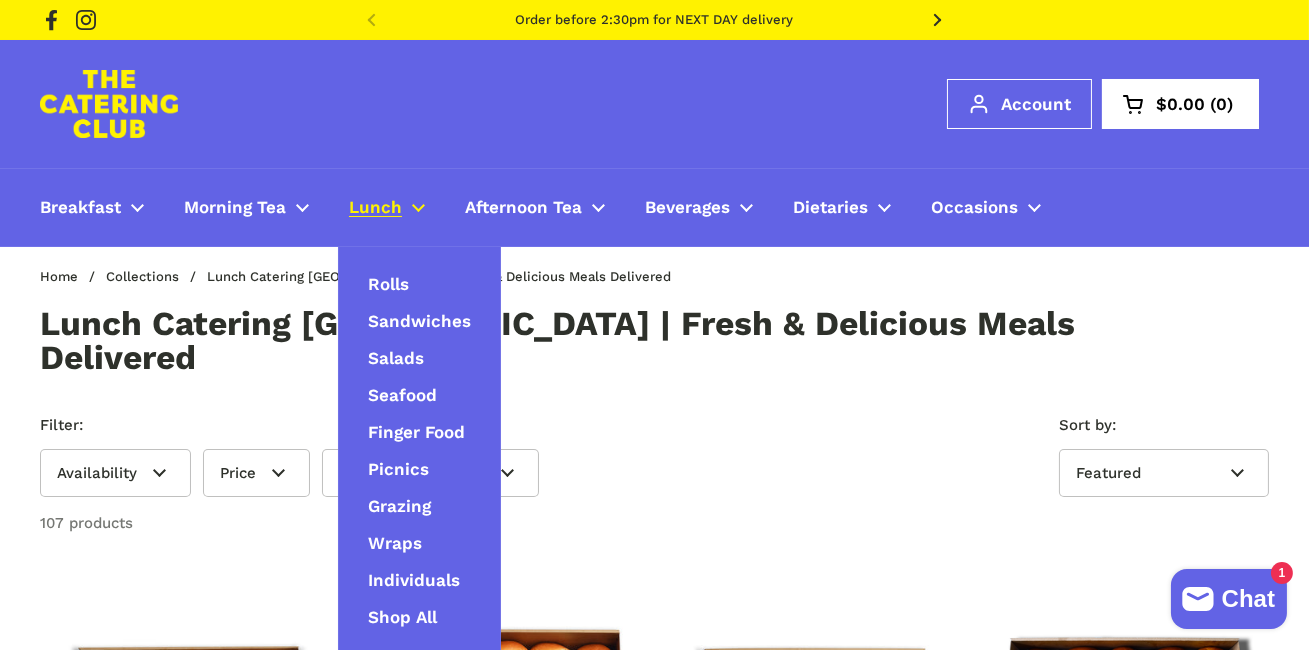 click on "Lunch" at bounding box center (375, 208) 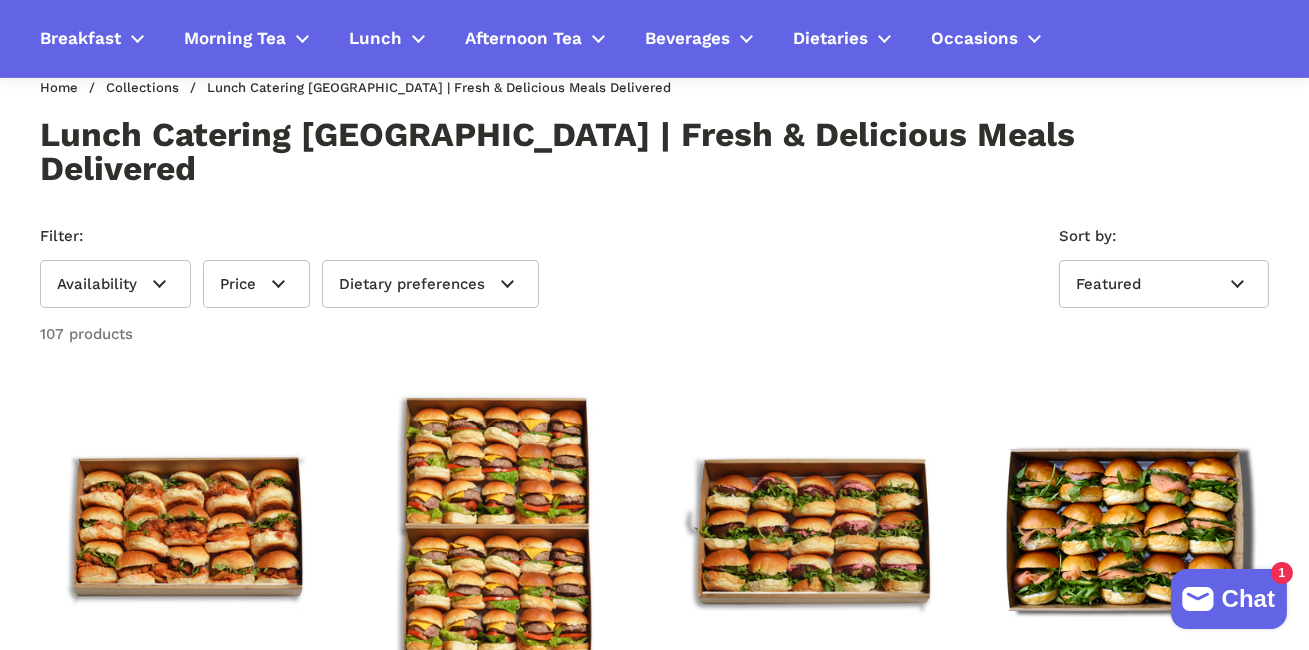 scroll, scrollTop: 91, scrollLeft: 0, axis: vertical 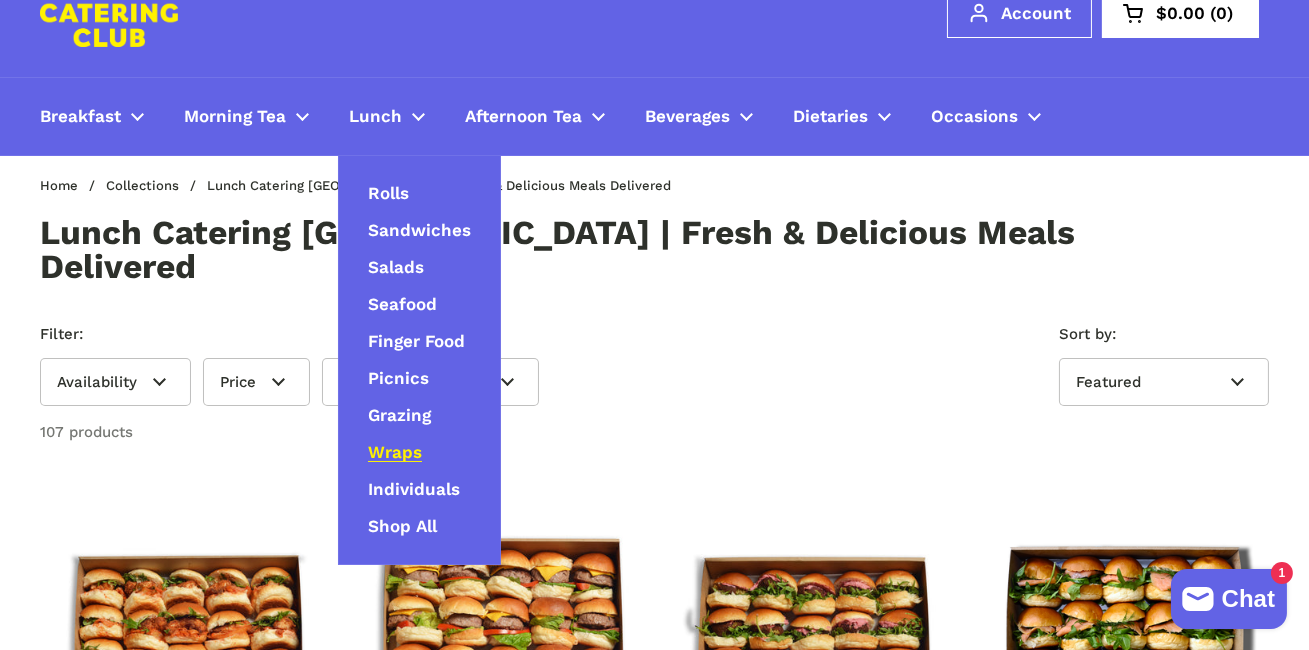 click on "Wraps" at bounding box center [395, 453] 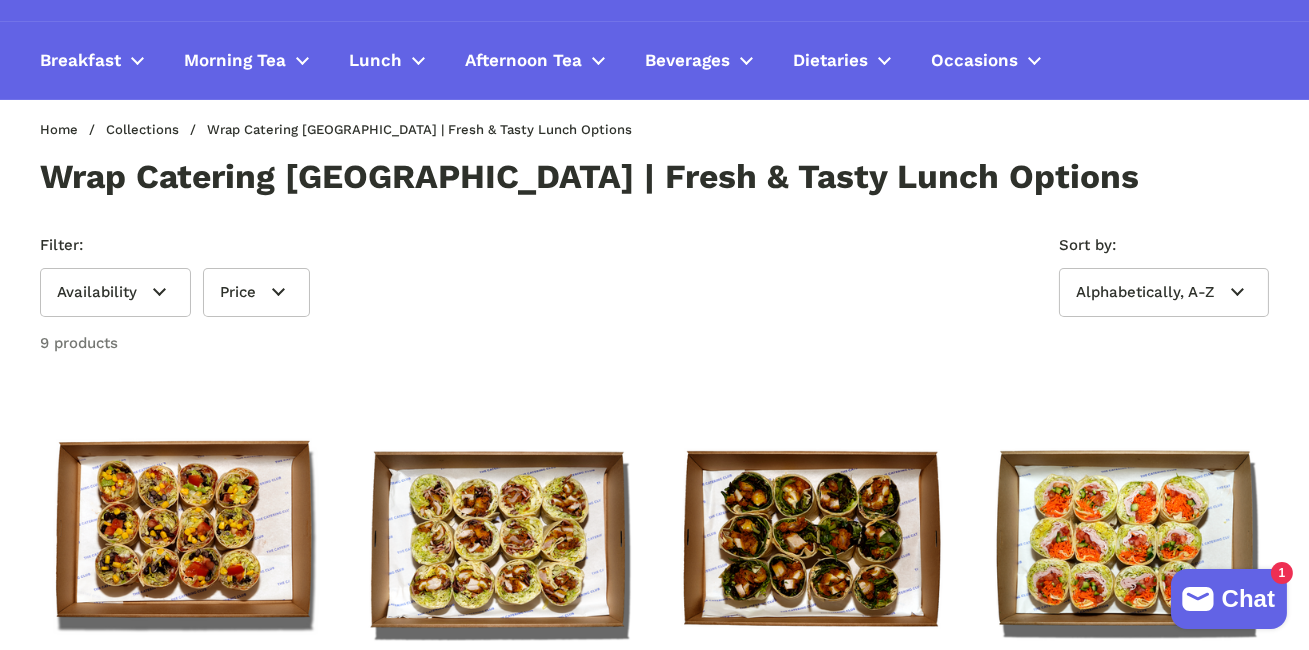 scroll, scrollTop: 466, scrollLeft: 0, axis: vertical 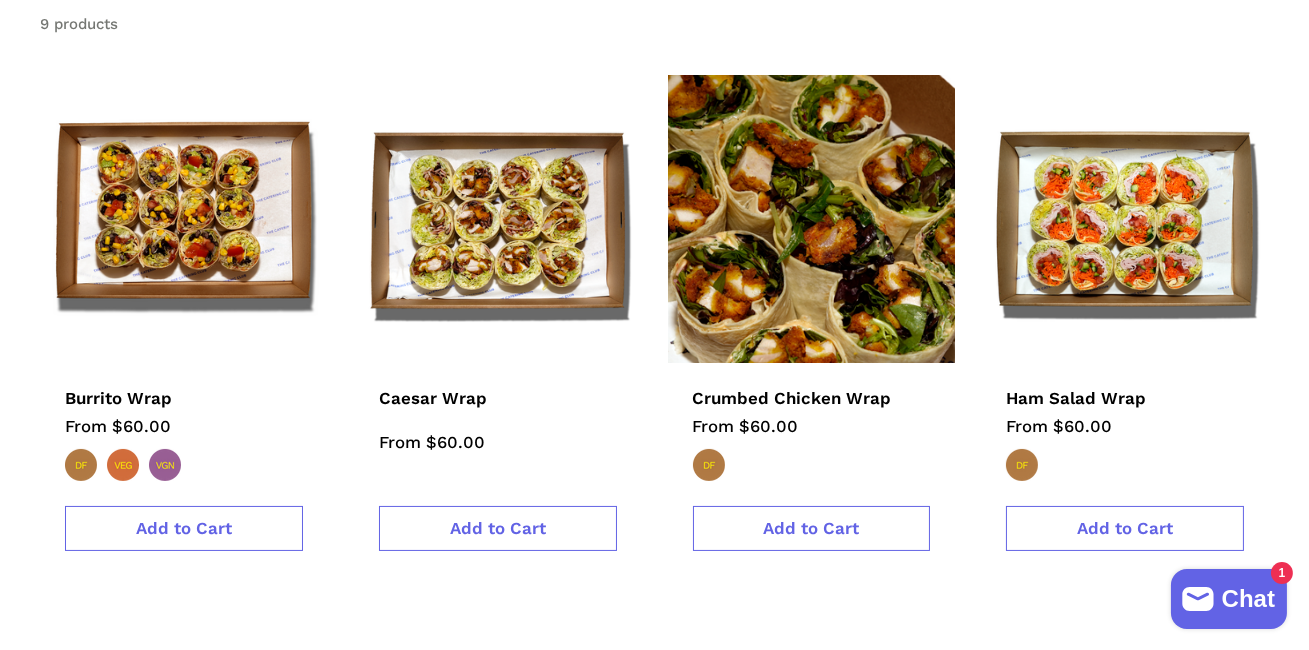 click at bounding box center (811, 219) 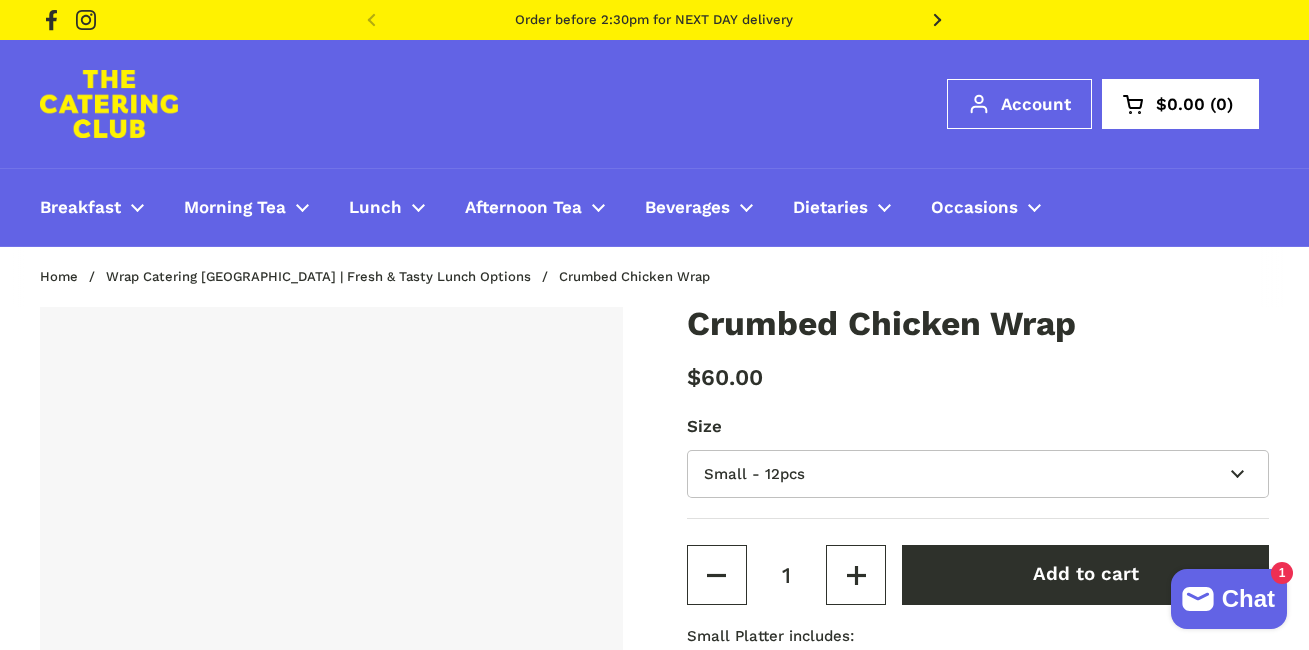 scroll, scrollTop: 0, scrollLeft: 0, axis: both 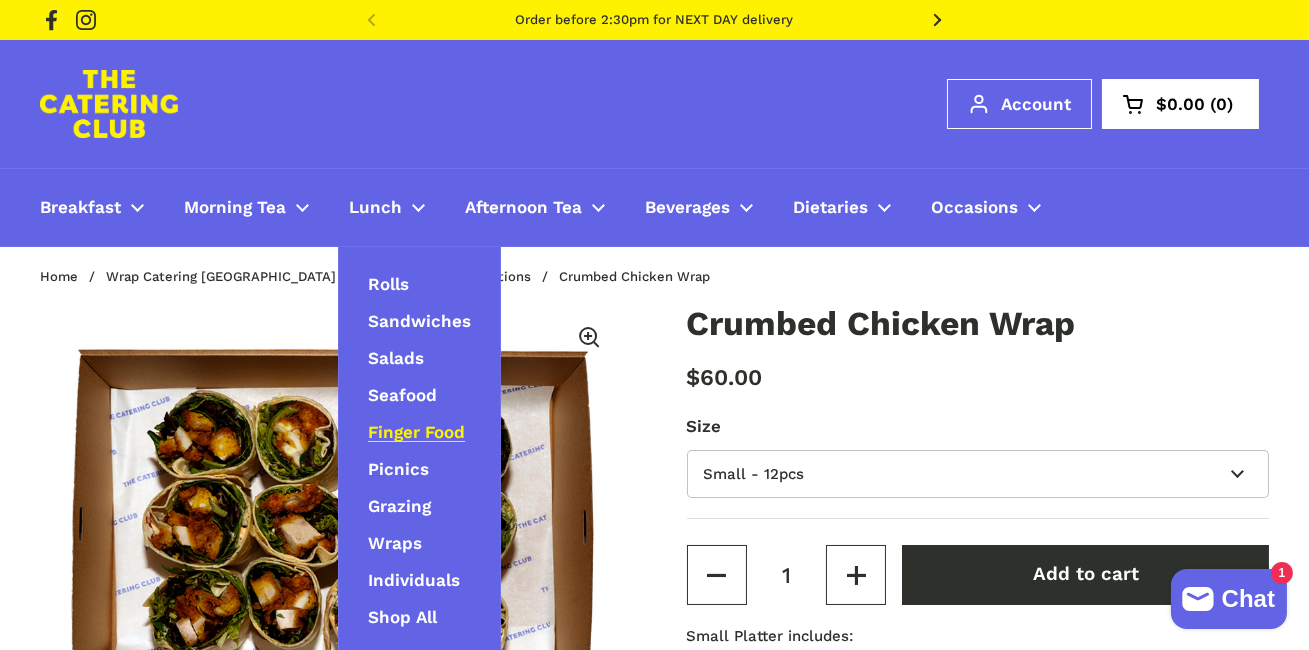click on "Finger Food" at bounding box center [416, 433] 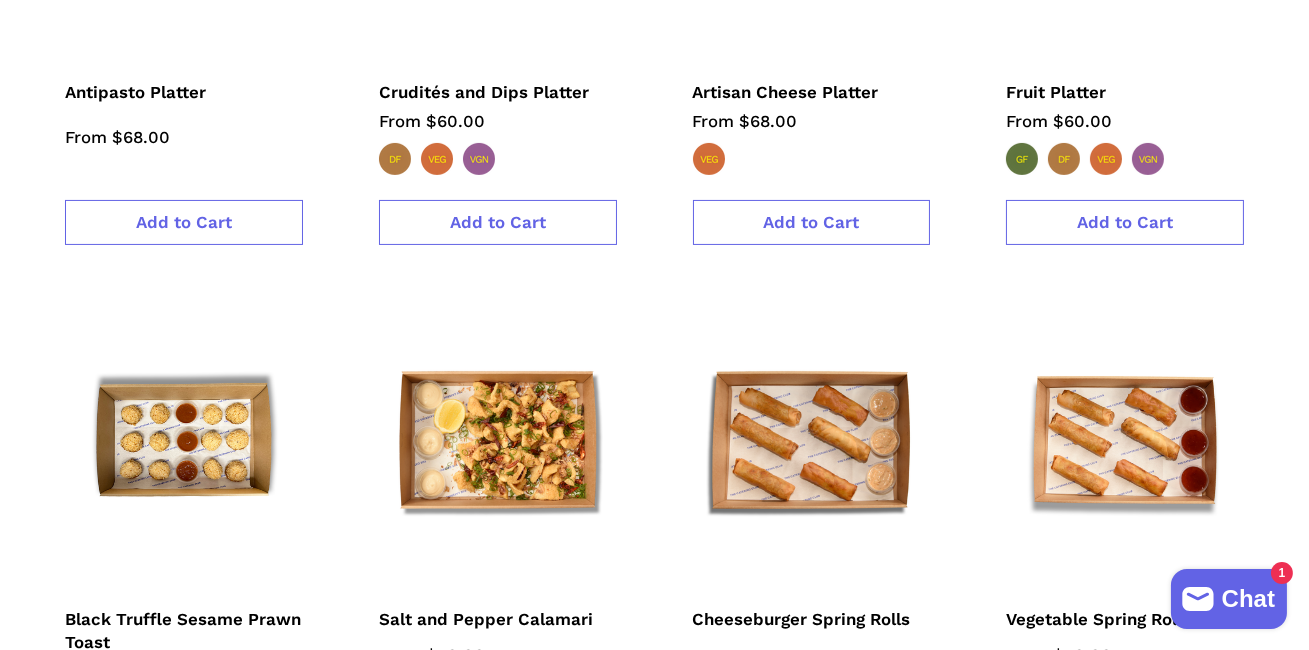 scroll, scrollTop: 1066, scrollLeft: 0, axis: vertical 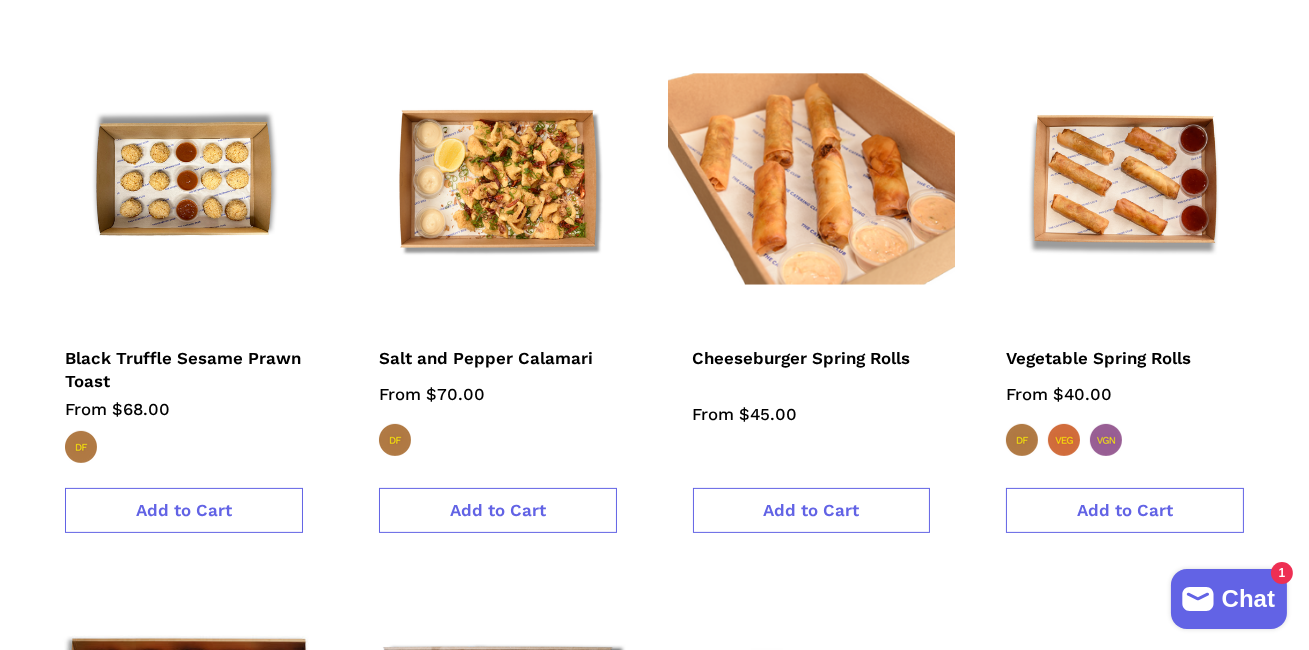 click at bounding box center (811, 179) 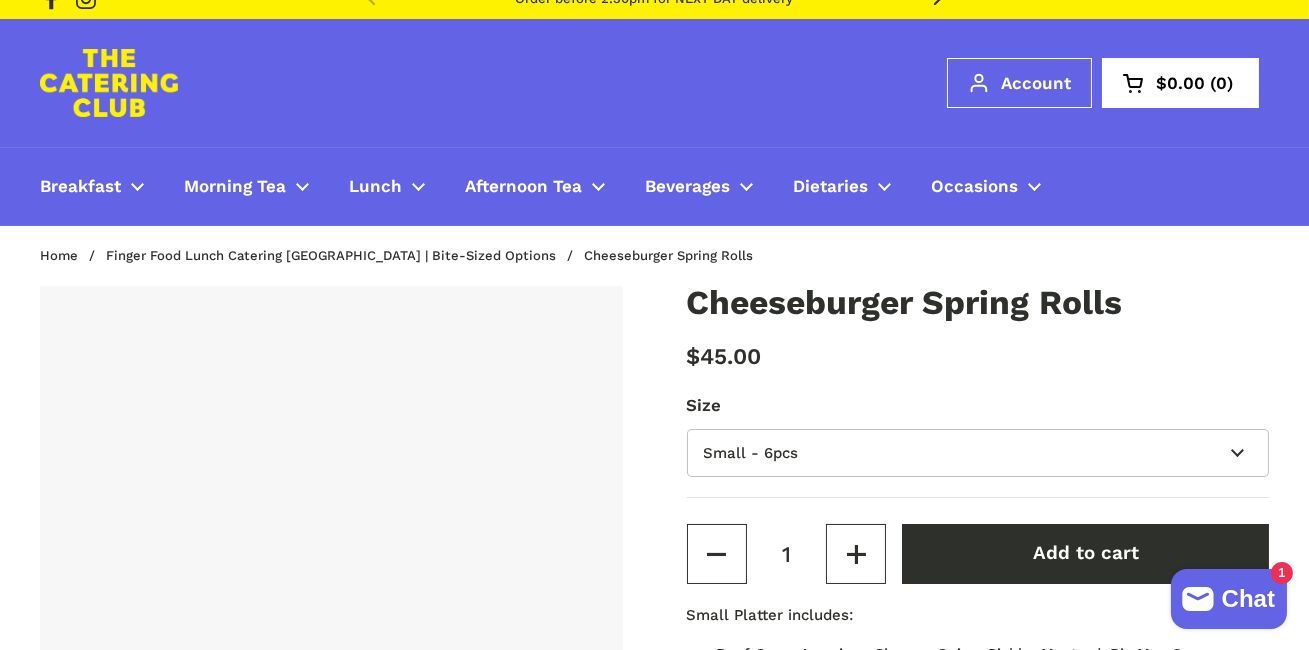 scroll, scrollTop: 23, scrollLeft: 0, axis: vertical 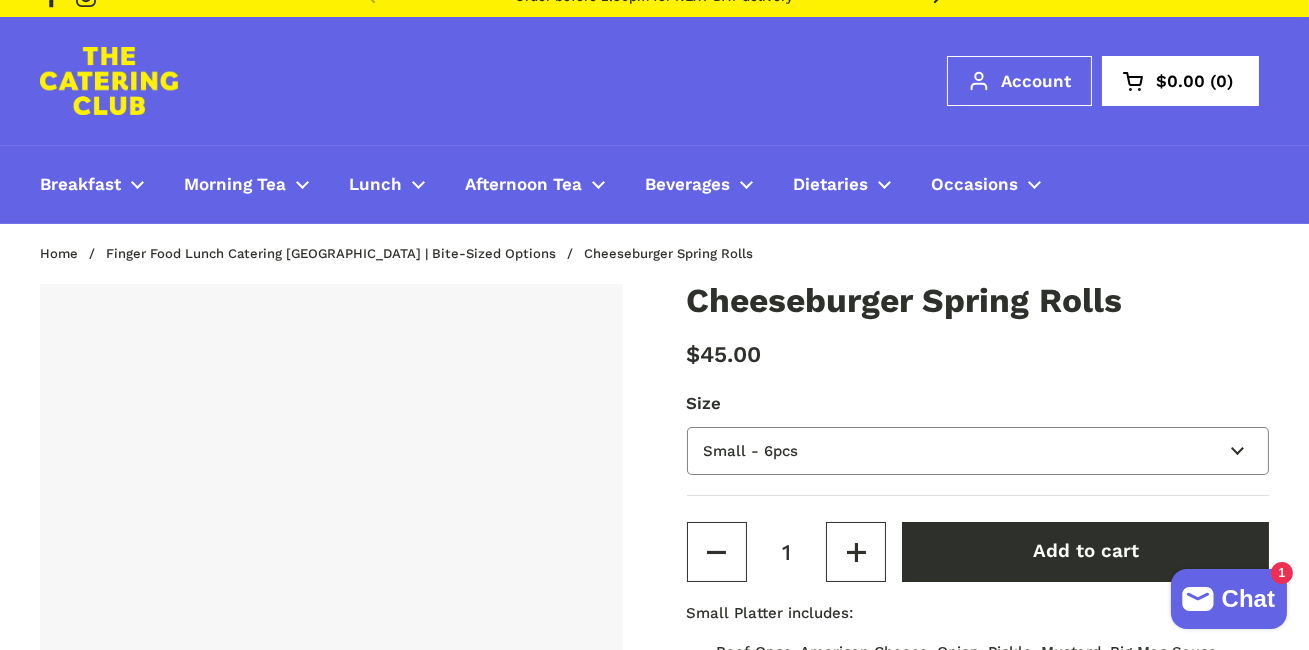 click on "Small - 6pcs
Medium - 12pcs
Large - 24pcs" at bounding box center (978, 451) 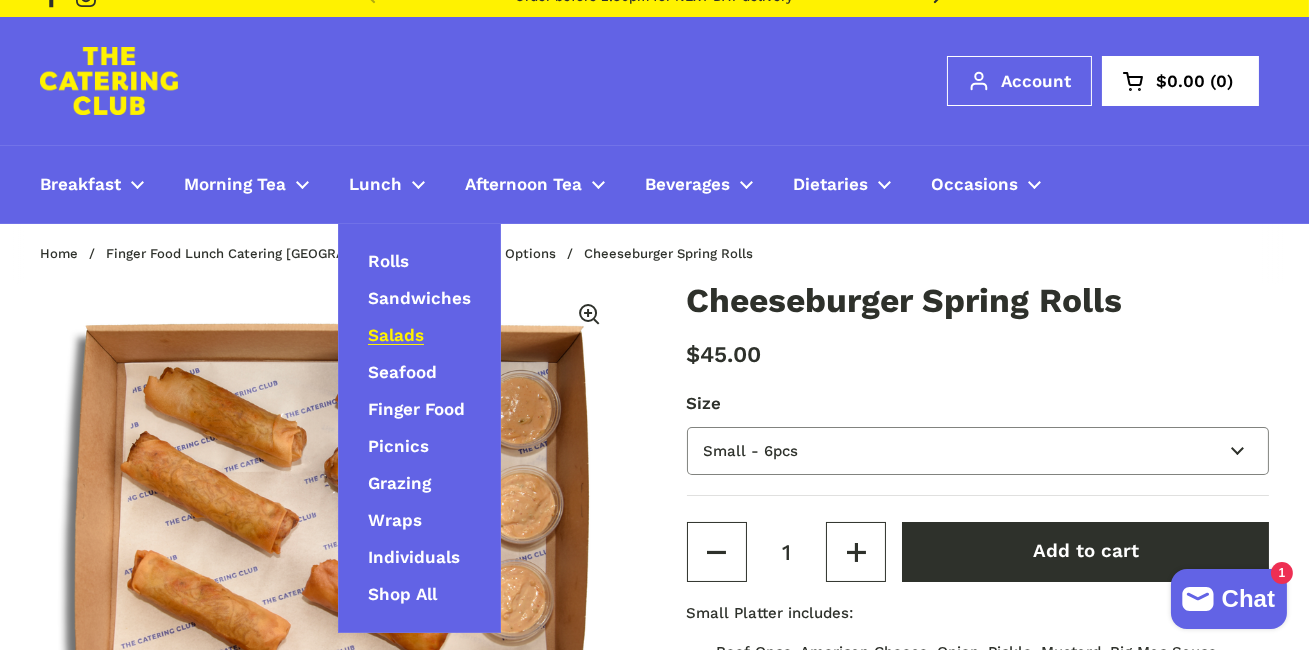 scroll, scrollTop: 41, scrollLeft: 0, axis: vertical 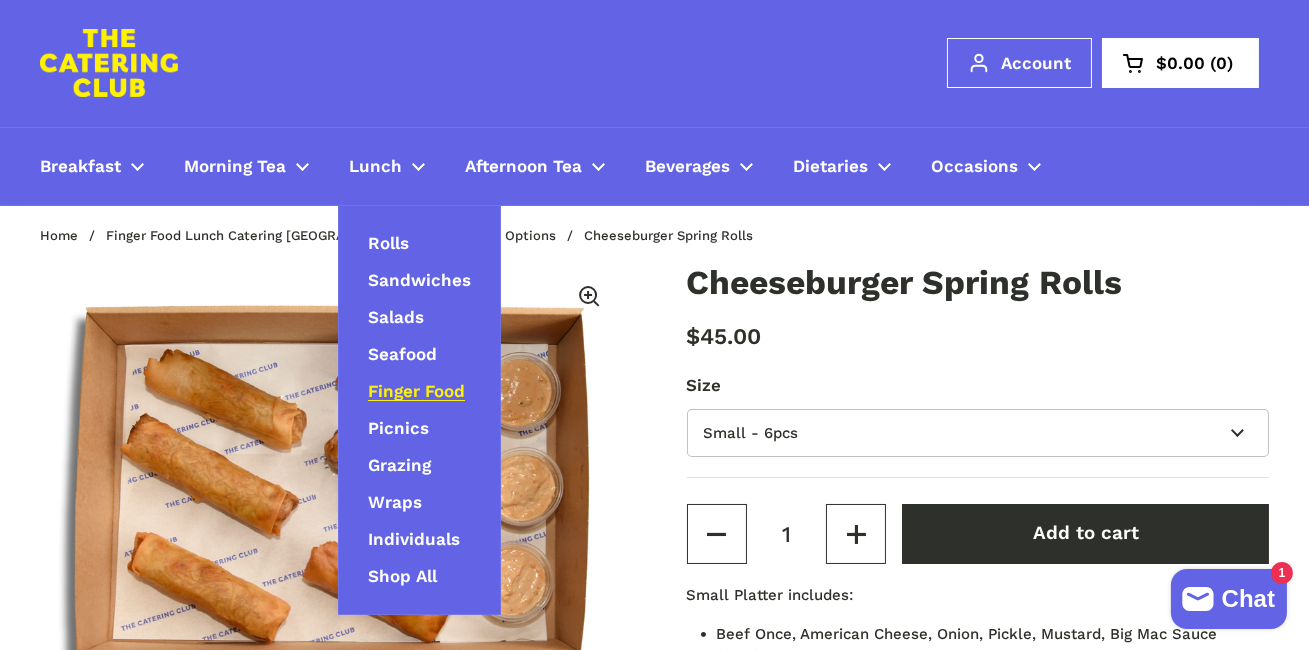 click on "Finger Food" at bounding box center [416, 392] 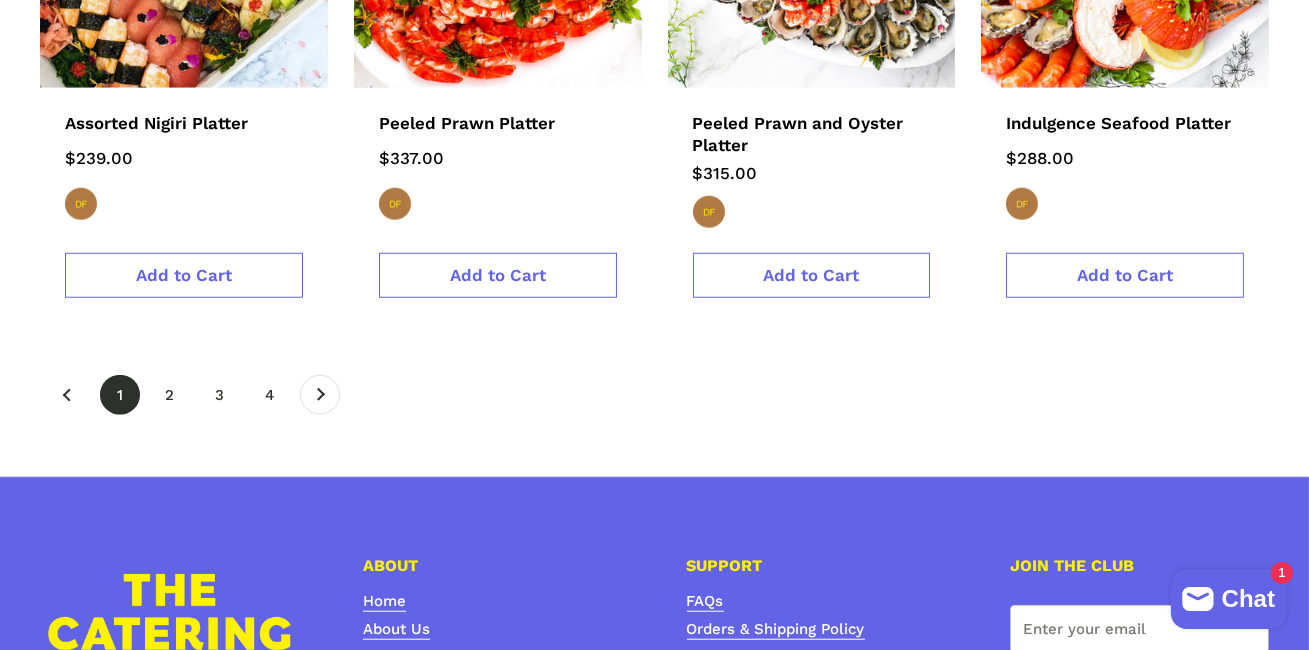 scroll, scrollTop: 3490, scrollLeft: 0, axis: vertical 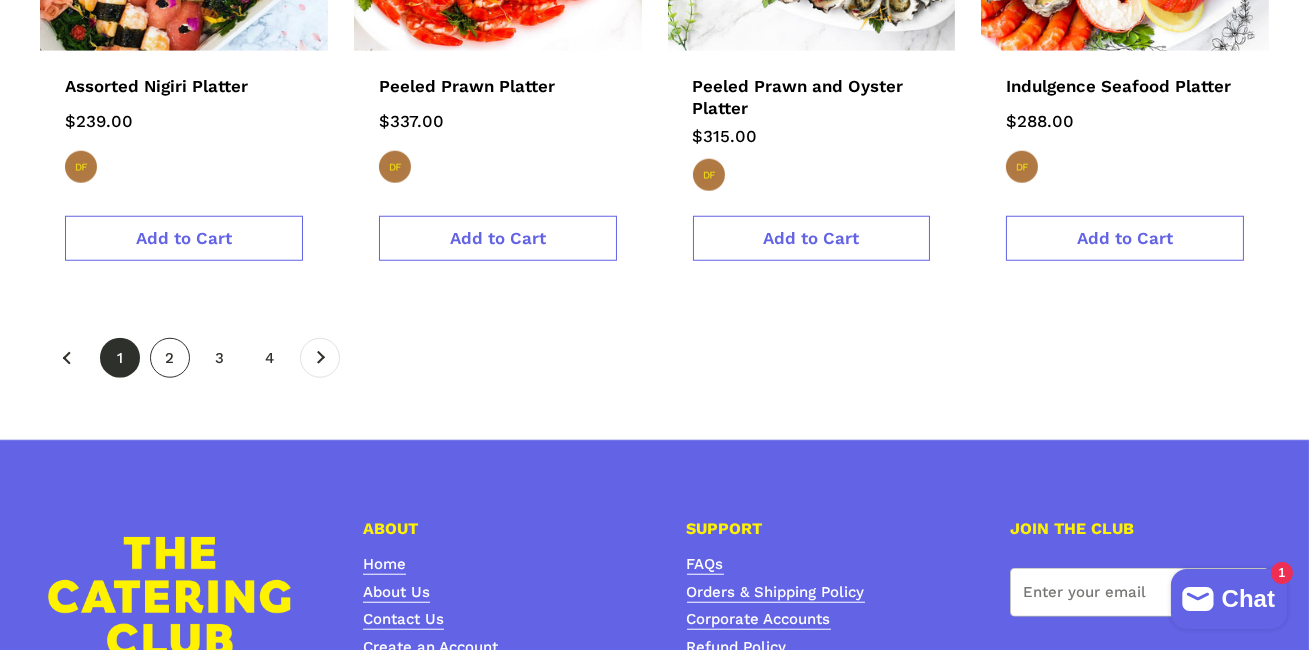 click on "page  2" at bounding box center (170, 358) 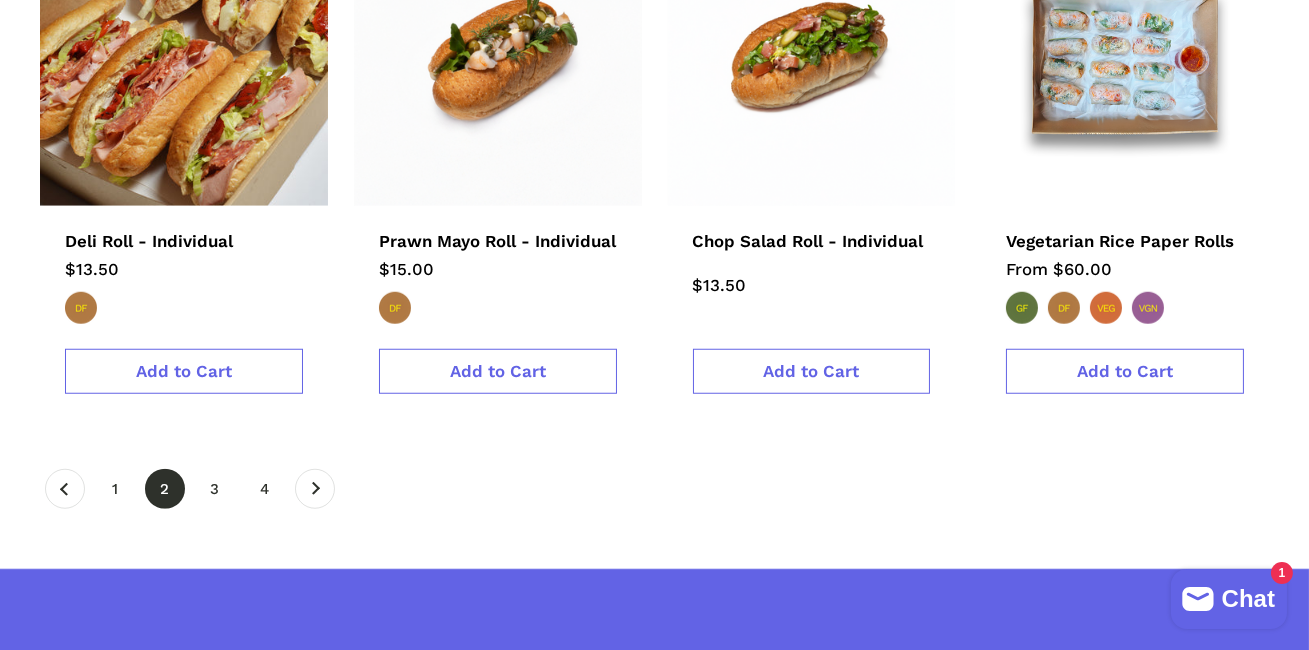 scroll, scrollTop: 3286, scrollLeft: 0, axis: vertical 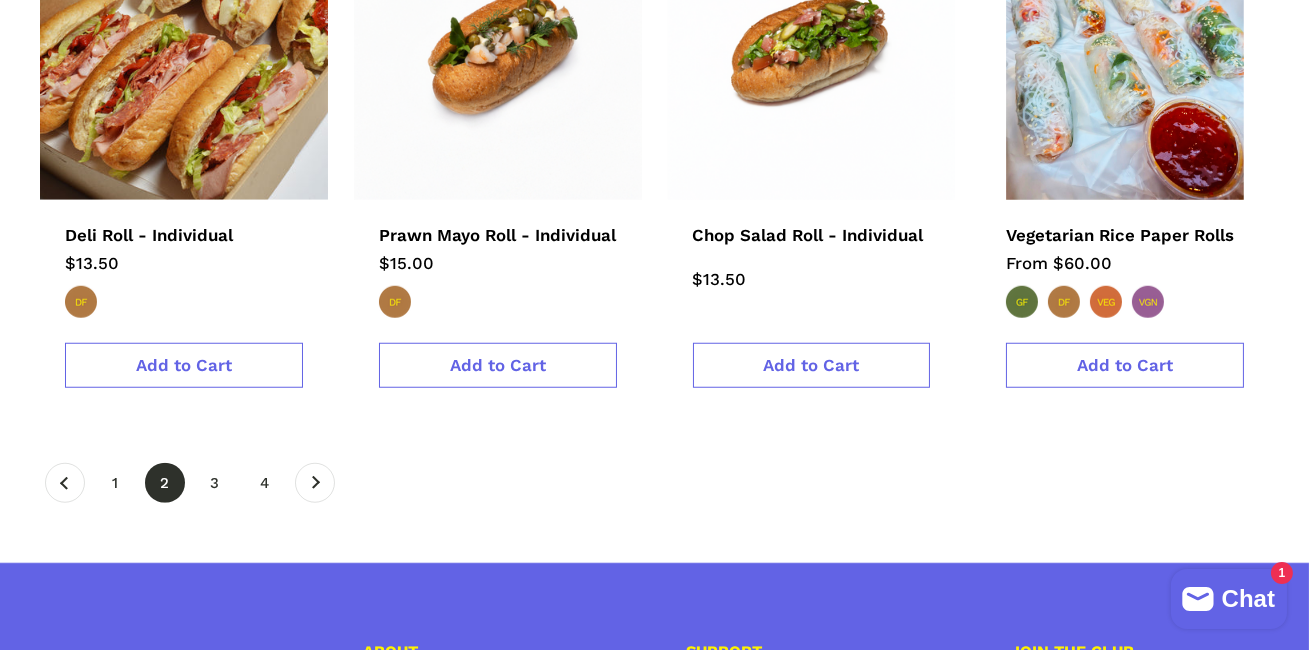 click at bounding box center [1125, 56] 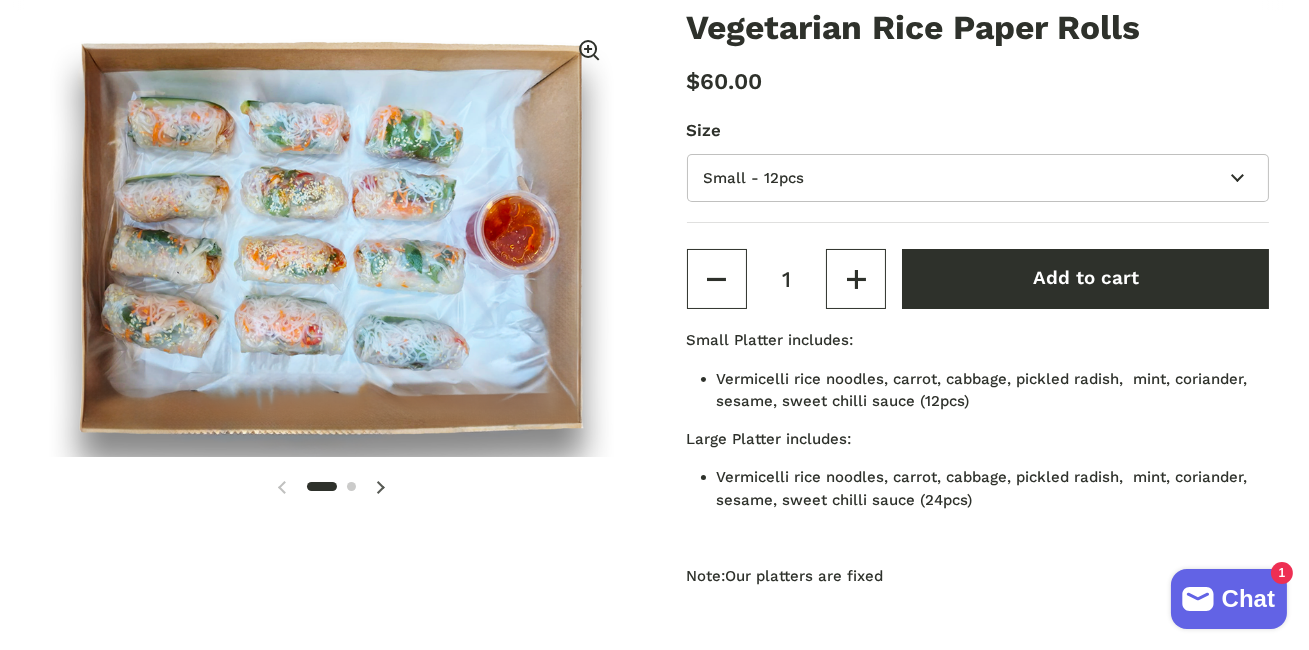scroll, scrollTop: 306, scrollLeft: 0, axis: vertical 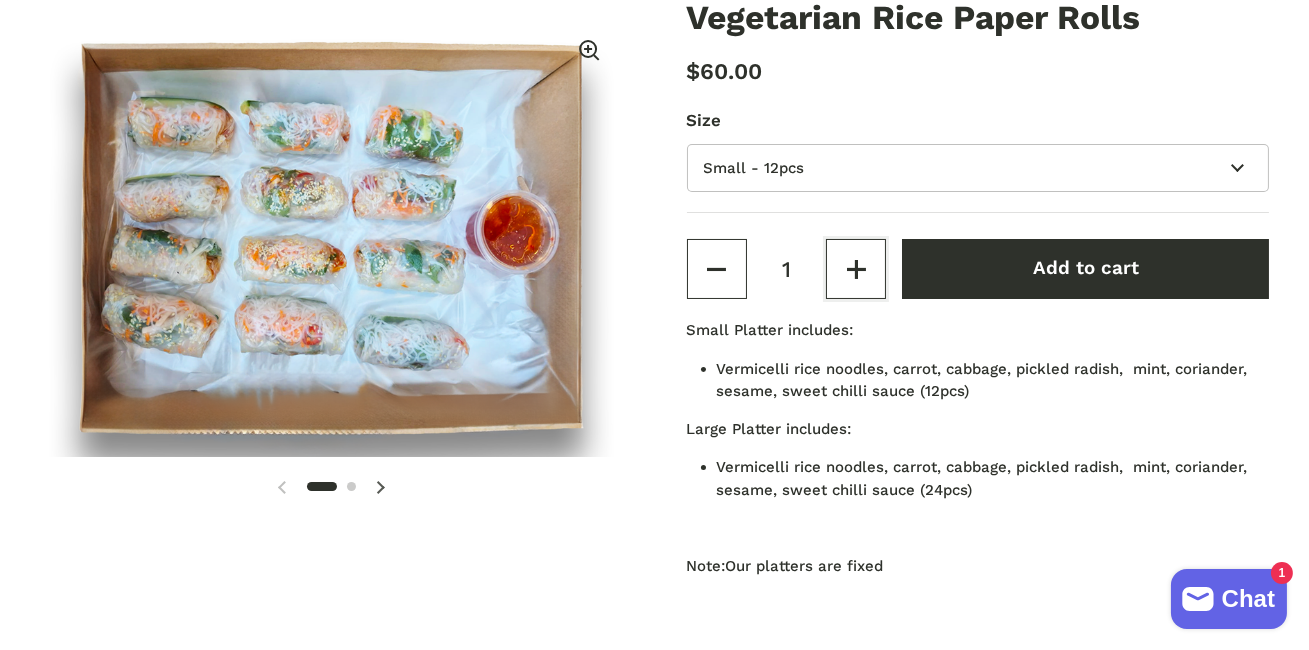 click at bounding box center (856, 269) 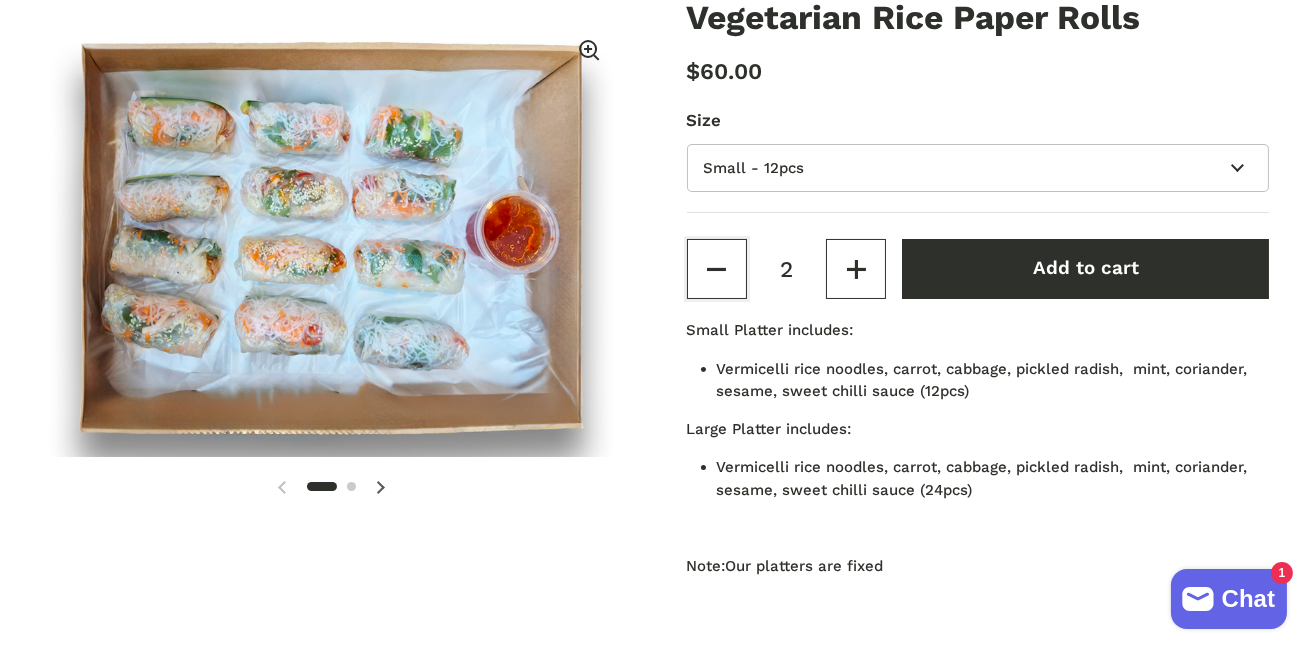 click at bounding box center (717, 269) 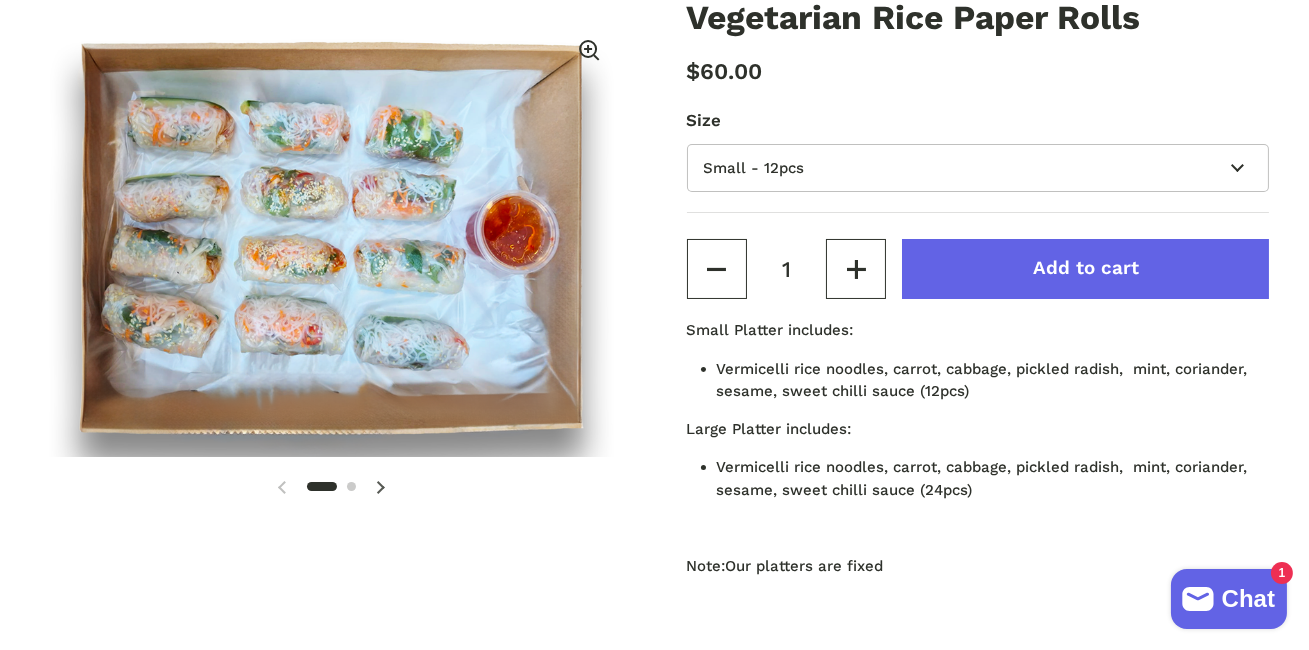 click on "Add to cart" at bounding box center (1085, 269) 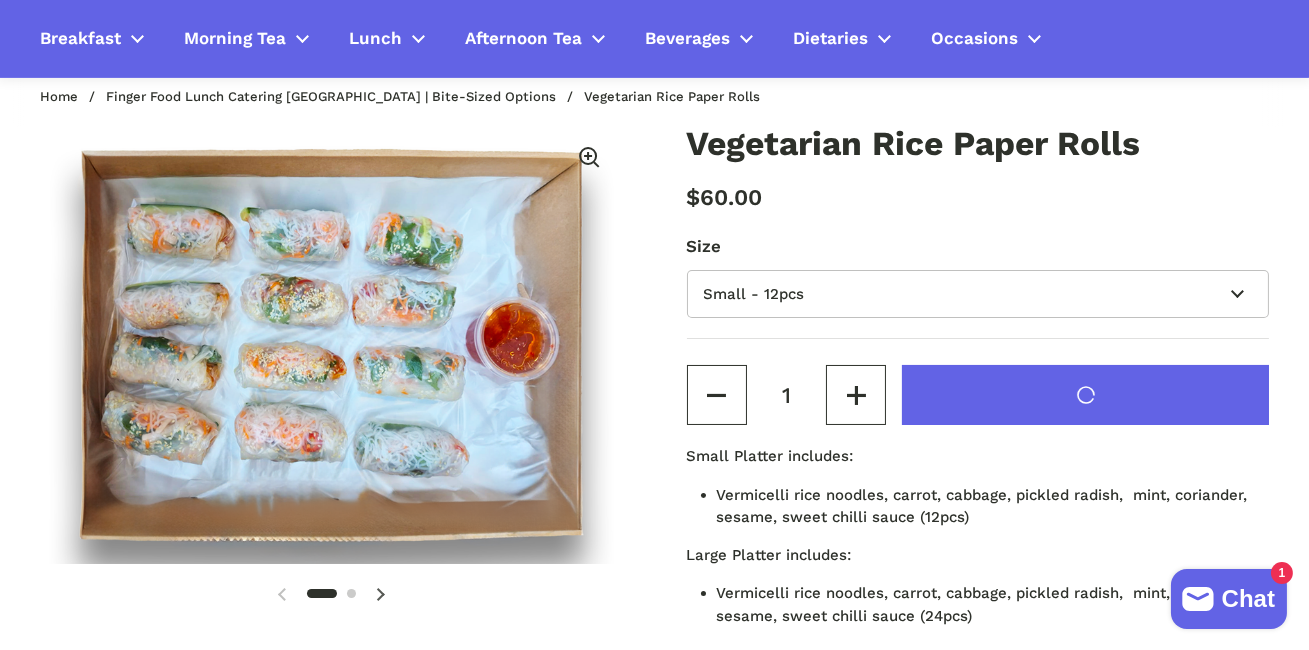 scroll, scrollTop: 0, scrollLeft: 0, axis: both 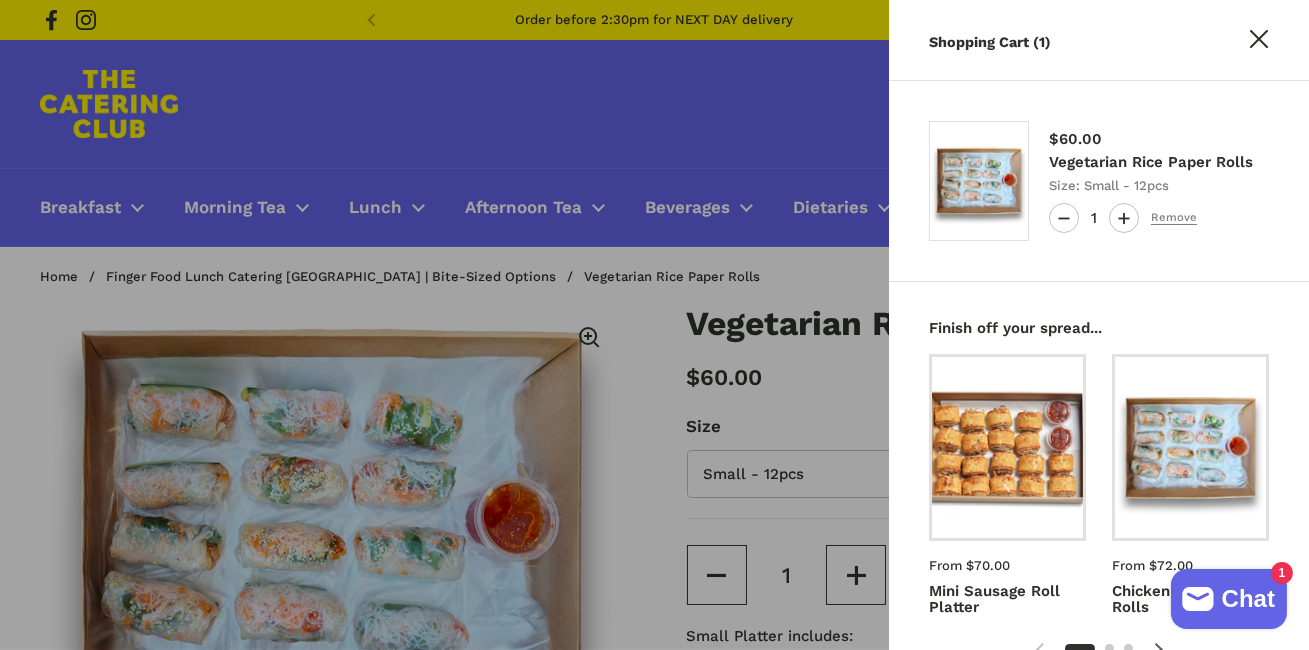click at bounding box center (654, 325) 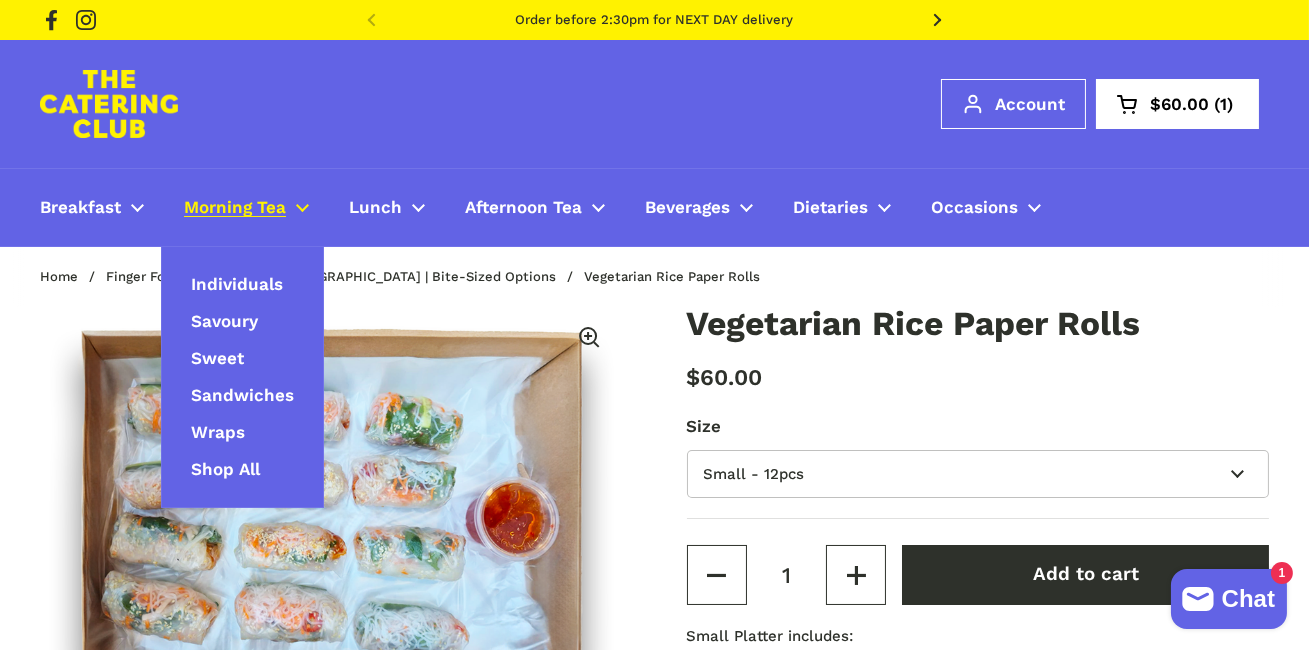 click on "Morning Tea" at bounding box center (235, 208) 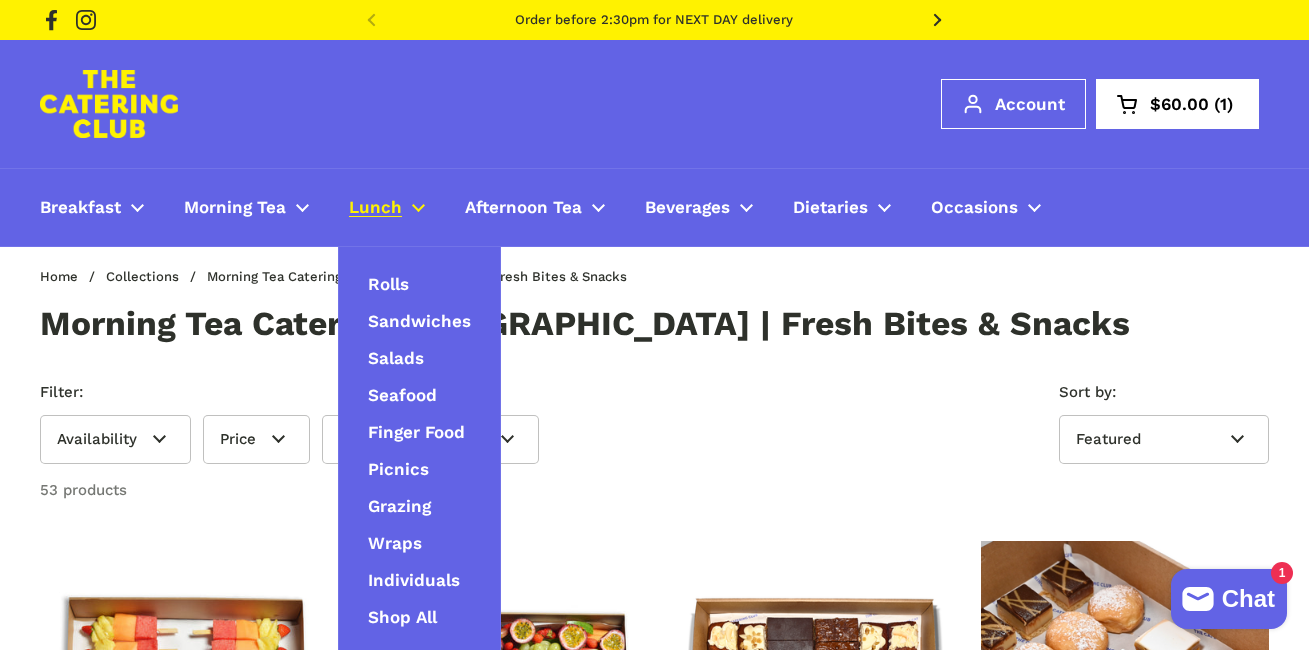 scroll, scrollTop: 0, scrollLeft: 0, axis: both 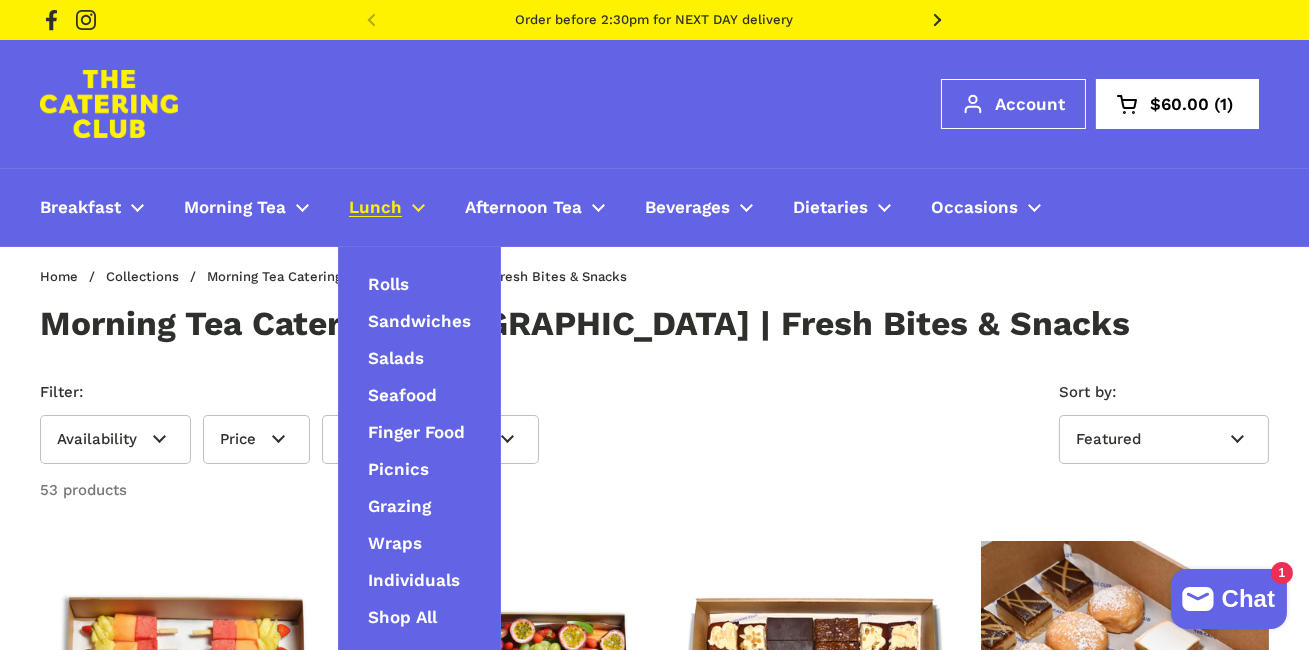 click on "Lunch" at bounding box center [375, 208] 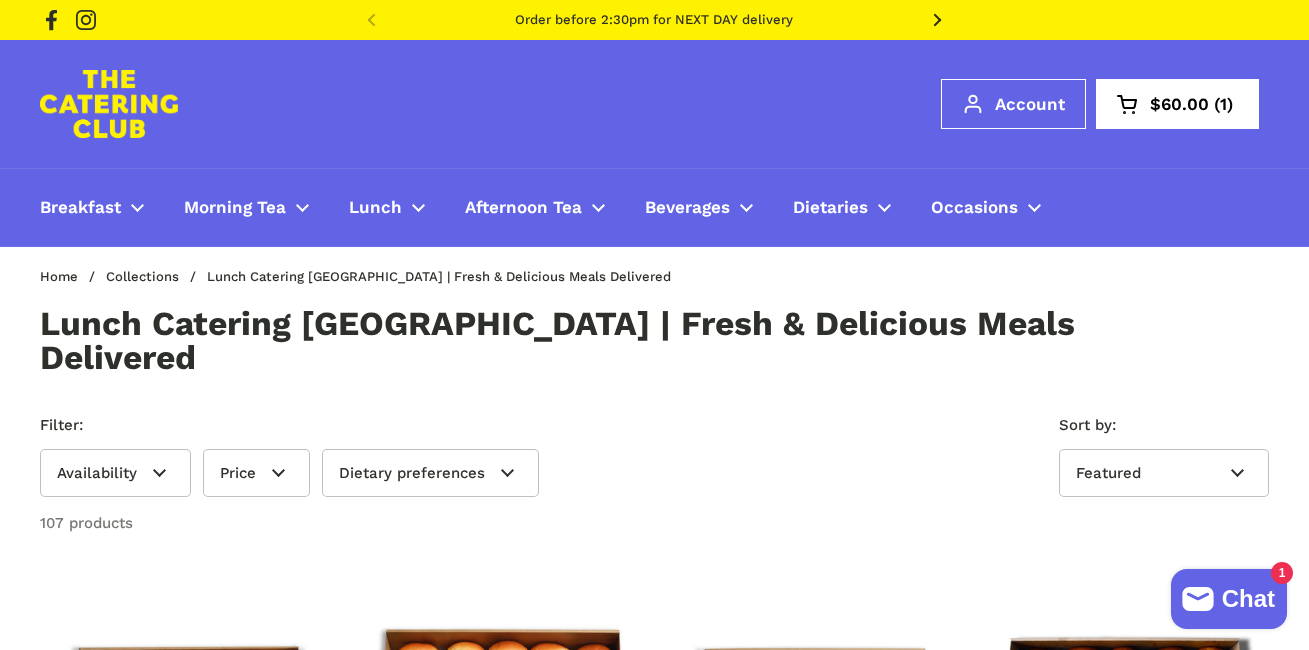 scroll, scrollTop: 0, scrollLeft: 0, axis: both 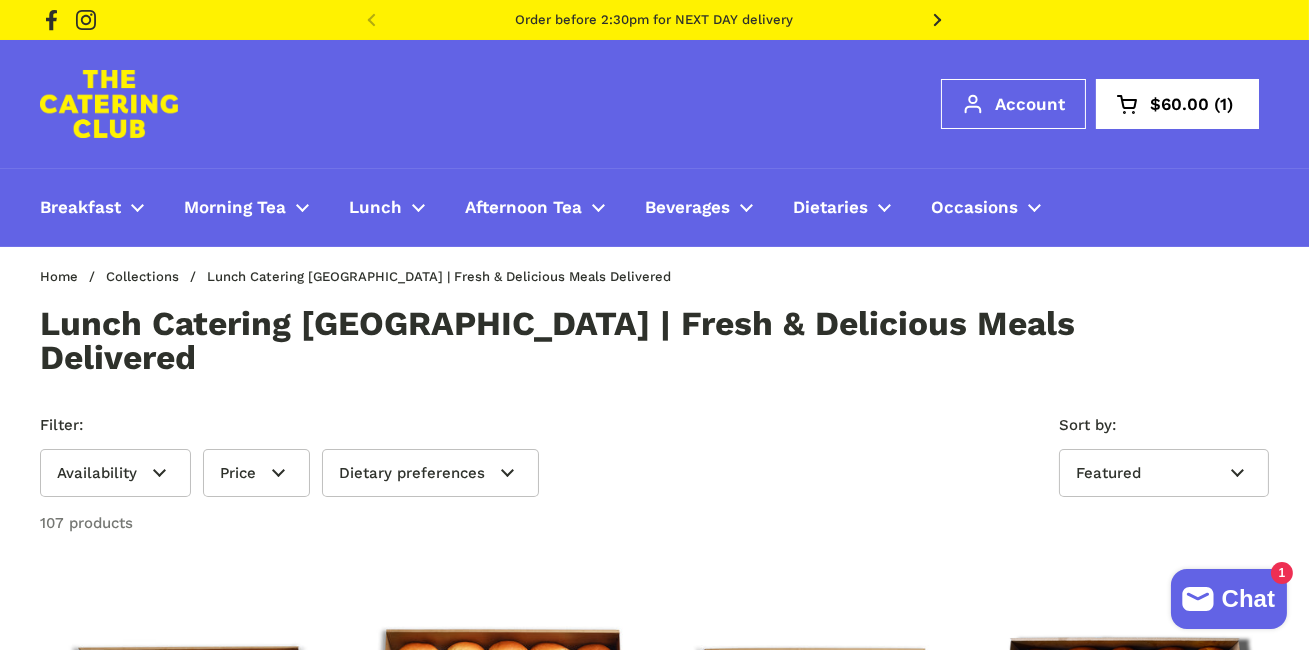 click on "Lunch" at bounding box center (375, 208) 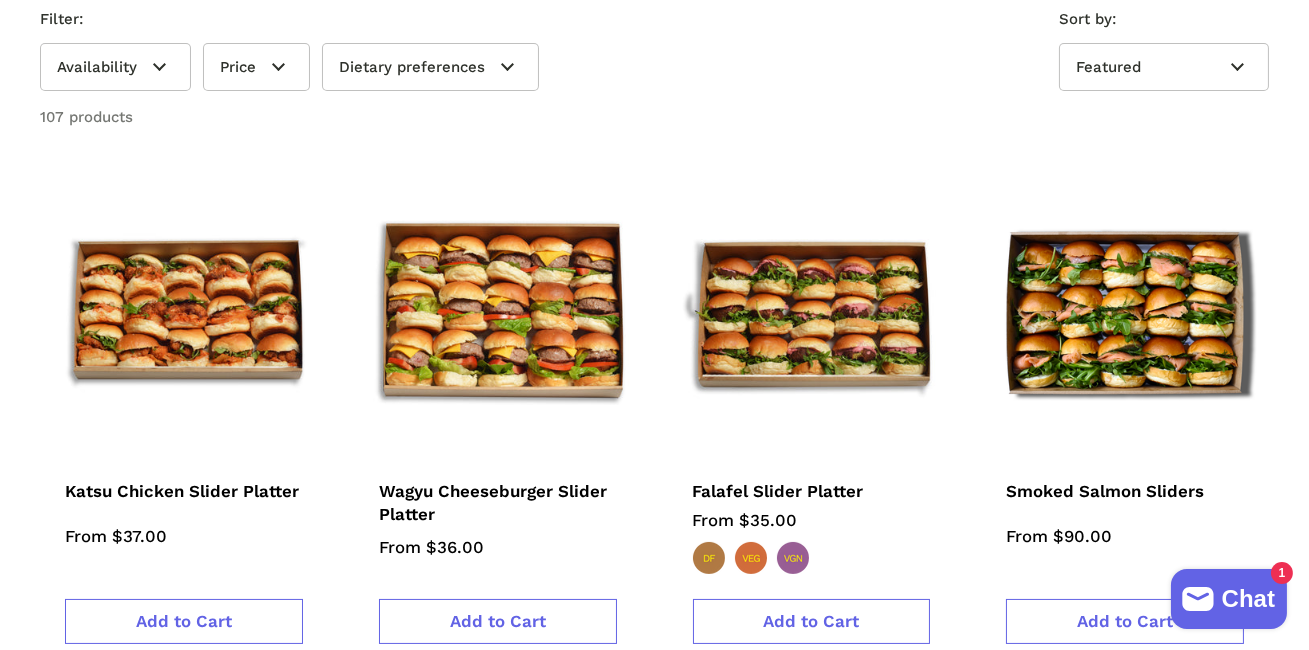 scroll, scrollTop: 502, scrollLeft: 0, axis: vertical 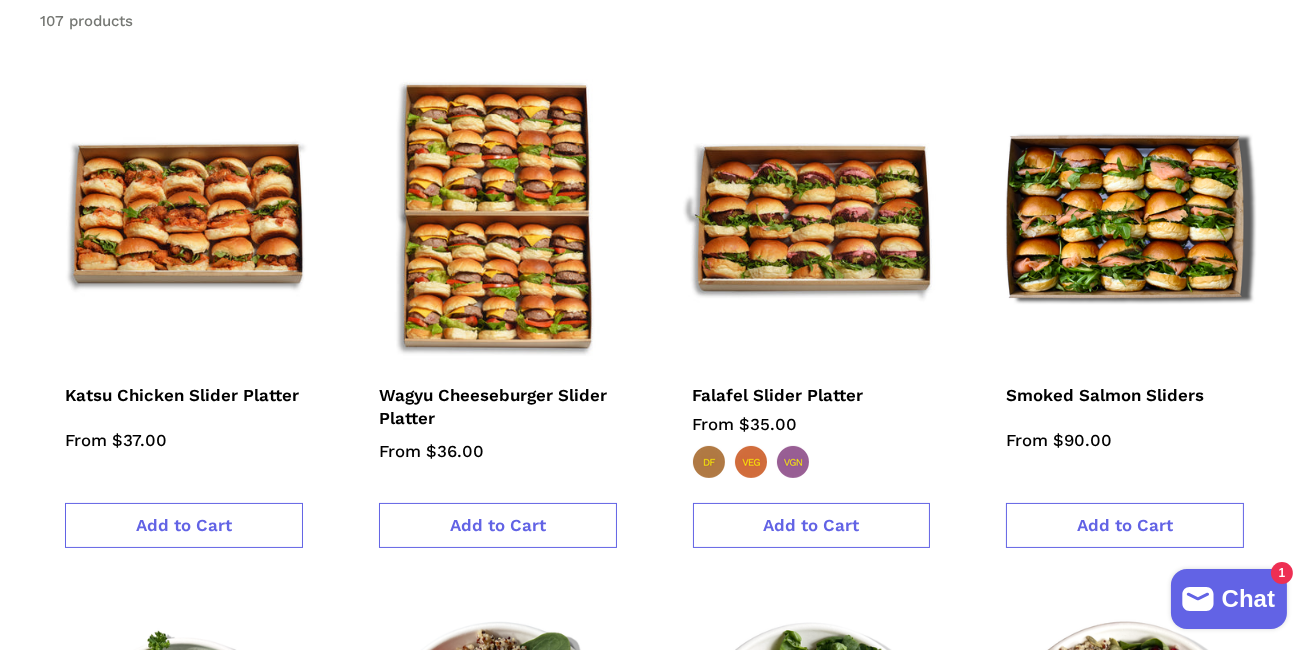 click at bounding box center (497, 216) 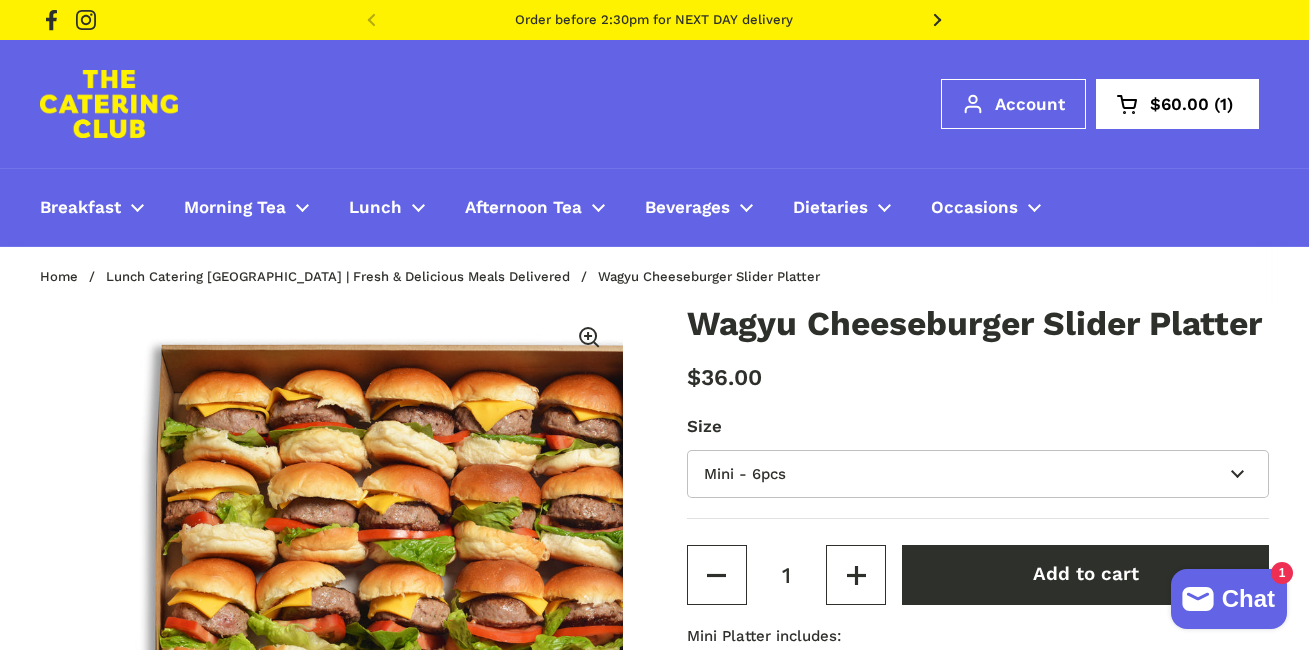 scroll, scrollTop: 0, scrollLeft: 0, axis: both 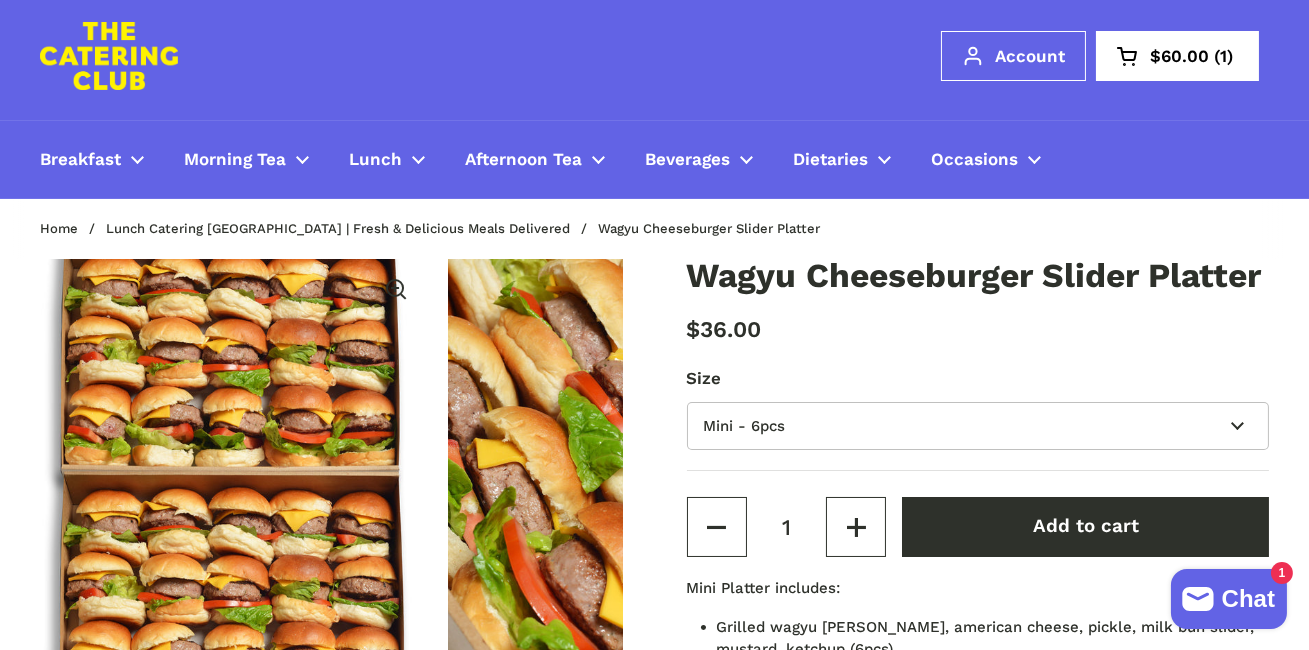 type 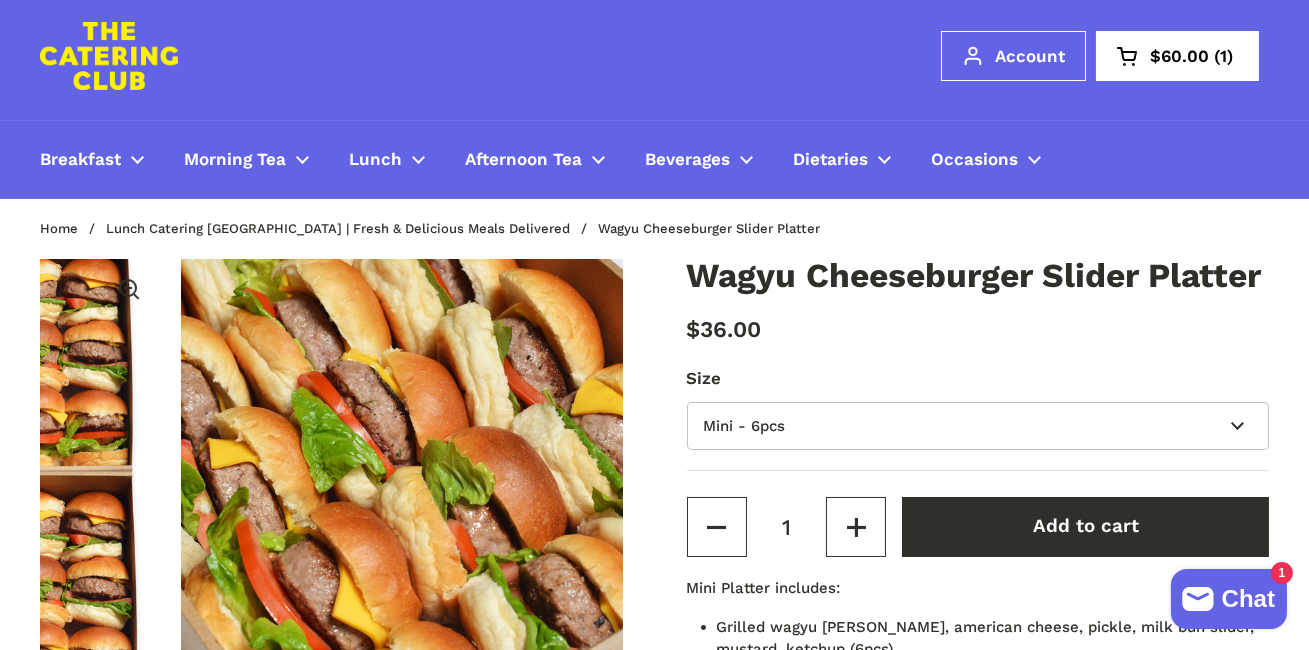scroll, scrollTop: 174, scrollLeft: 0, axis: vertical 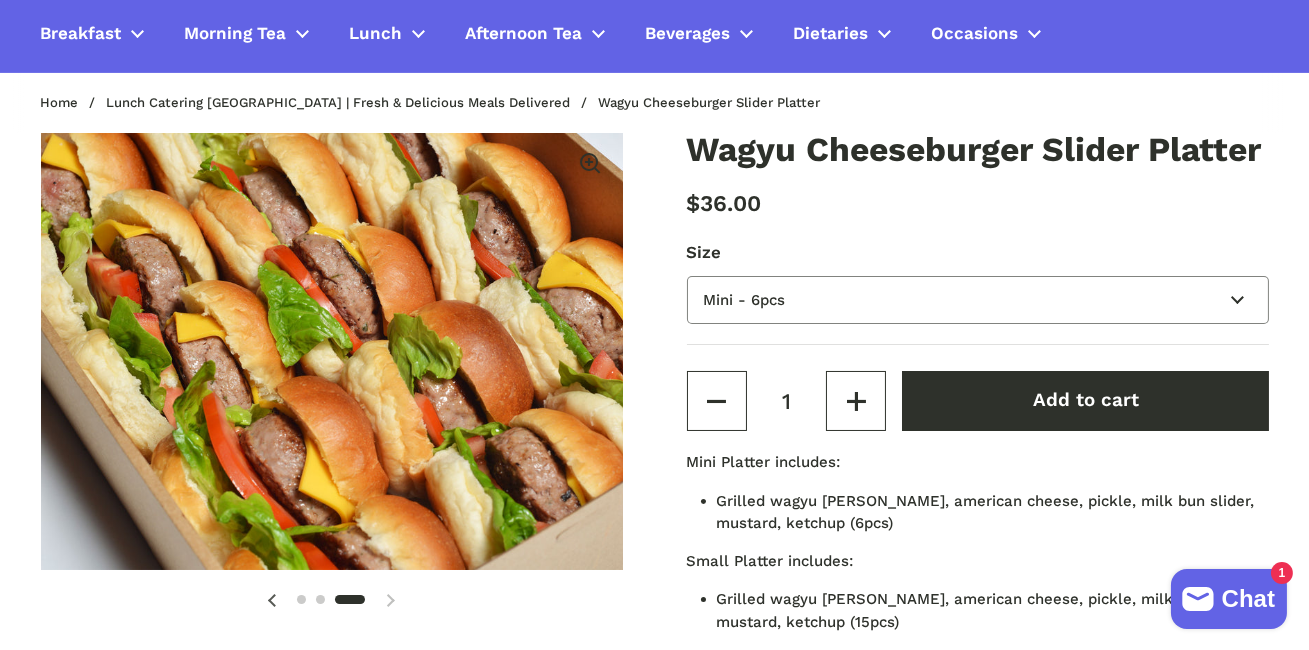 click on "Mini - 6pcs
Small - 15pcs
Large - 30pcs" at bounding box center [978, 300] 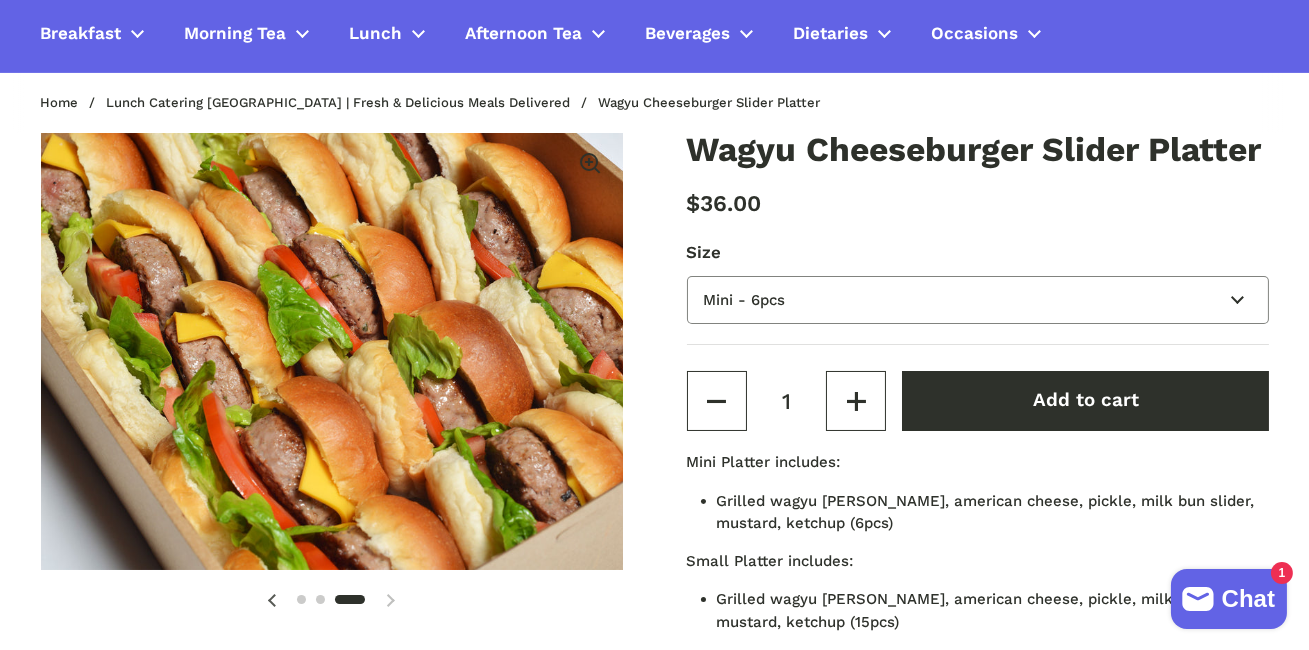 select on "Large - 30pcs" 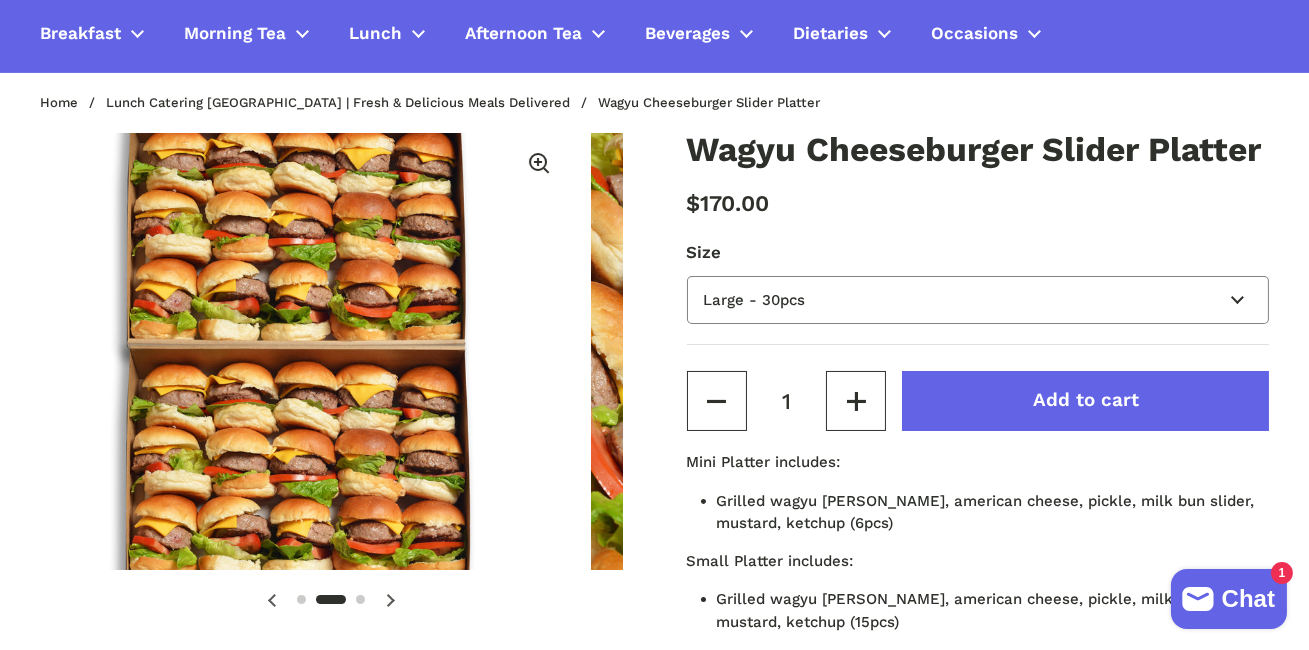 scroll, scrollTop: 0, scrollLeft: 600, axis: horizontal 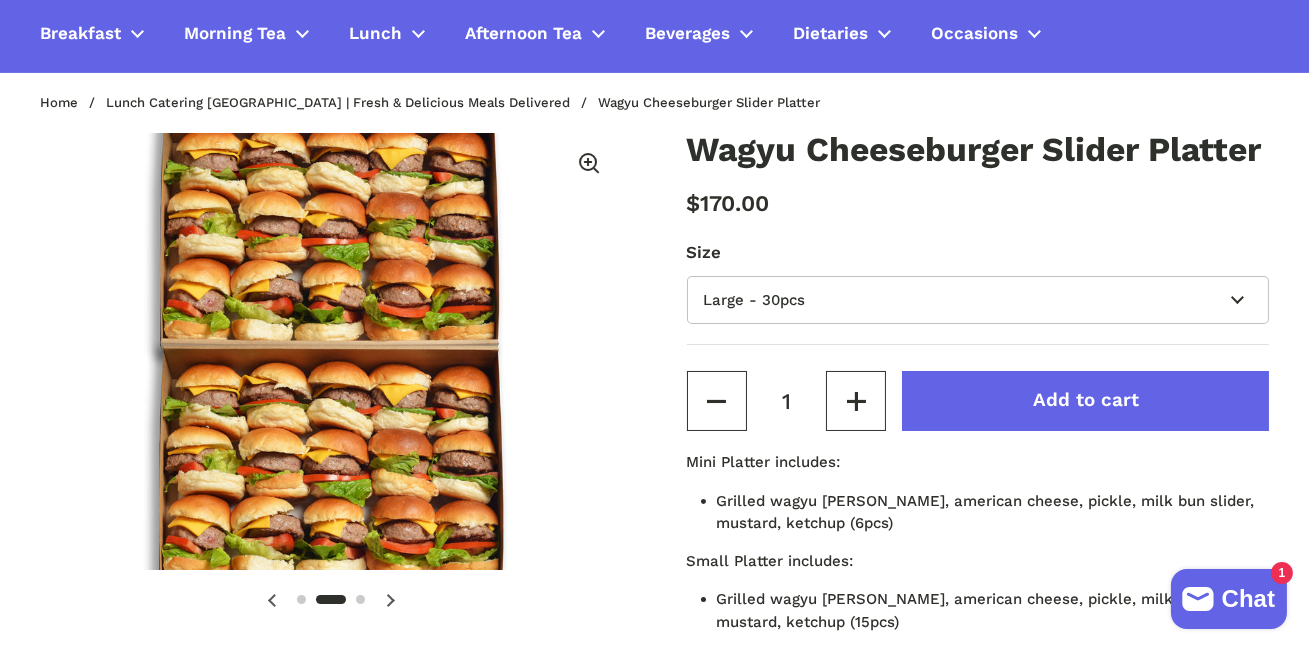 click on "Add to cart" at bounding box center (1085, 401) 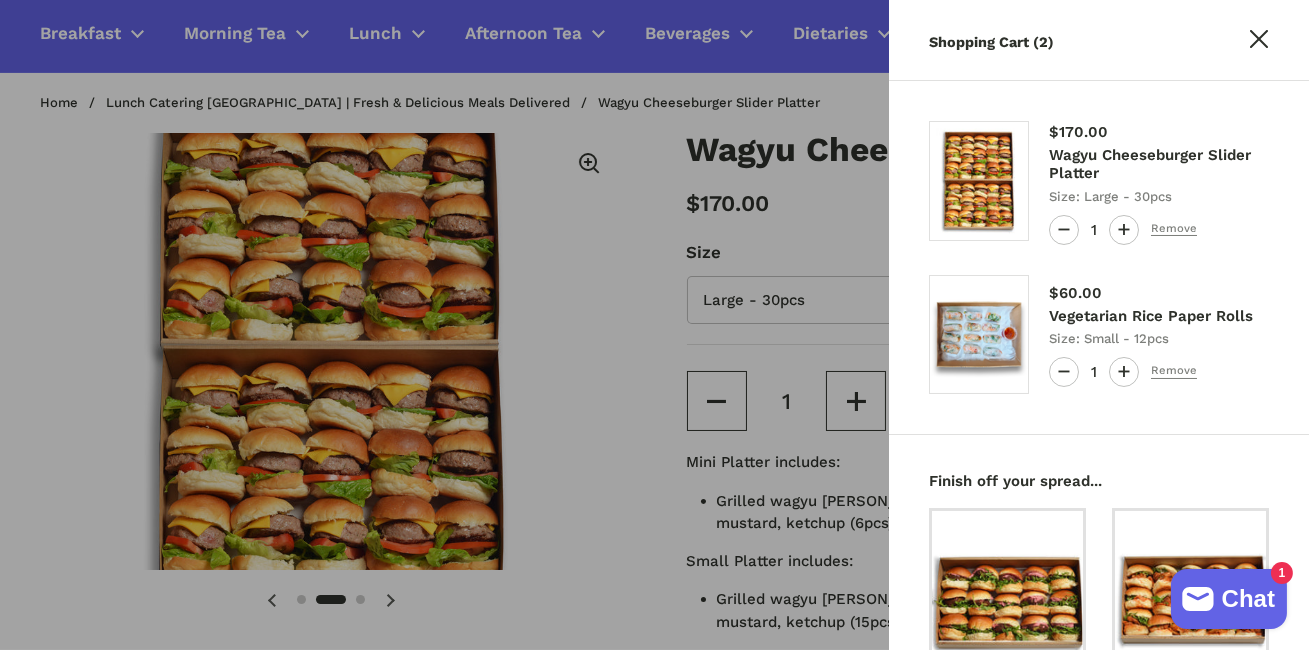 click at bounding box center [654, 325] 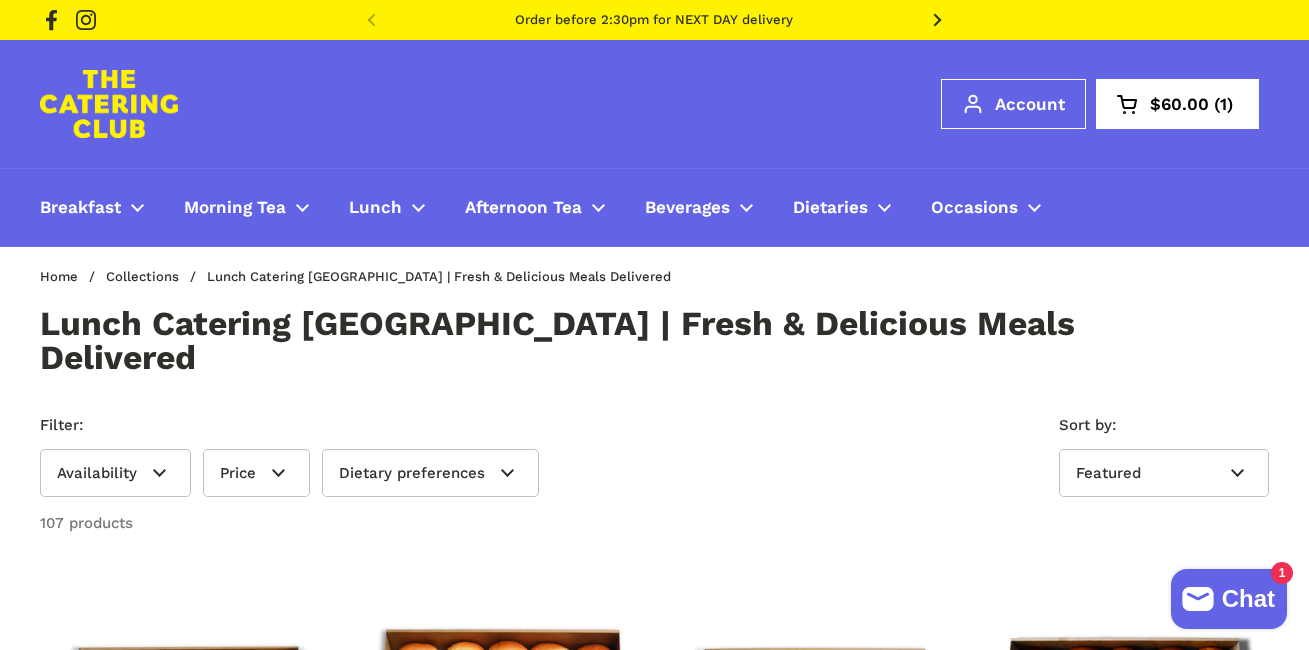scroll, scrollTop: 502, scrollLeft: 0, axis: vertical 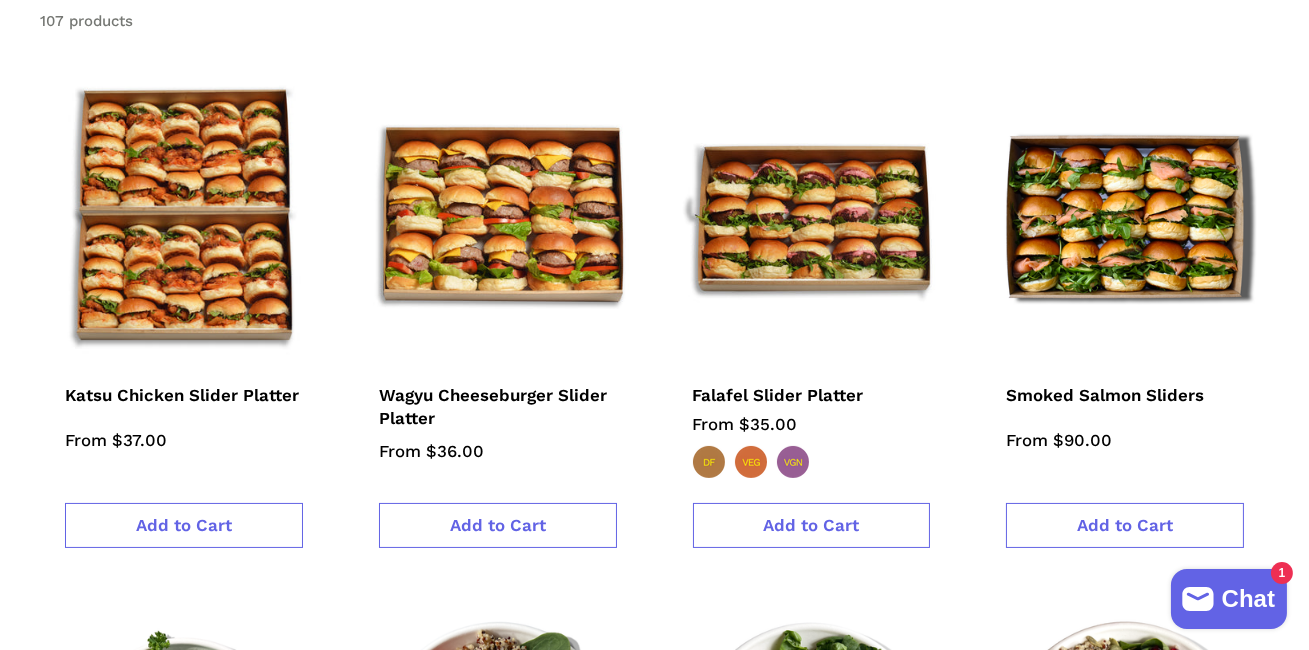 click at bounding box center [184, 216] 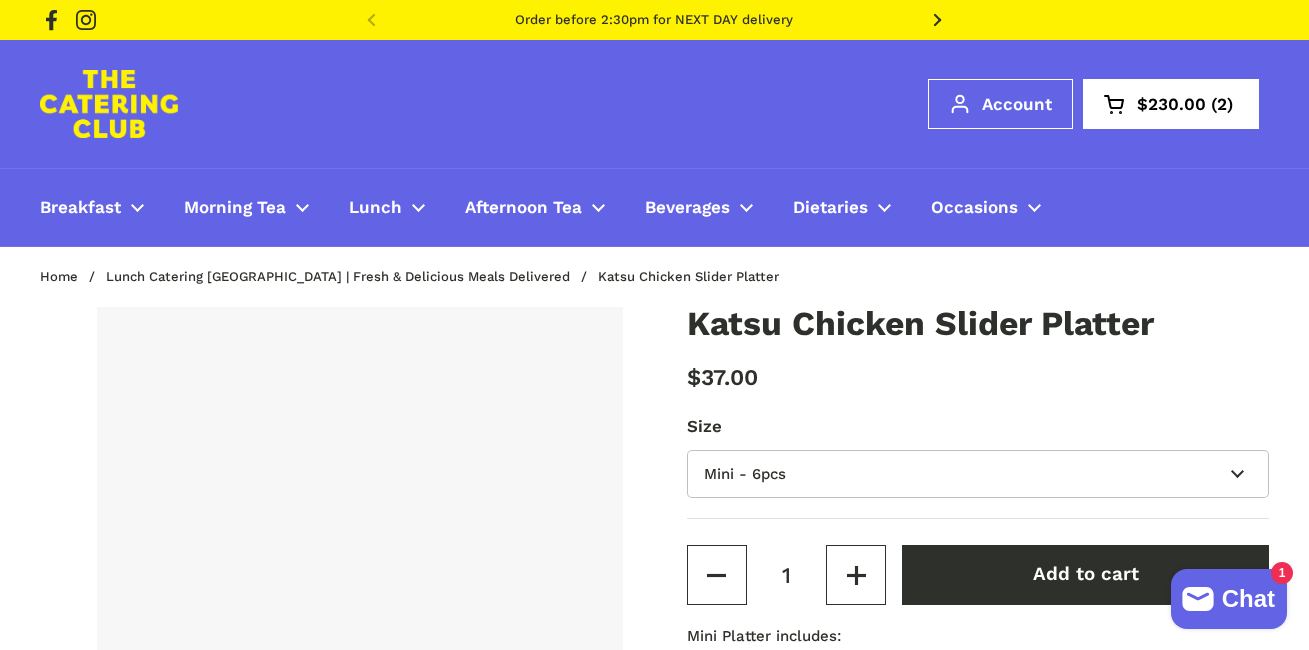 scroll, scrollTop: 0, scrollLeft: 0, axis: both 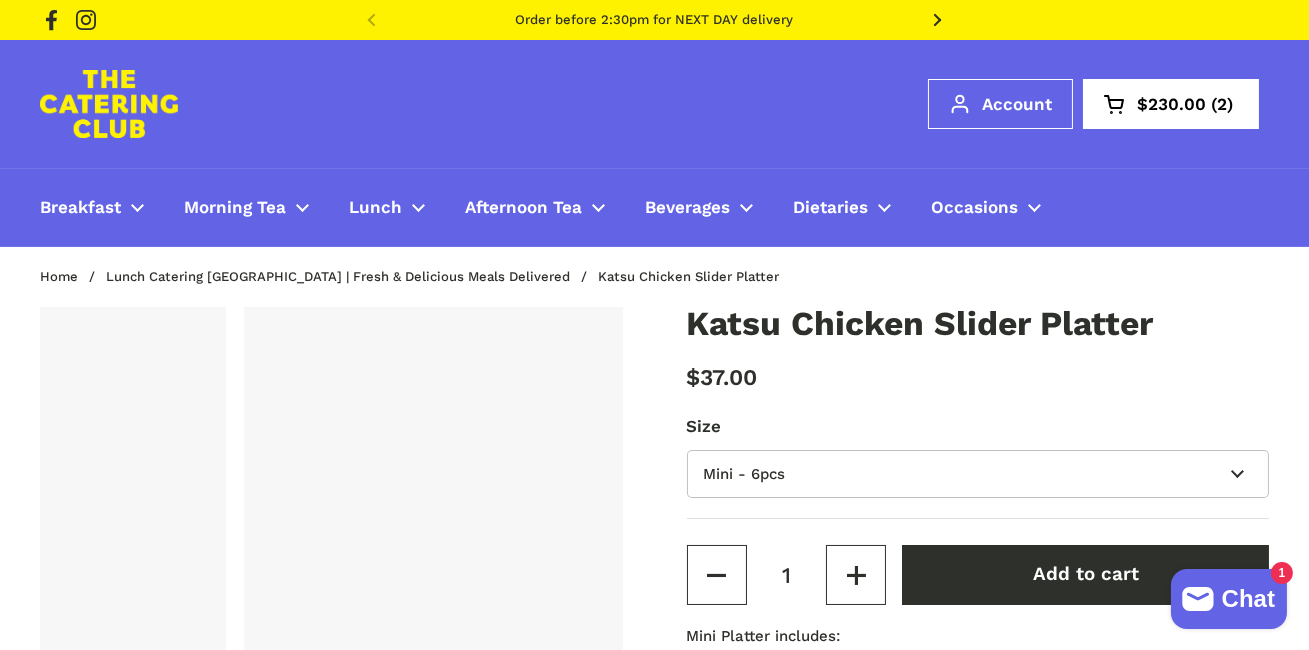 type 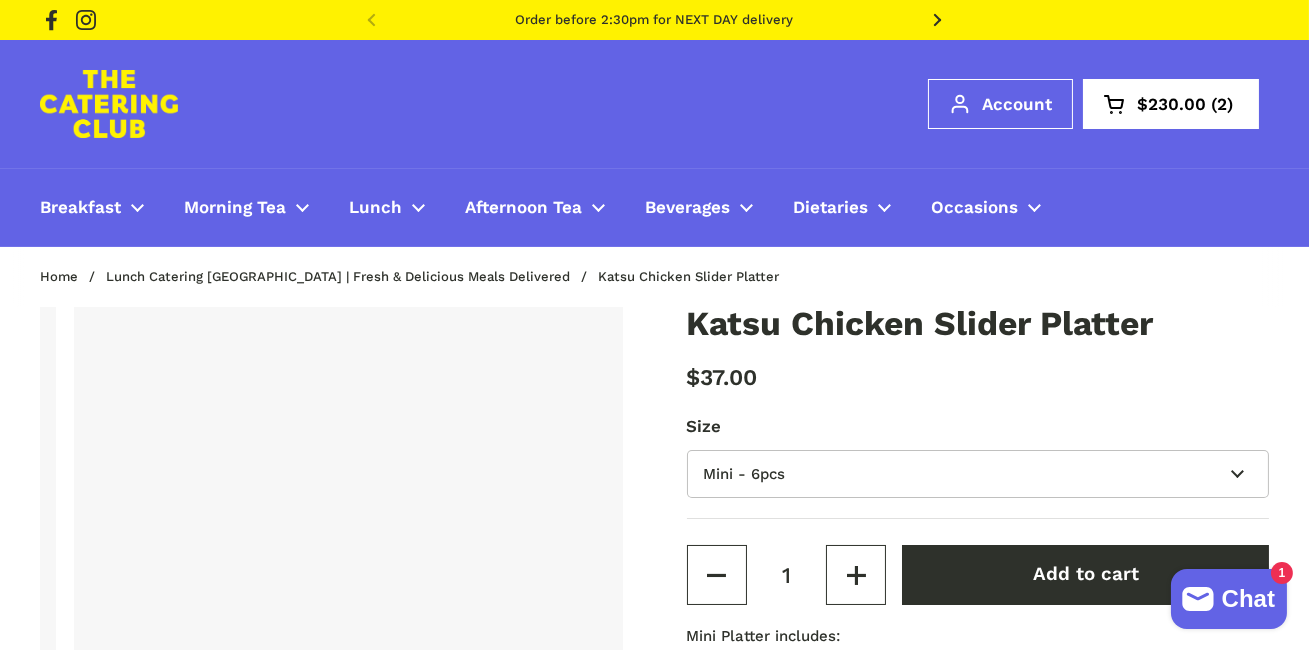 scroll, scrollTop: 0, scrollLeft: 1200, axis: horizontal 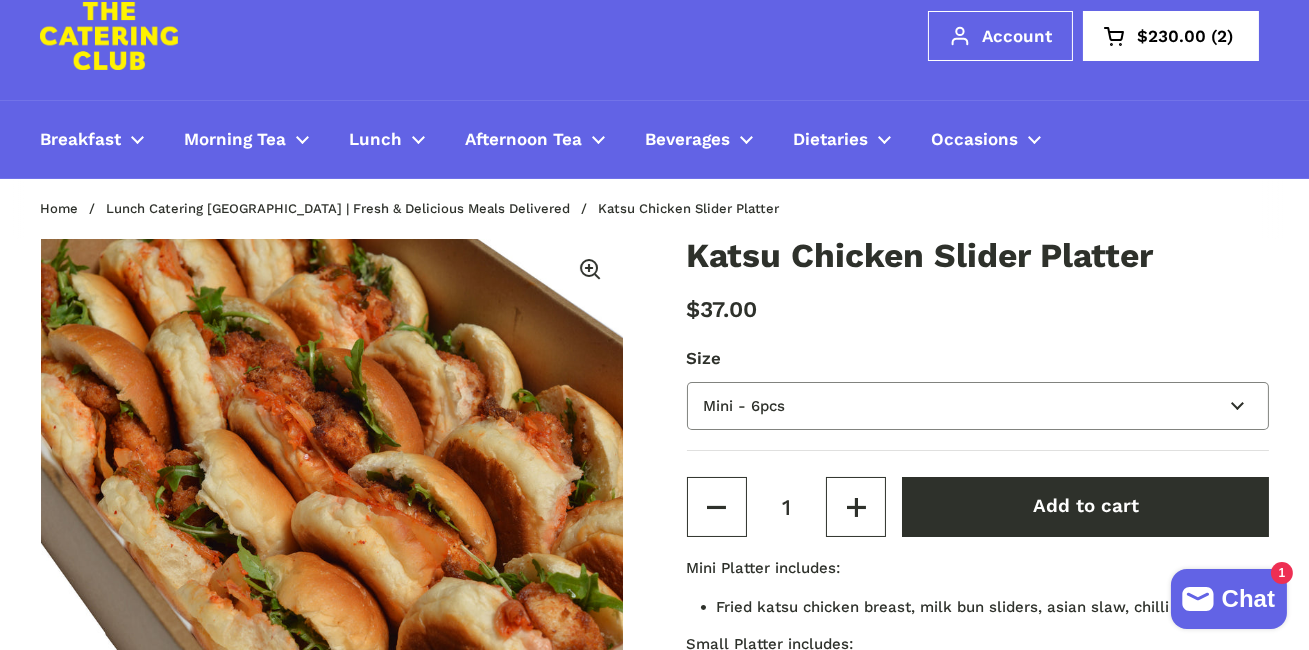 click on "Mini - 6pcs
Small - 15pcs
Large - 30pcs" at bounding box center (978, 406) 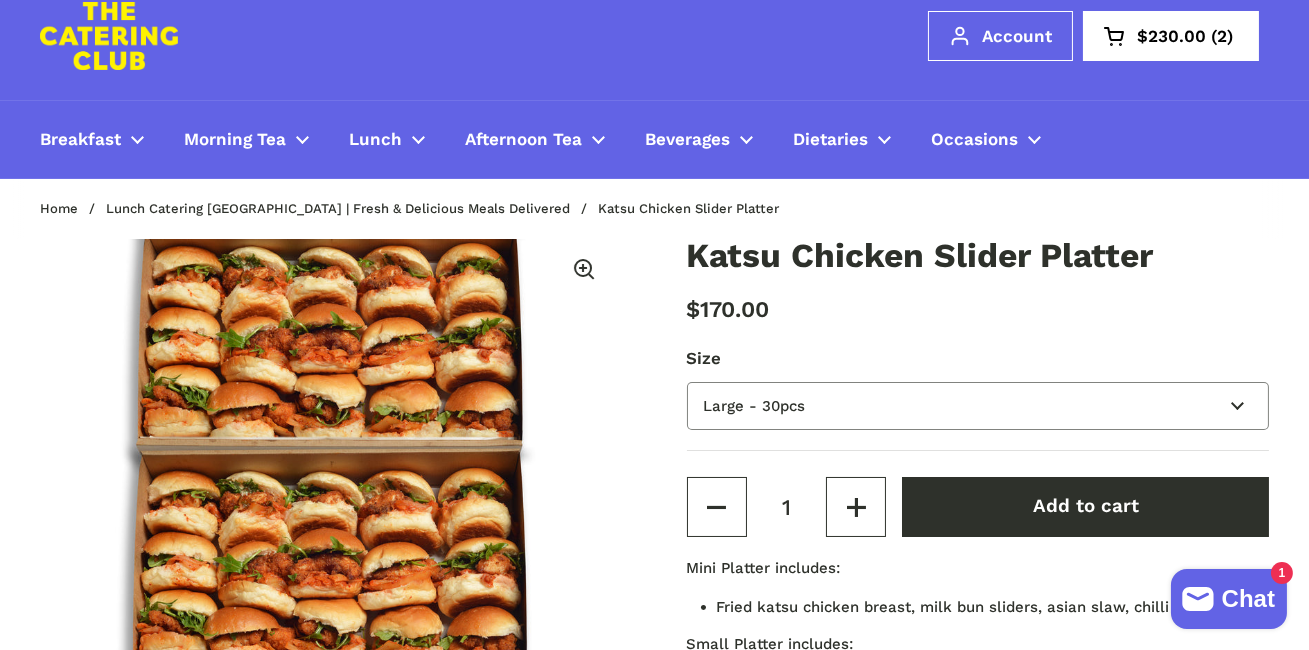 scroll, scrollTop: 0, scrollLeft: 600, axis: horizontal 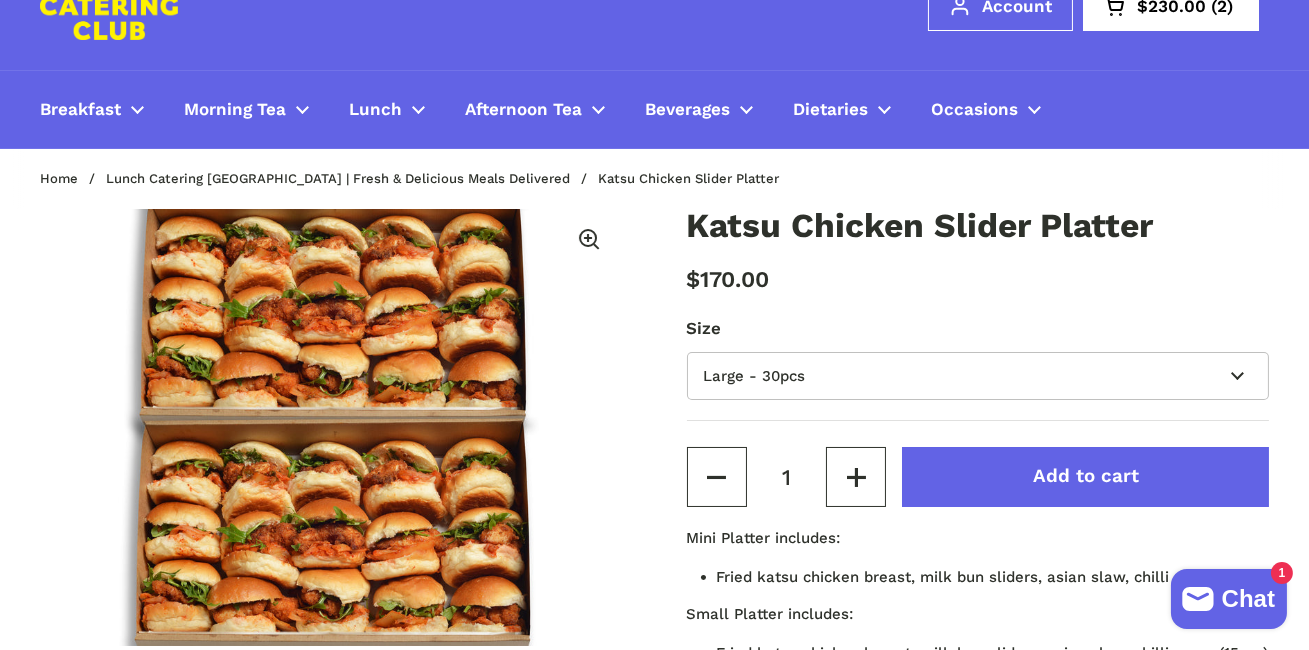 click on "Add to cart" at bounding box center (1085, 477) 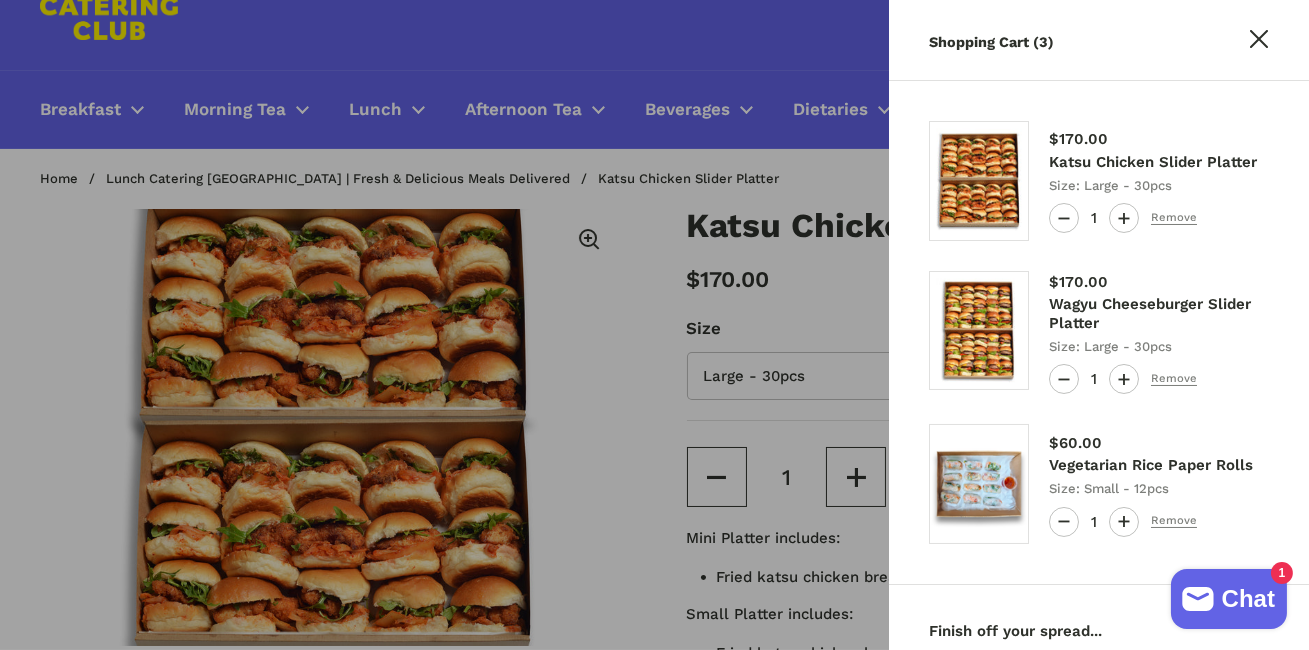 click at bounding box center (654, 325) 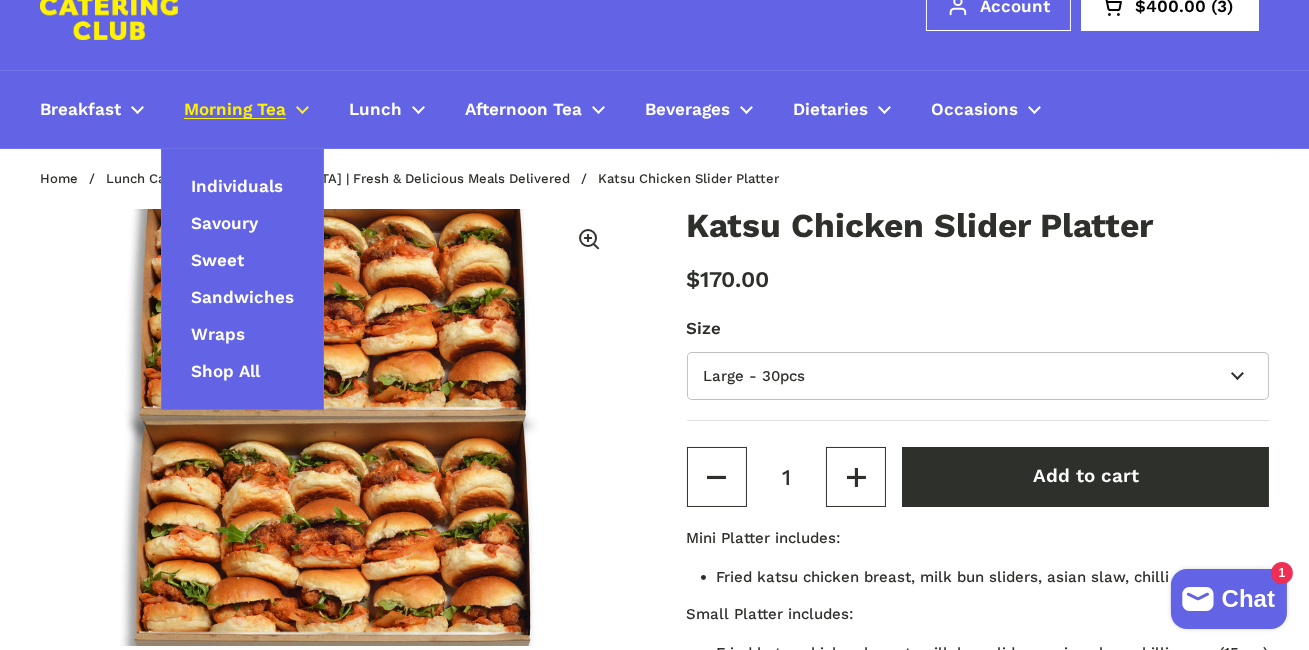 click on "Morning Tea" at bounding box center (235, 110) 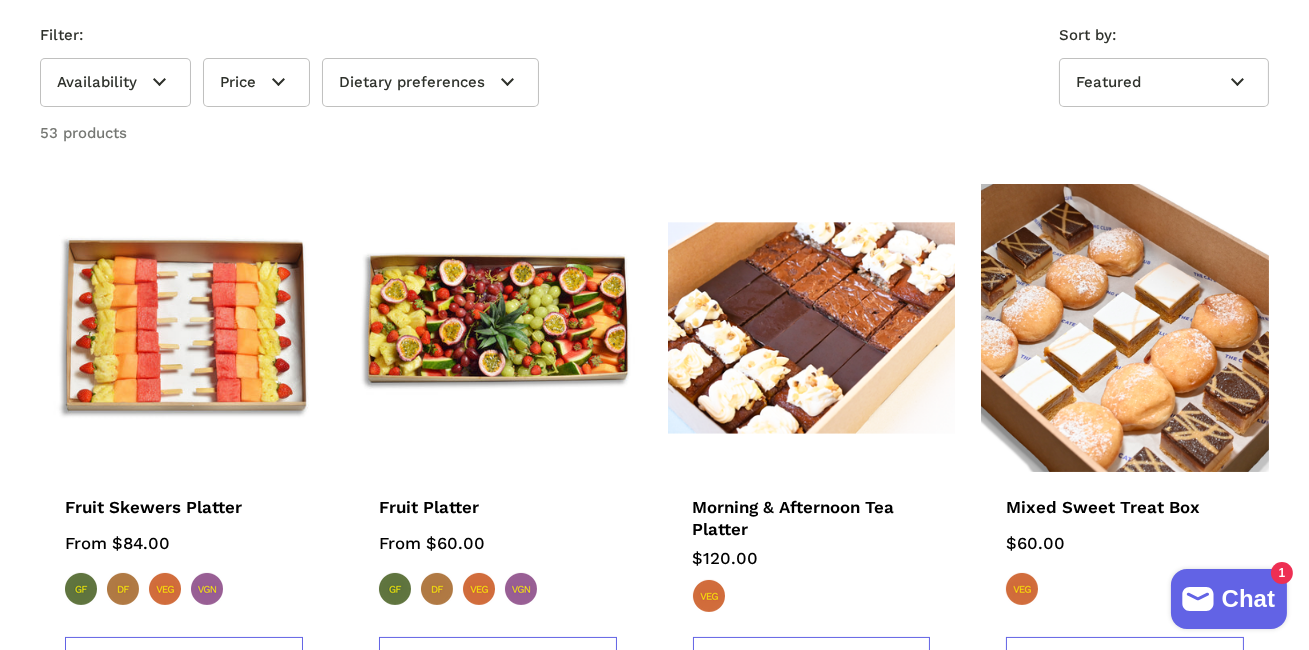 scroll, scrollTop: 362, scrollLeft: 0, axis: vertical 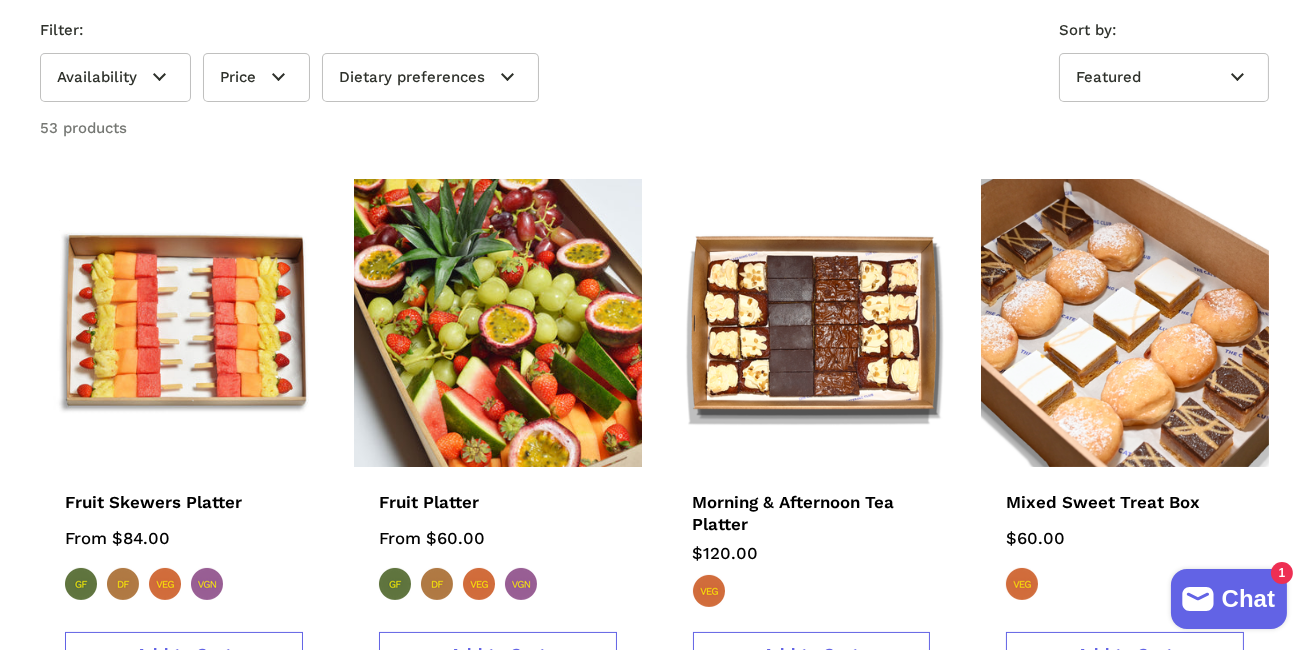 click at bounding box center [497, 323] 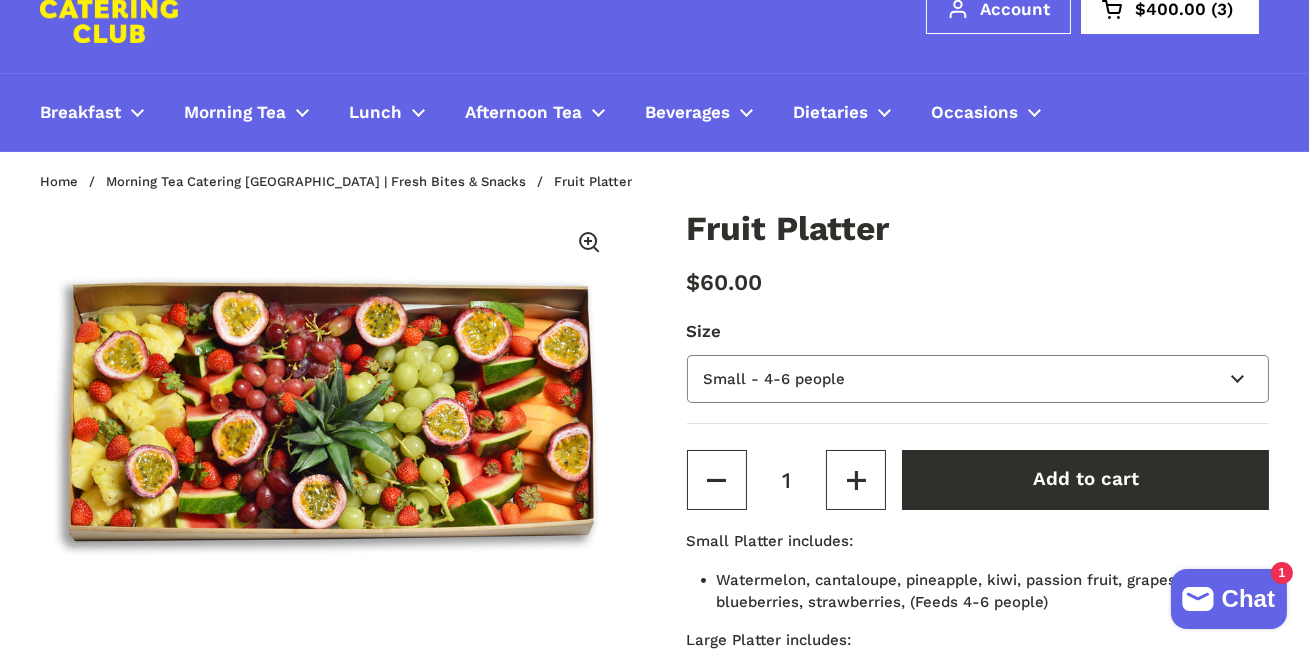 scroll, scrollTop: 94, scrollLeft: 0, axis: vertical 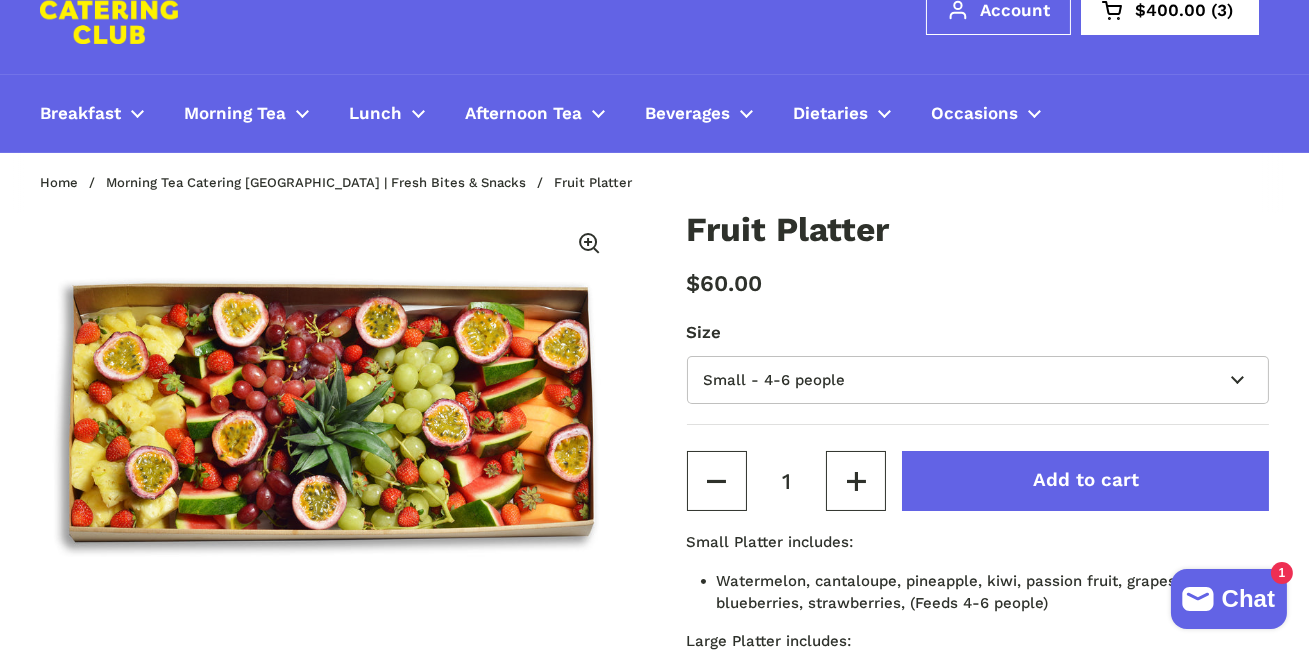 click on "Add to cart" at bounding box center (1085, 481) 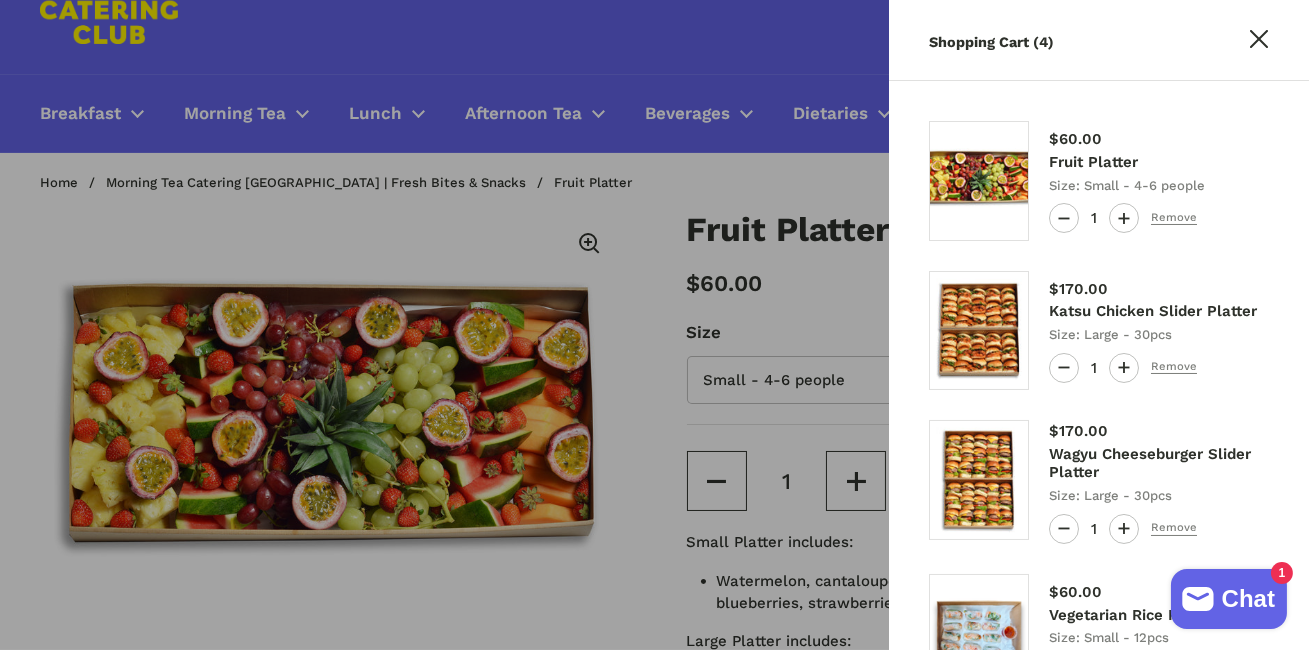 click at bounding box center [654, 325] 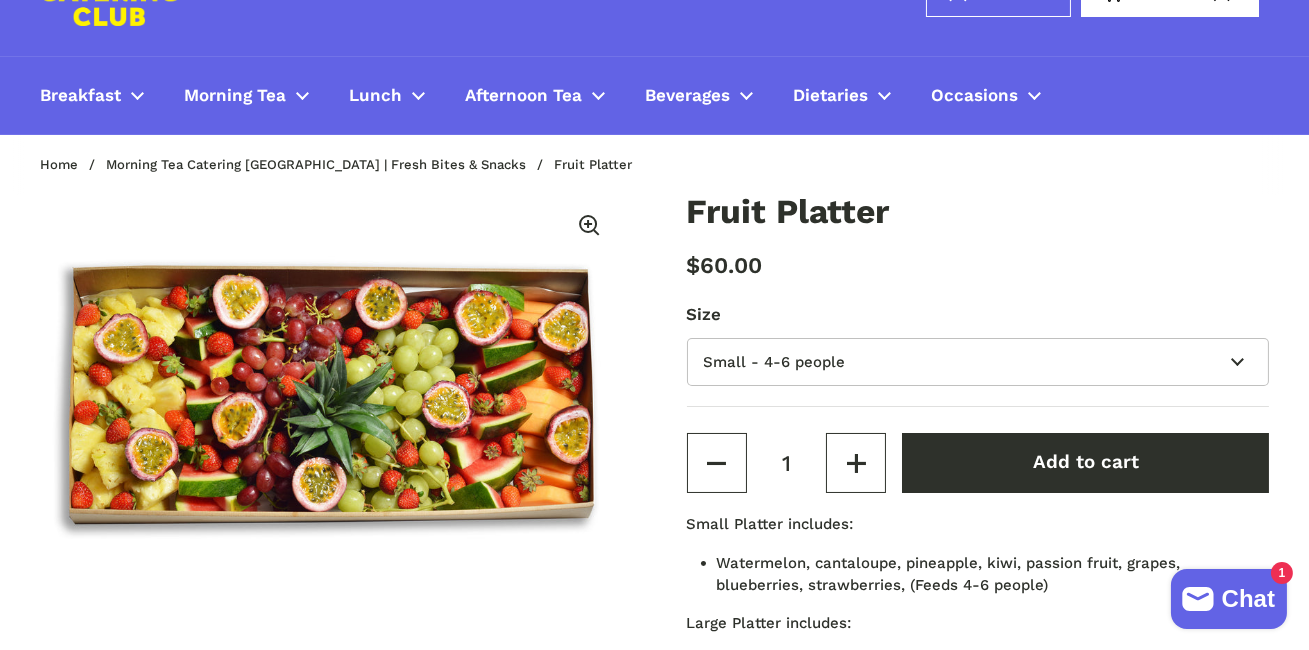 scroll, scrollTop: 110, scrollLeft: 0, axis: vertical 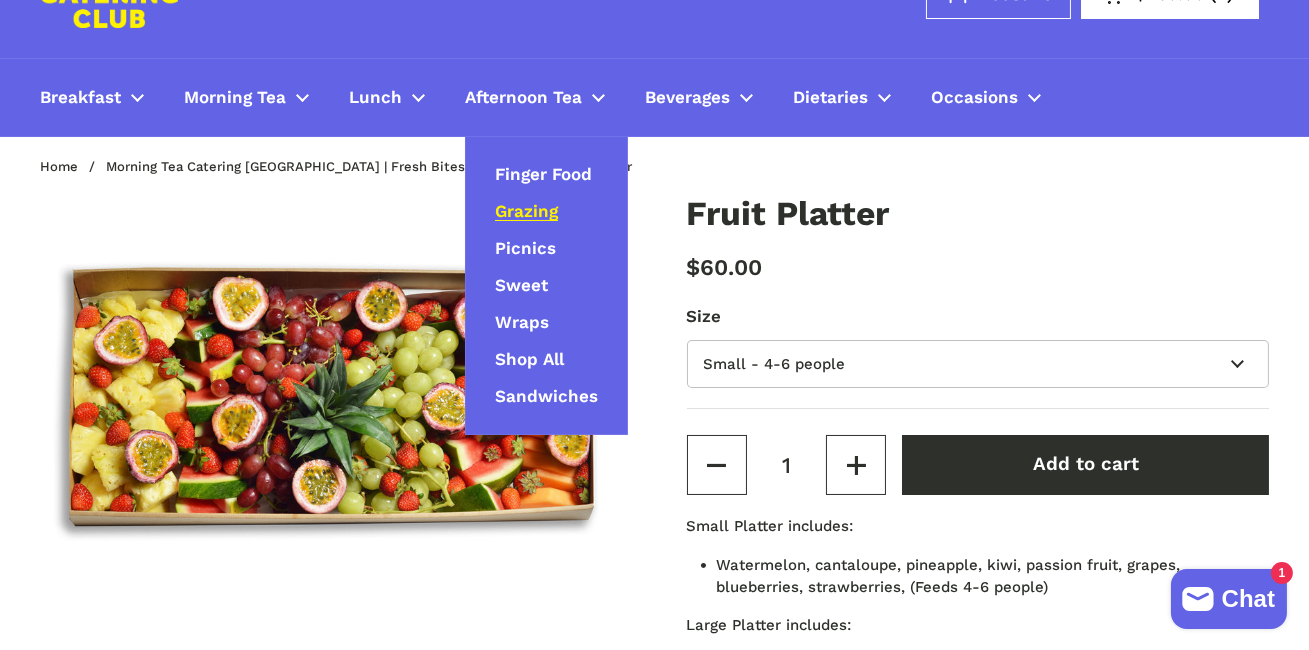 click on "Grazing" at bounding box center [526, 212] 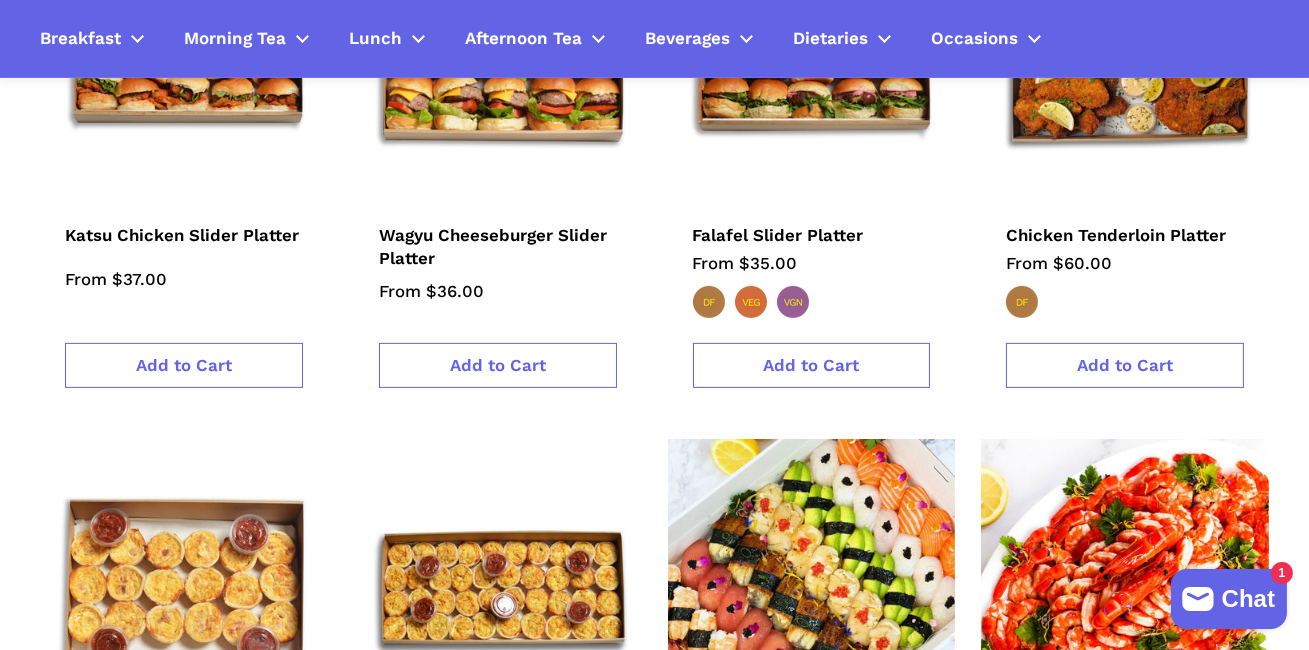 scroll, scrollTop: 1093, scrollLeft: 0, axis: vertical 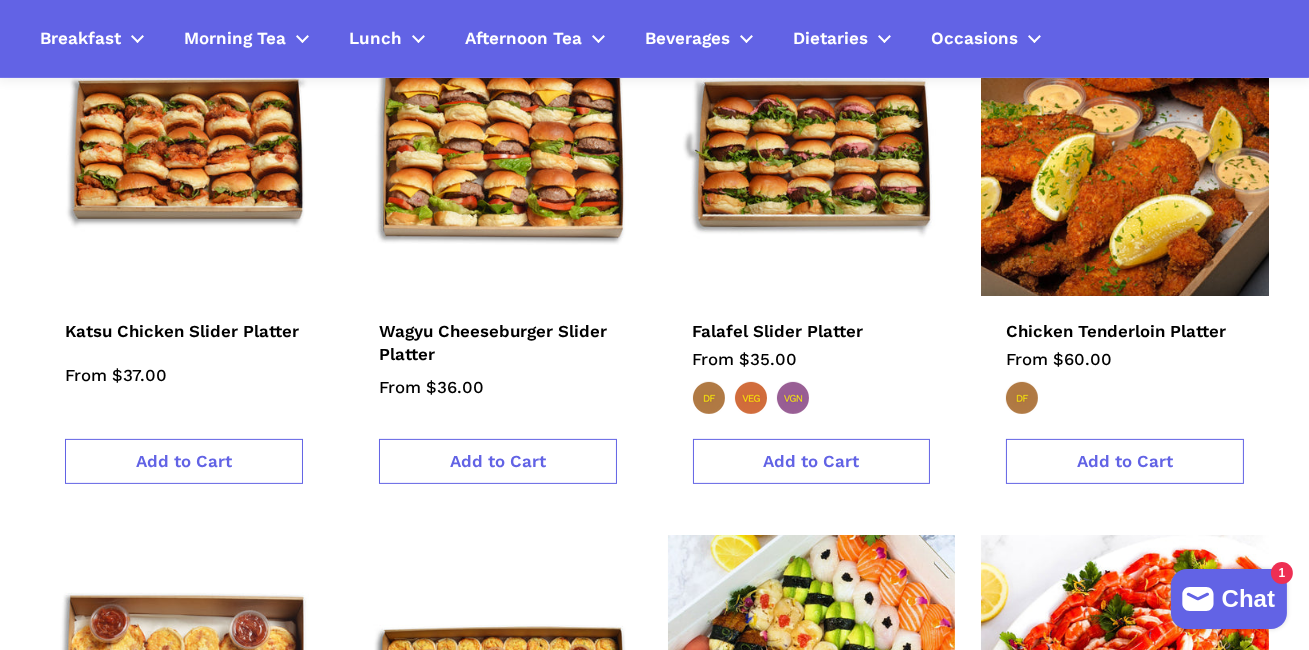 click at bounding box center [1125, 152] 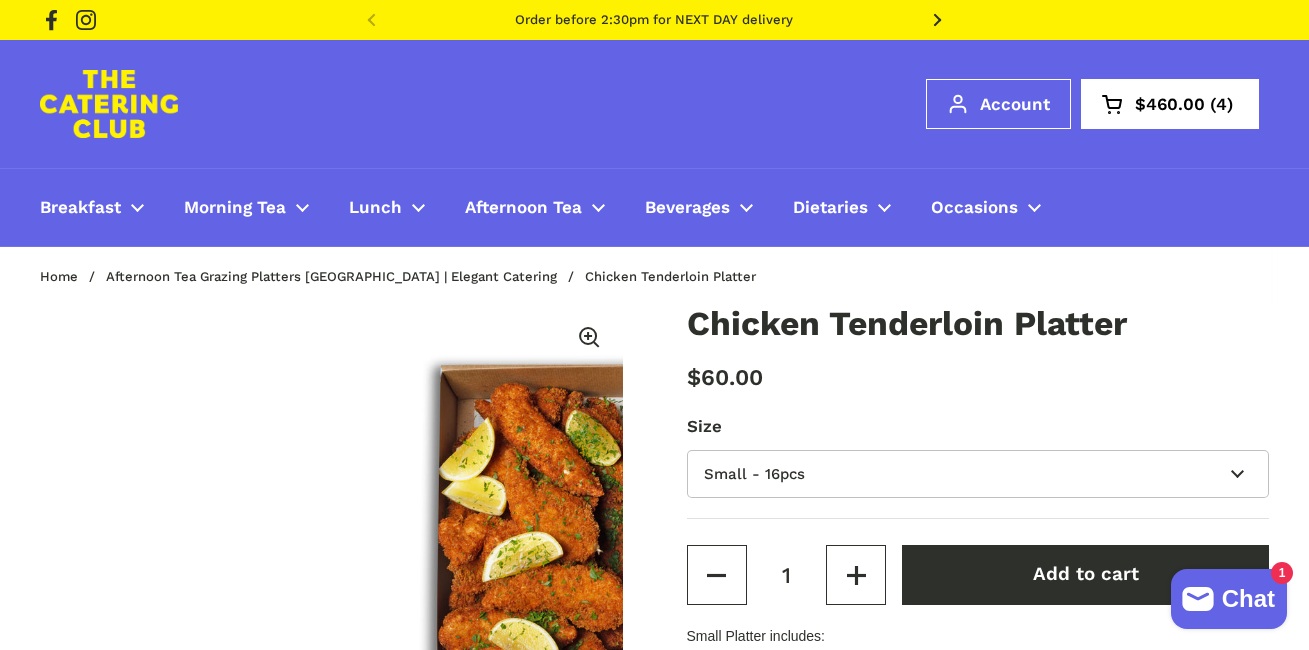 scroll, scrollTop: 286, scrollLeft: 0, axis: vertical 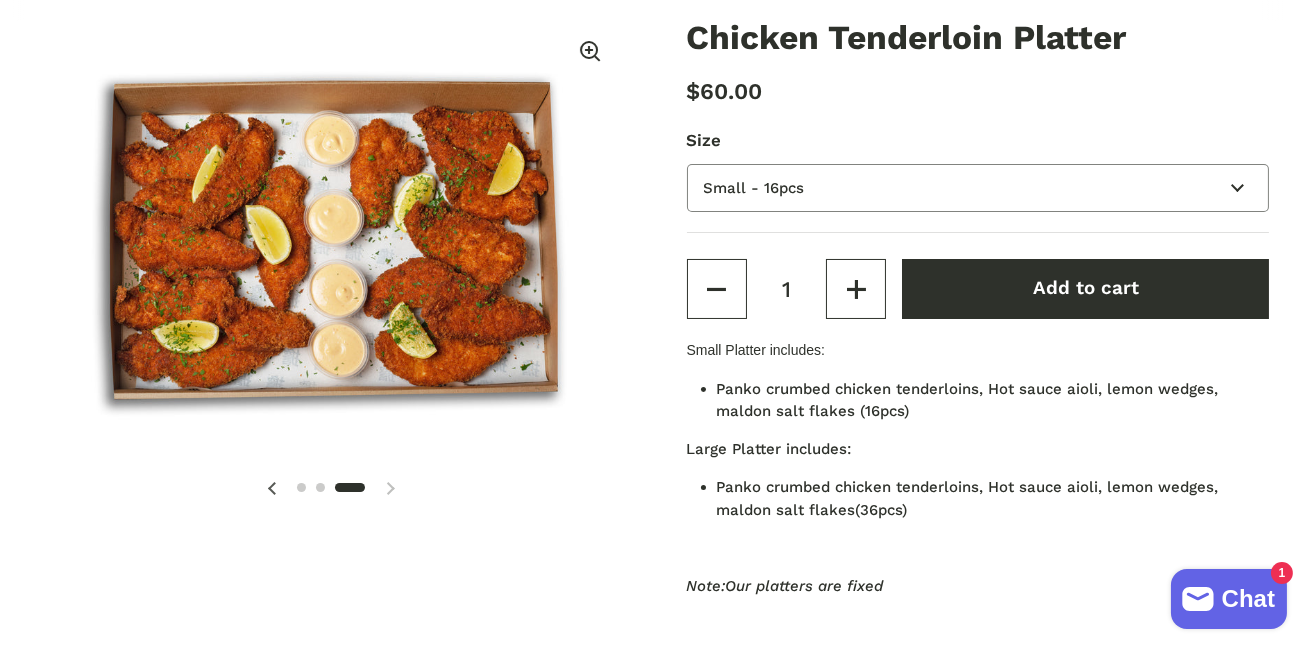 click on "Small - 16pcs
Large - 36pcs" at bounding box center [978, 188] 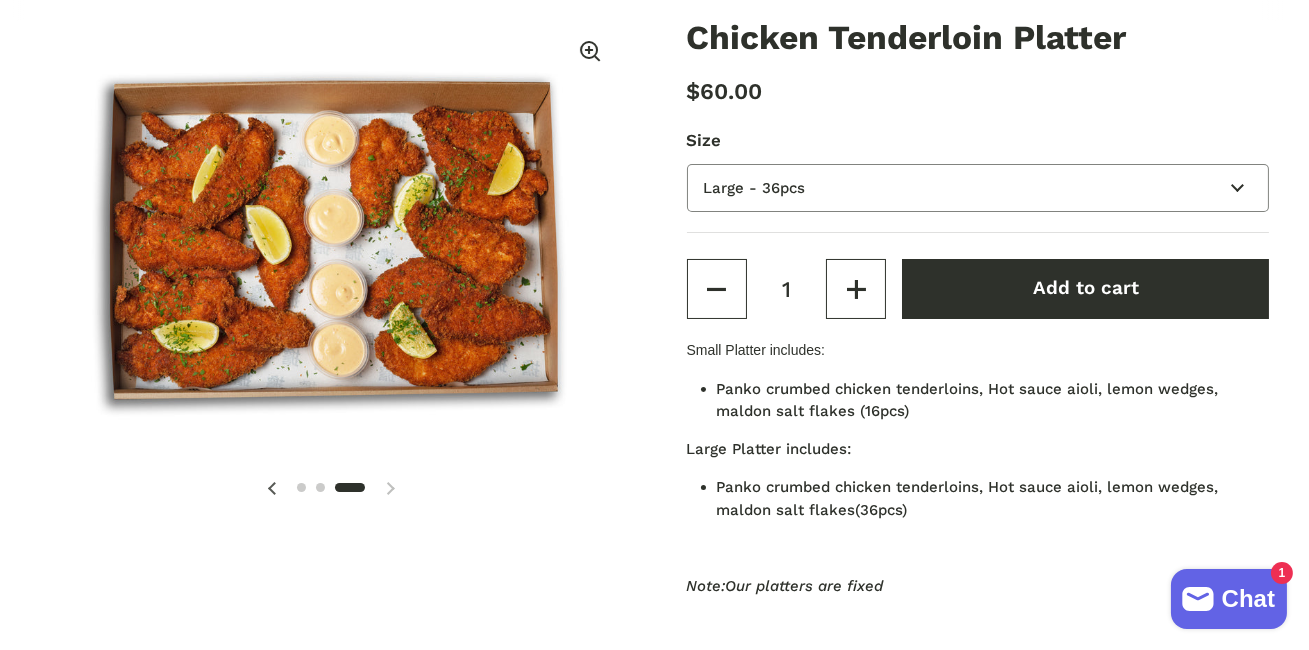 type 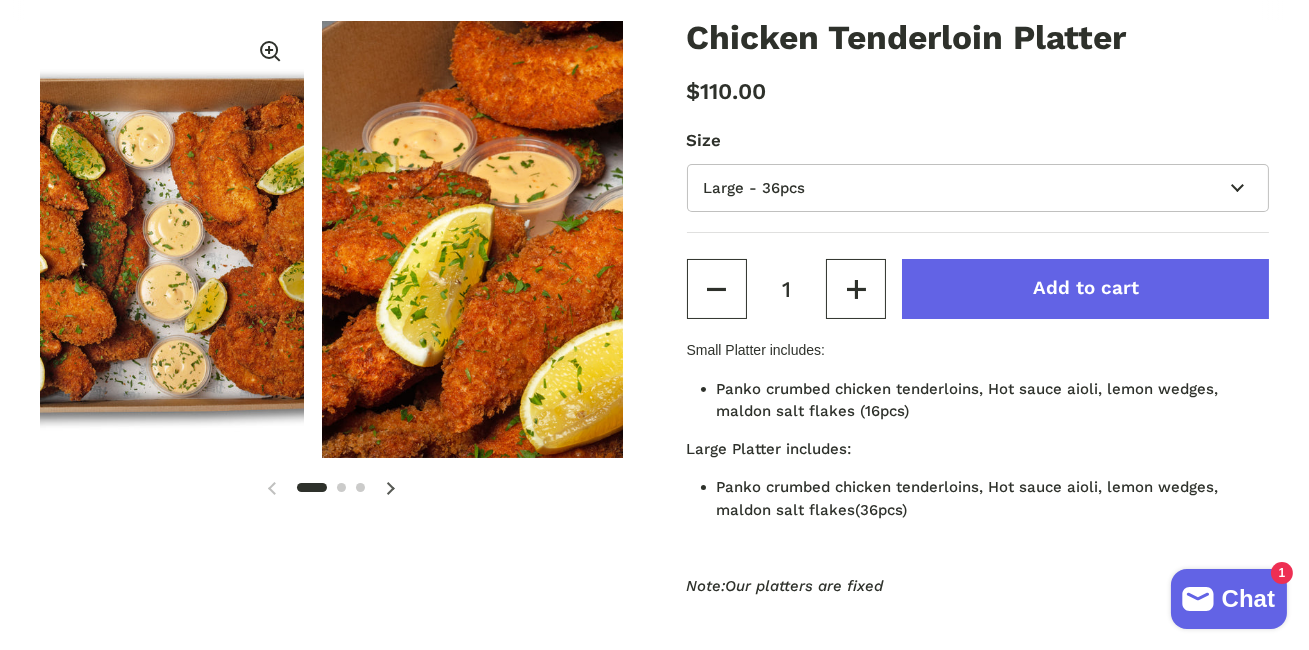 scroll, scrollTop: 0, scrollLeft: 88, axis: horizontal 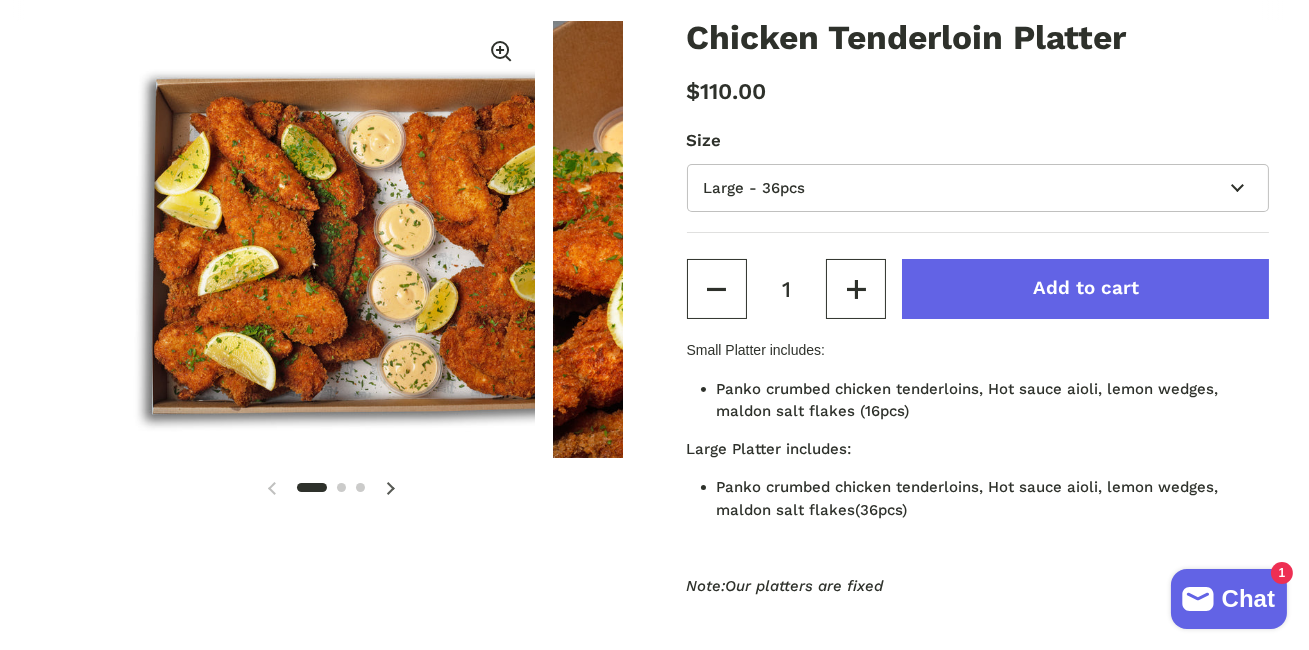 click on "Add to cart" at bounding box center [1085, 289] 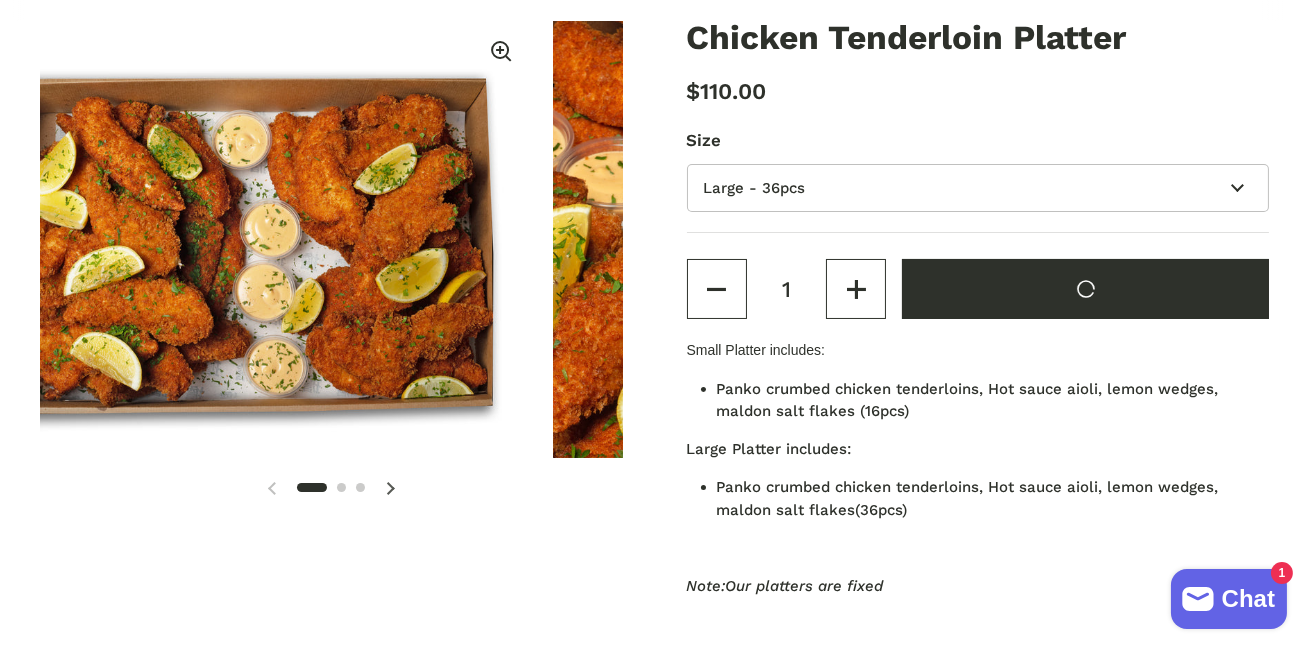 scroll, scrollTop: 0, scrollLeft: 0, axis: both 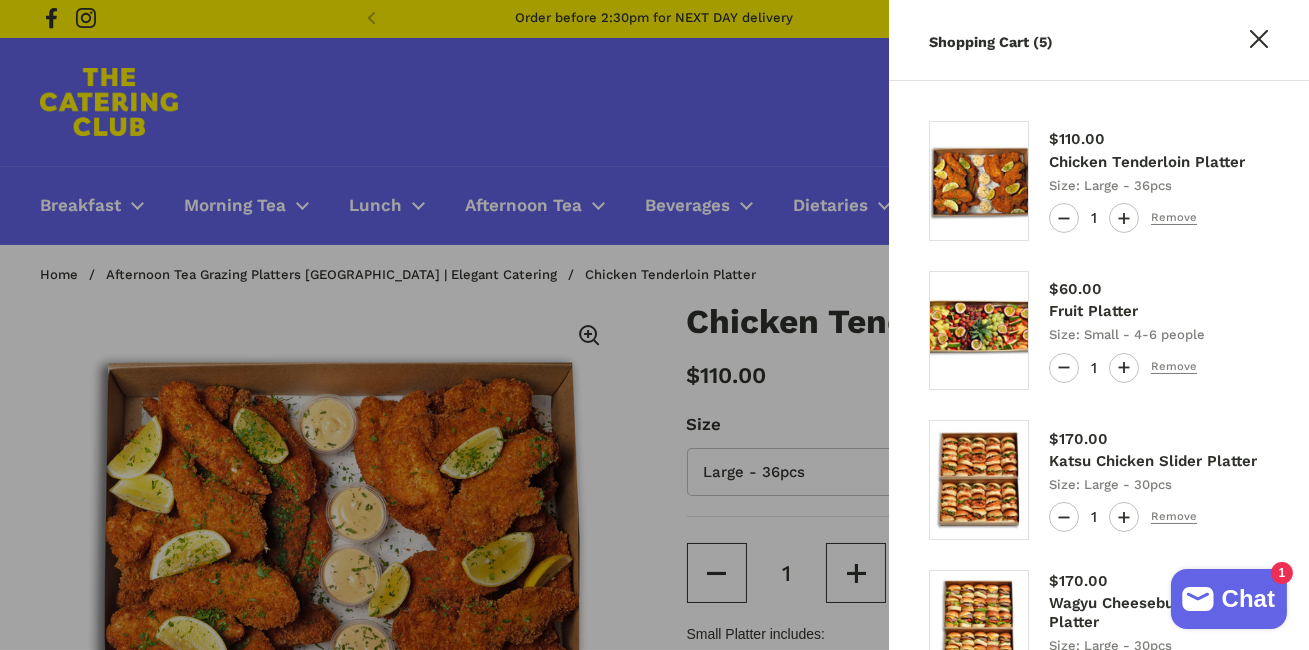 click at bounding box center [654, 325] 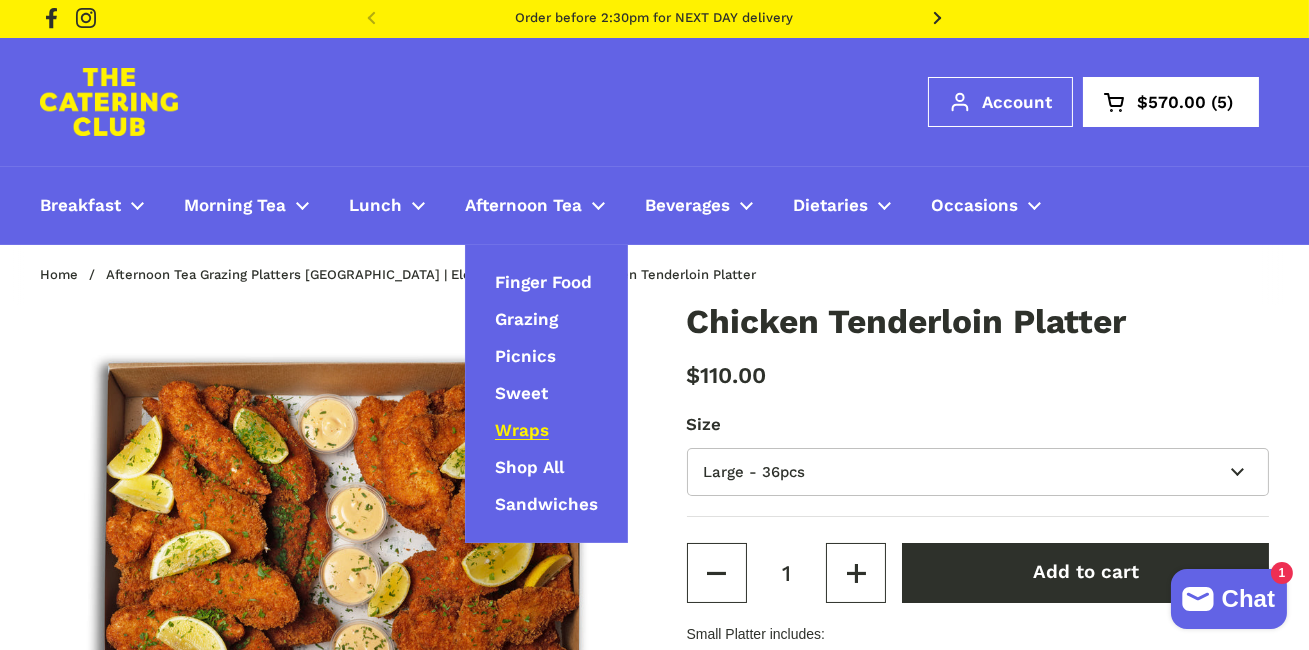 click on "Wraps" at bounding box center [522, 431] 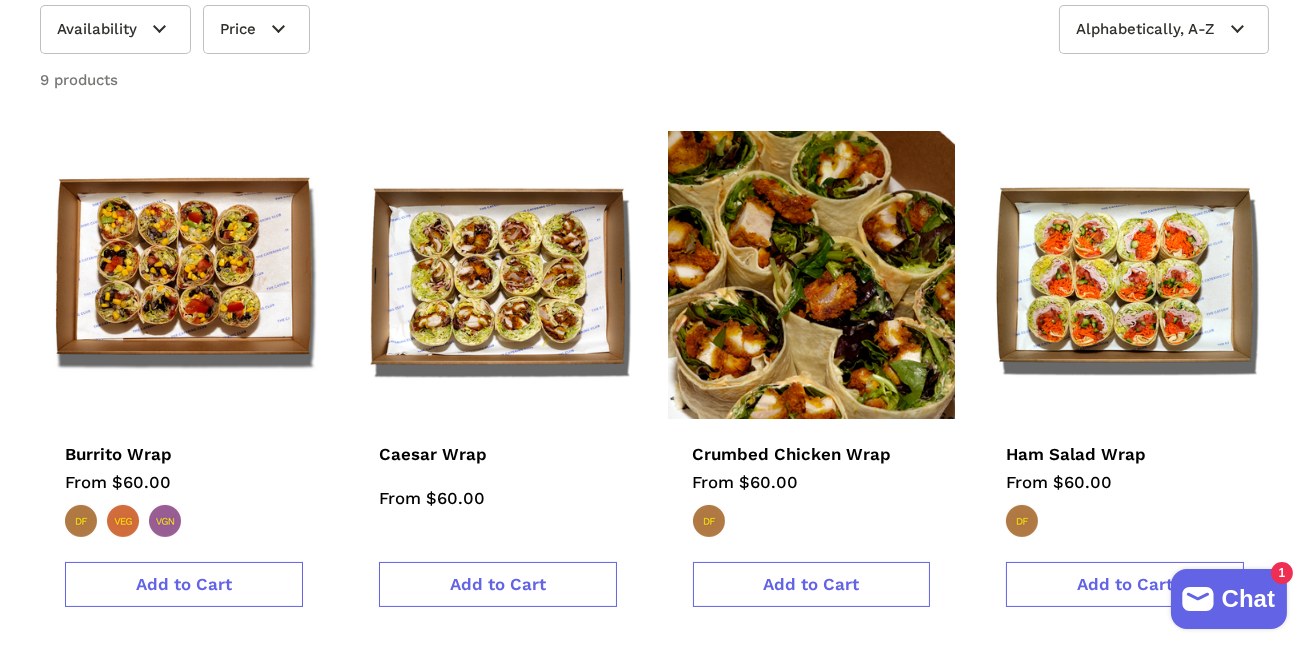 scroll, scrollTop: 422, scrollLeft: 0, axis: vertical 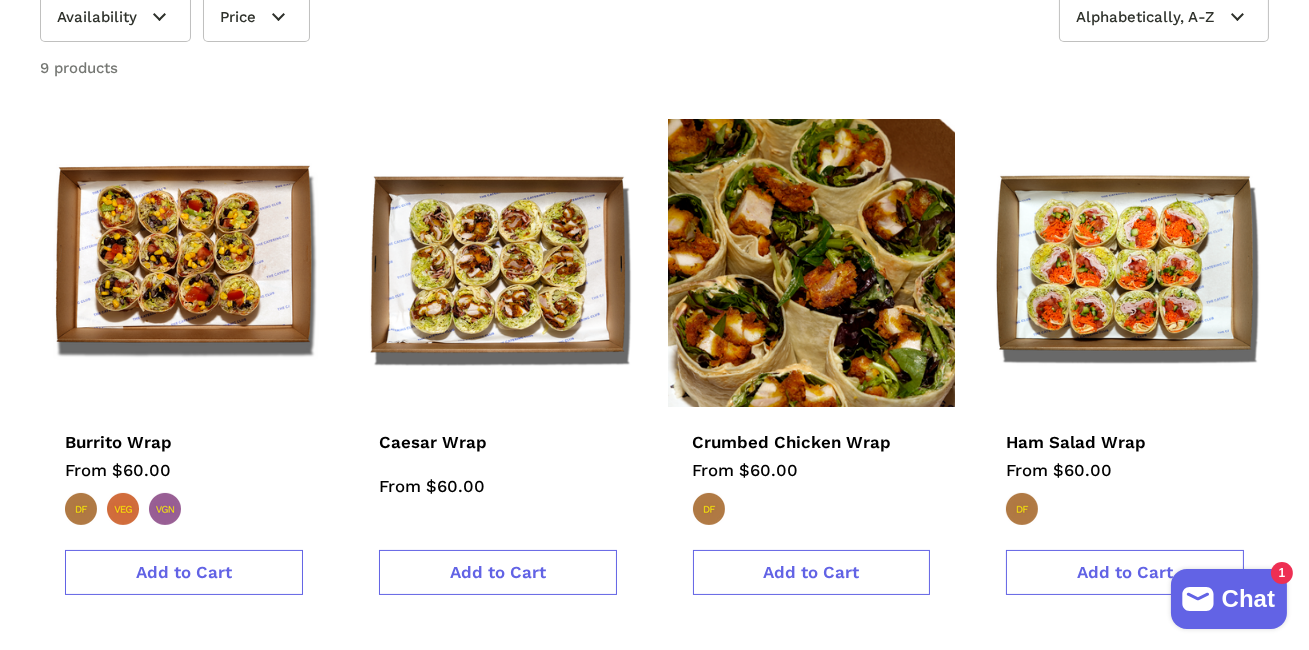click at bounding box center (811, 263) 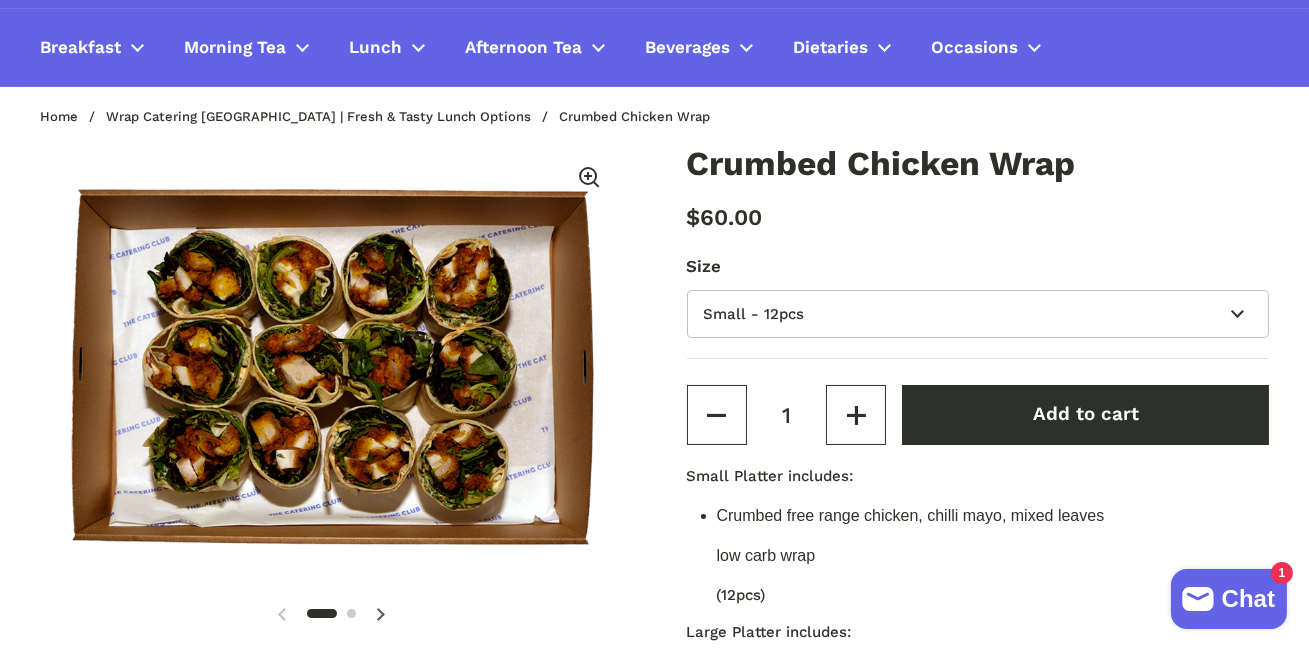 scroll, scrollTop: 180, scrollLeft: 0, axis: vertical 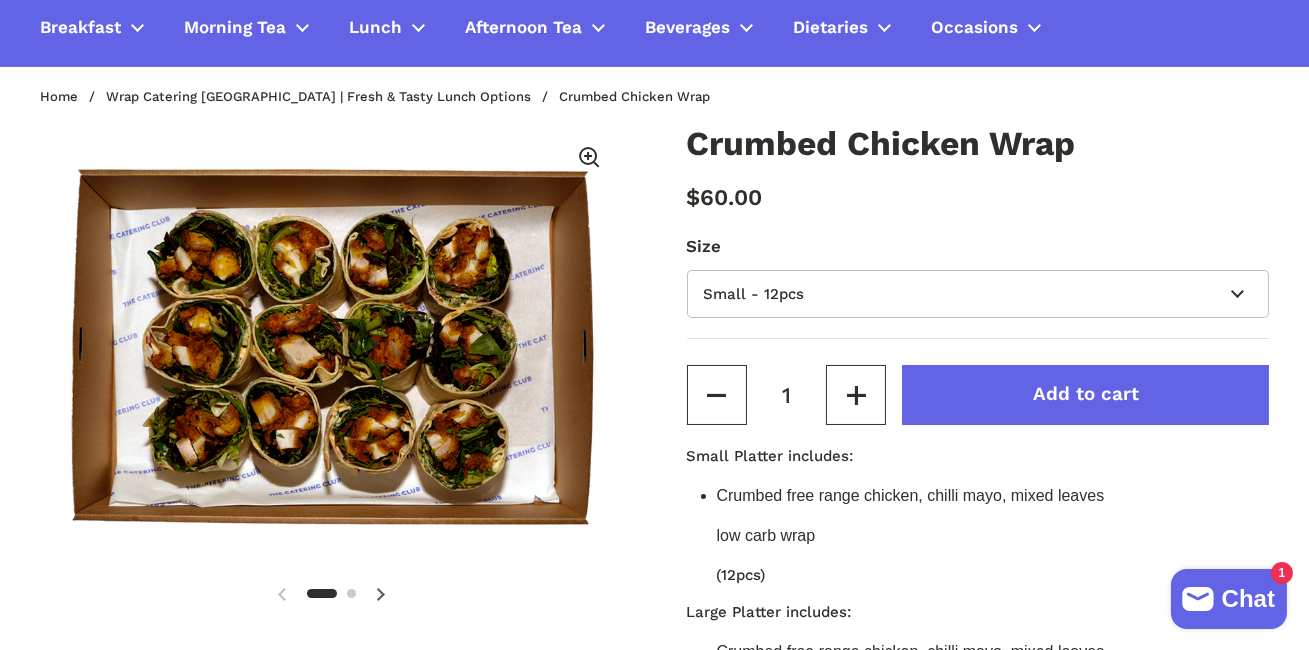 click on "Add to cart" at bounding box center [1085, 395] 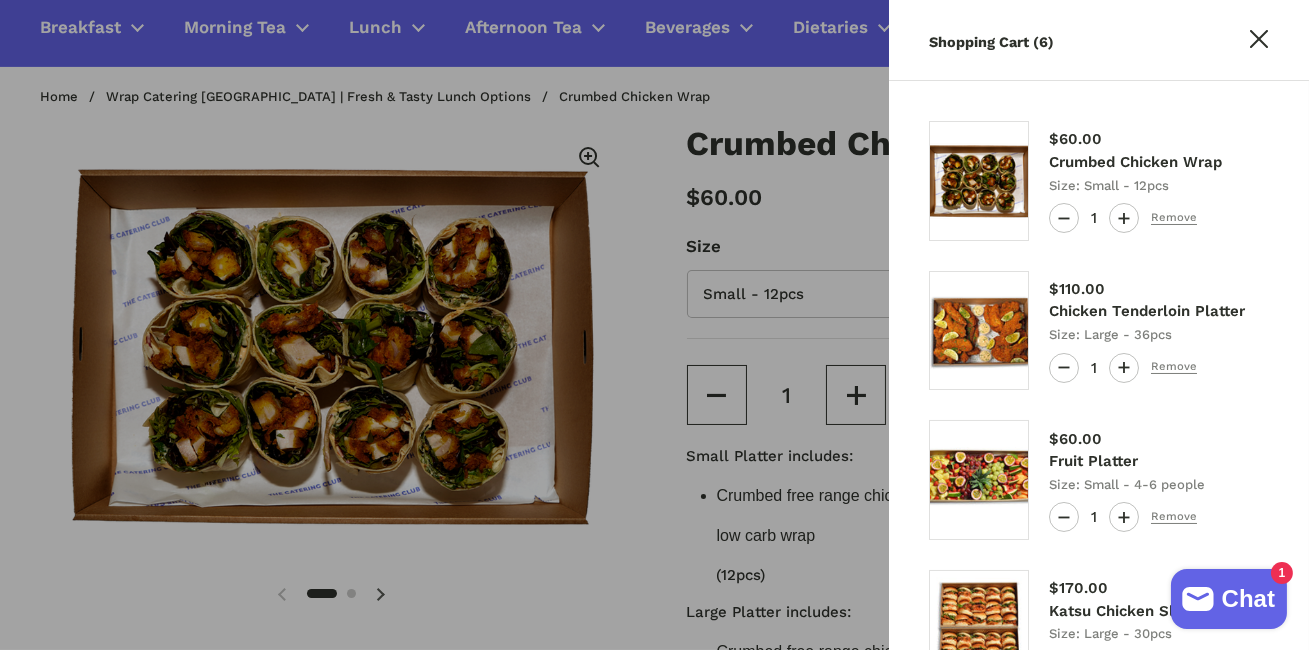click at bounding box center [654, 325] 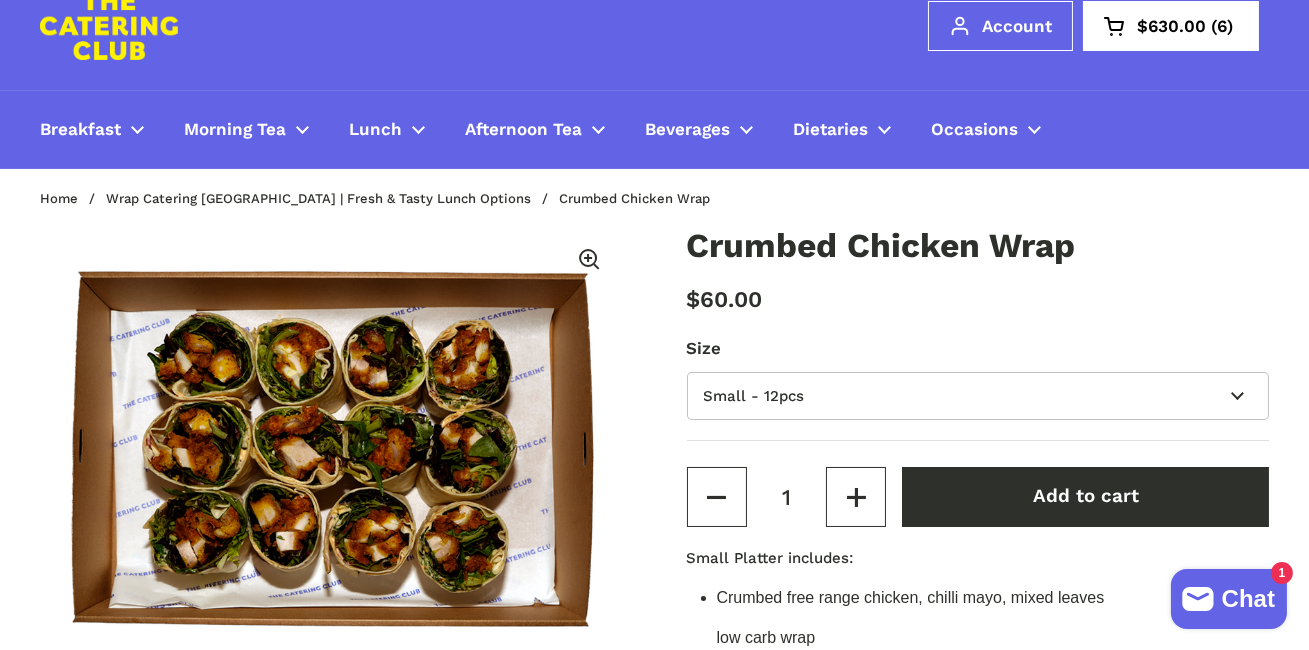 scroll, scrollTop: 0, scrollLeft: 0, axis: both 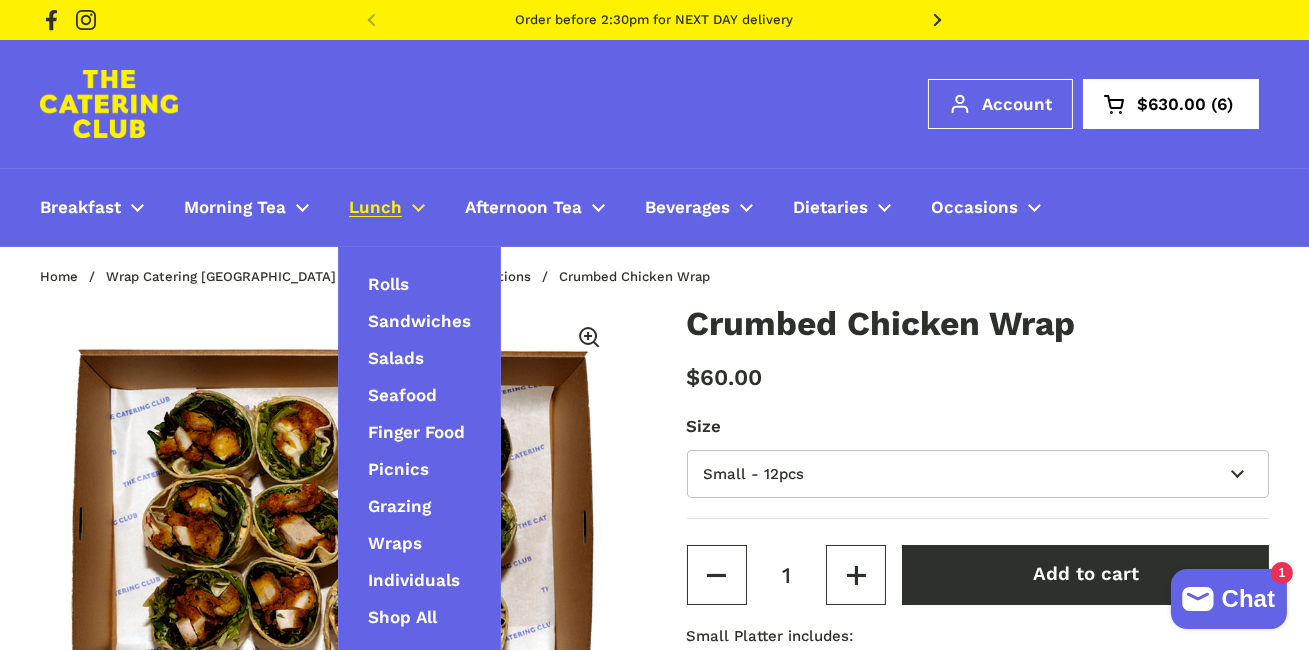 click on "Lunch" at bounding box center [375, 208] 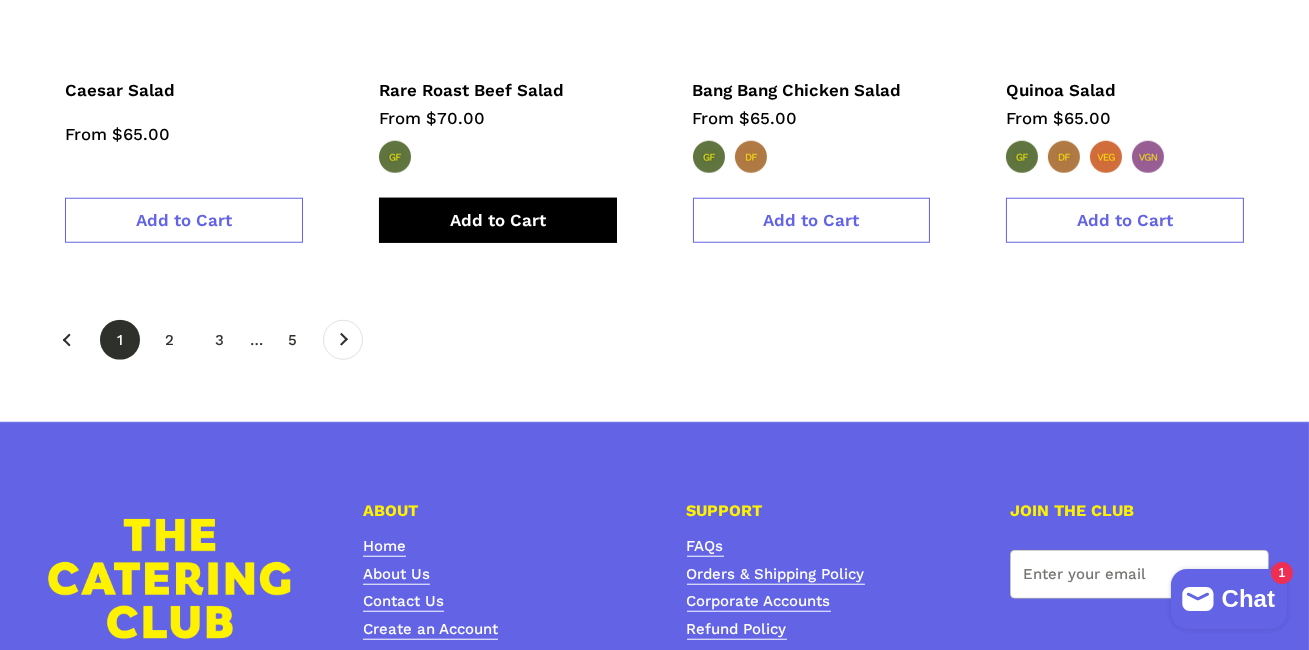 scroll, scrollTop: 3480, scrollLeft: 0, axis: vertical 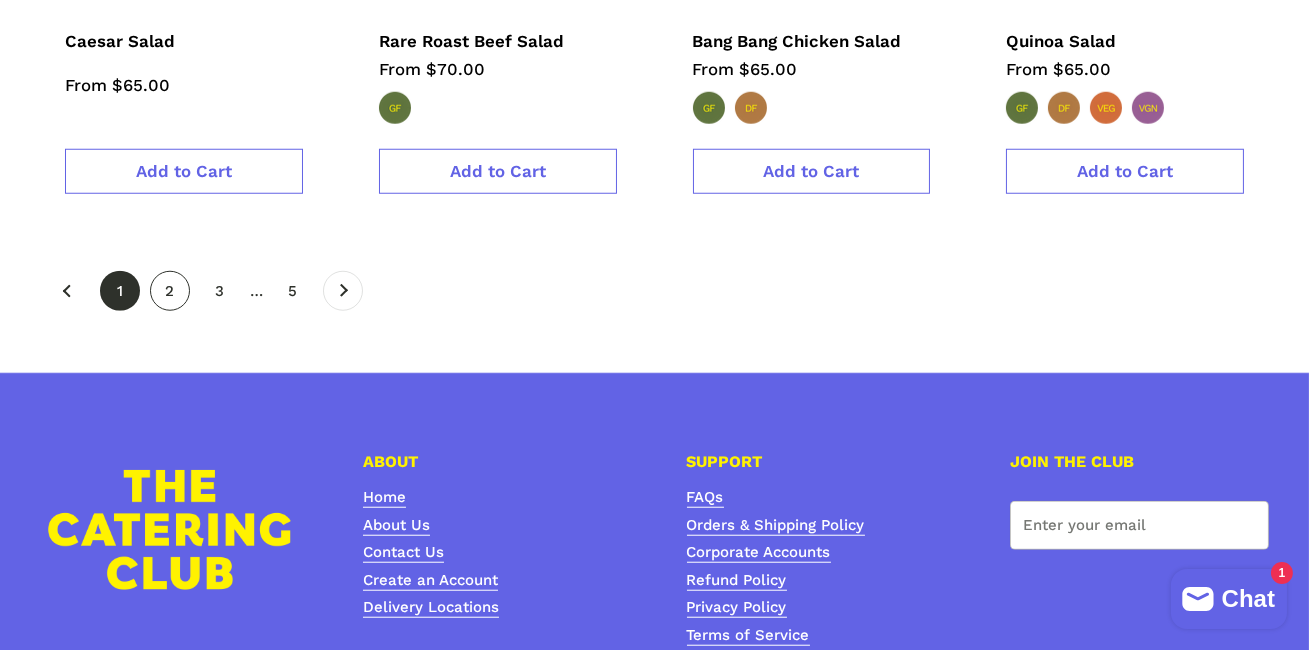 click on "page  2" at bounding box center [170, 291] 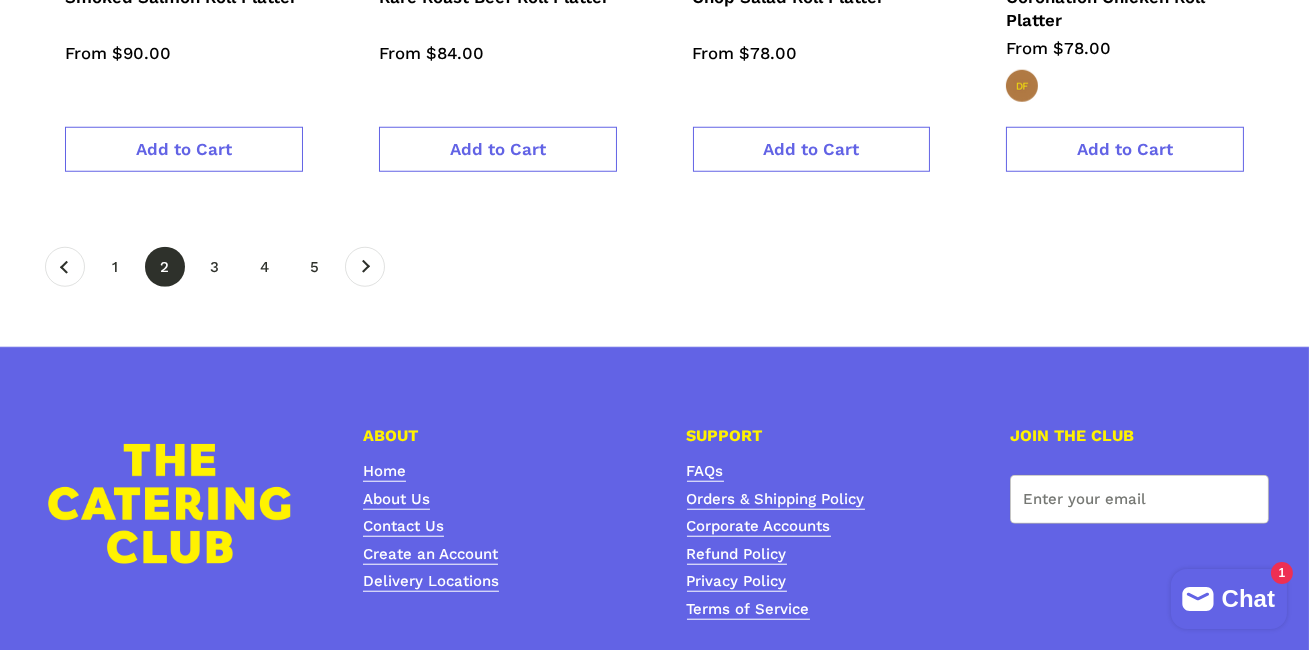 scroll, scrollTop: 3647, scrollLeft: 0, axis: vertical 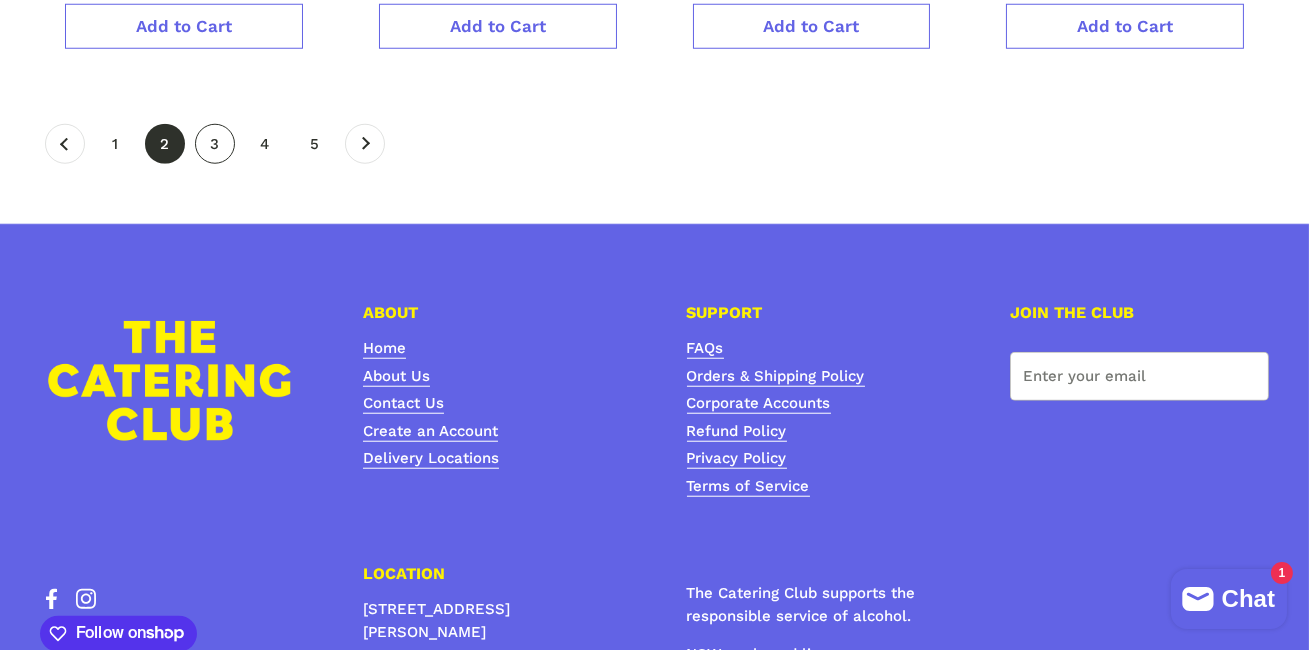 click on "page  3" at bounding box center [215, 144] 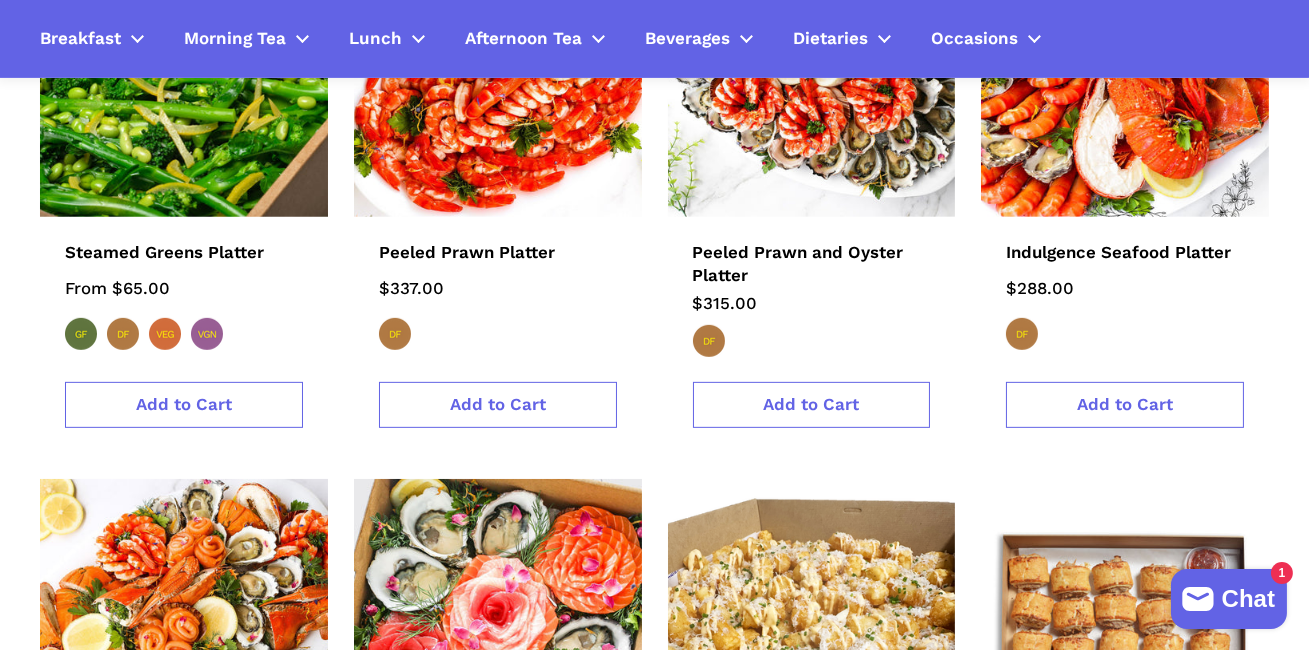 scroll, scrollTop: 1723, scrollLeft: 0, axis: vertical 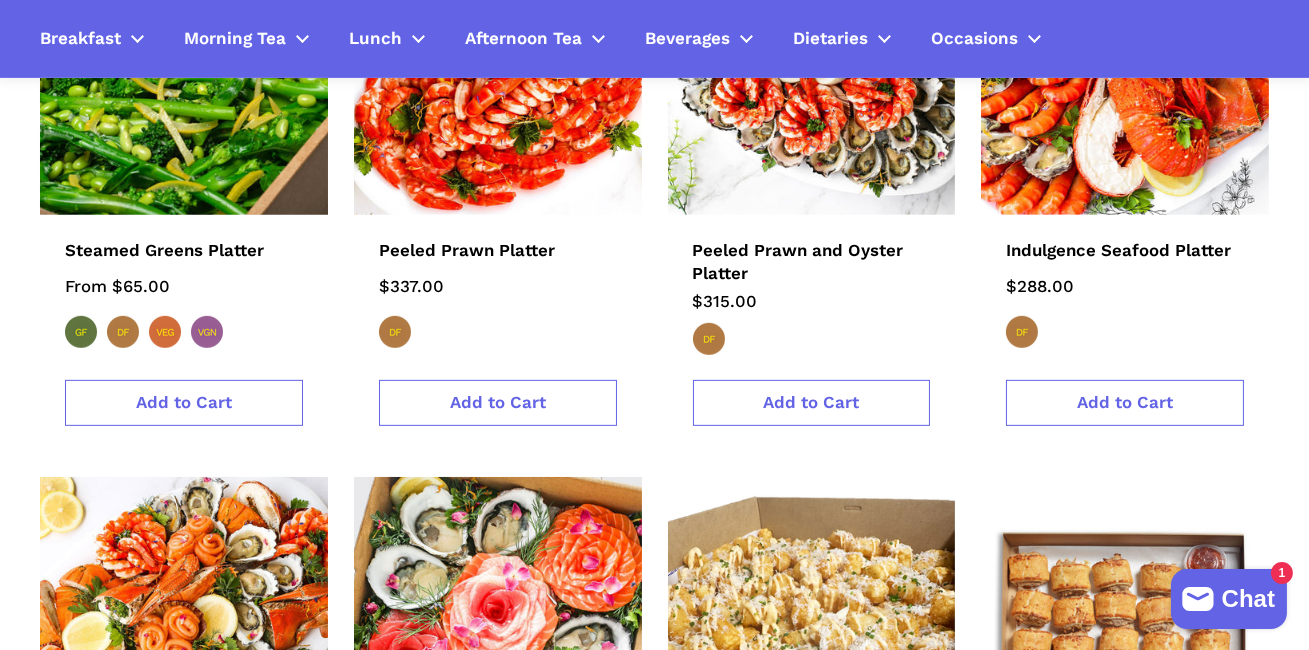 click at bounding box center [184, 71] 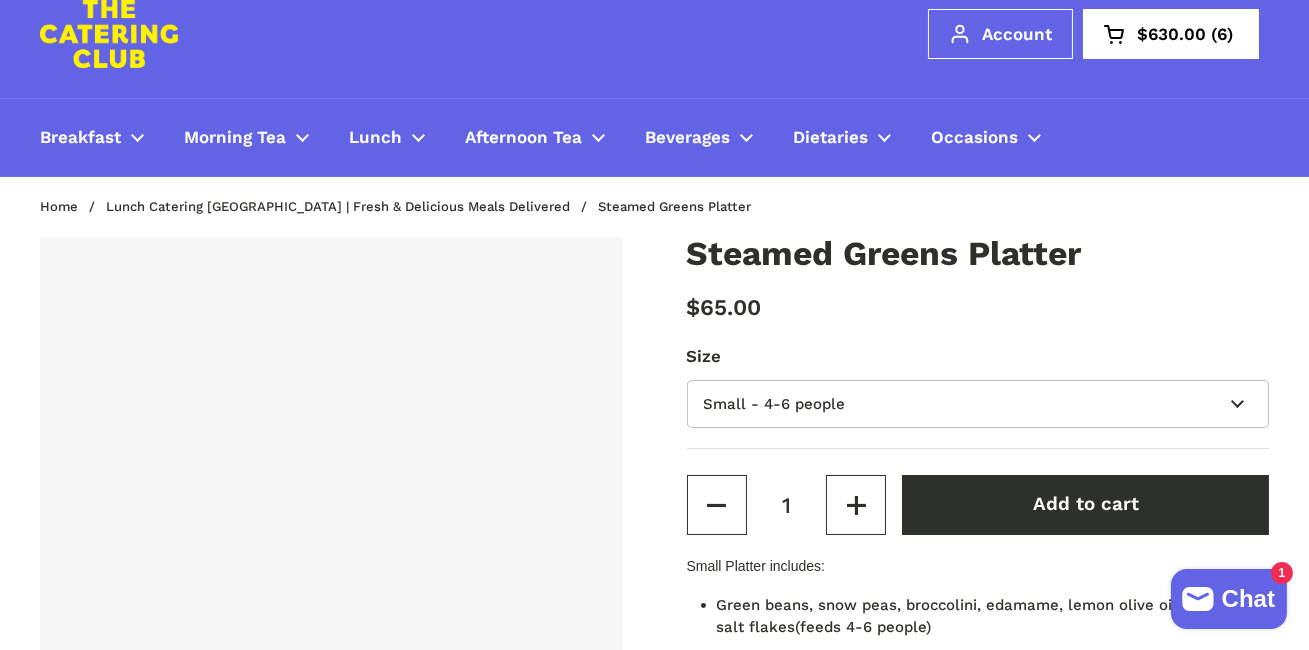 scroll, scrollTop: 71, scrollLeft: 0, axis: vertical 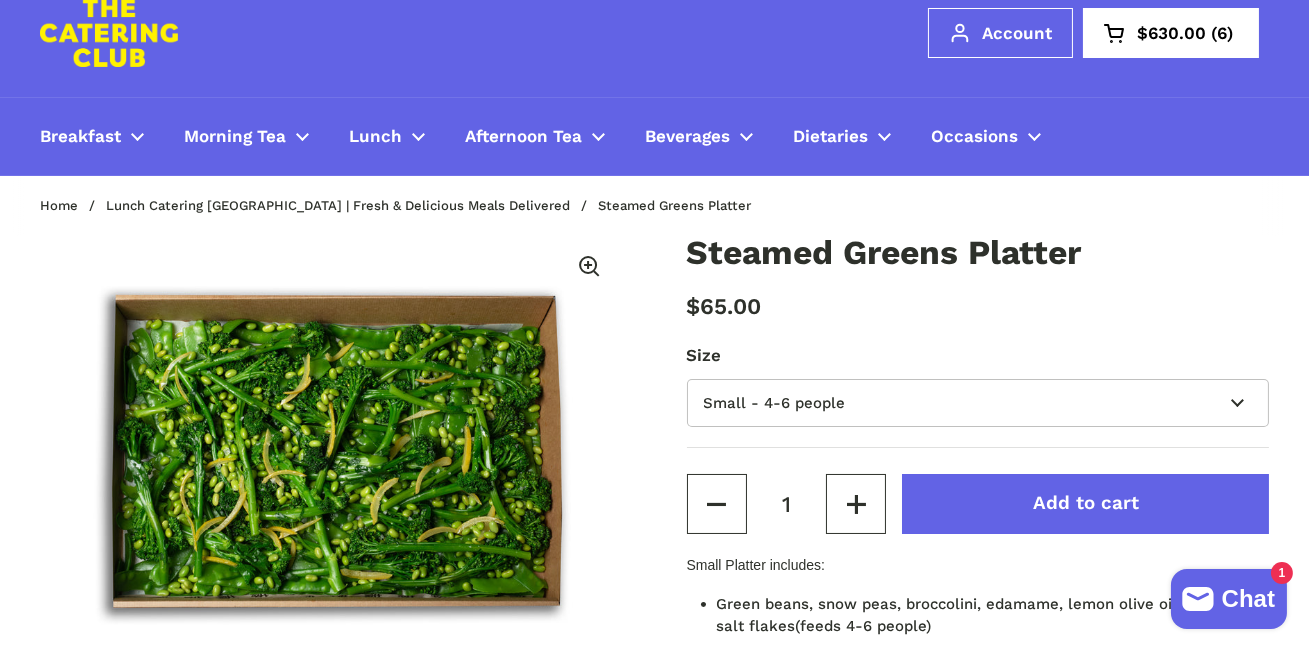 click on "Add to cart" at bounding box center (1086, 503) 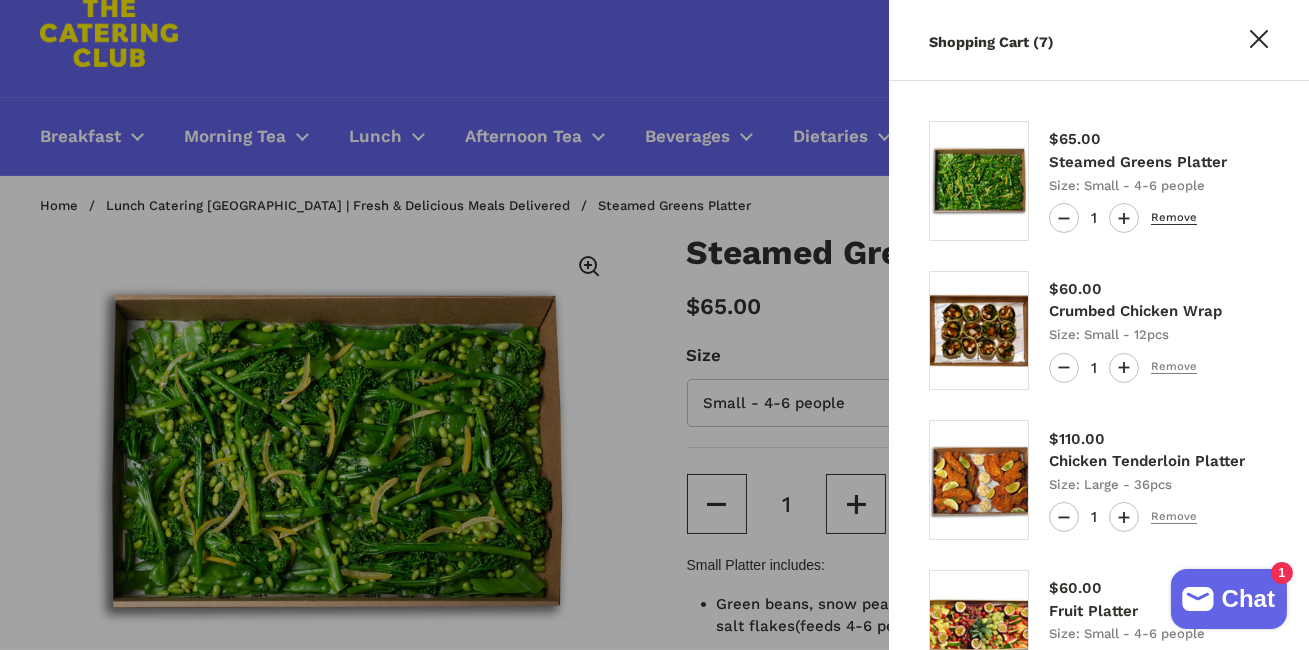 click on "Remove" at bounding box center [1174, 218] 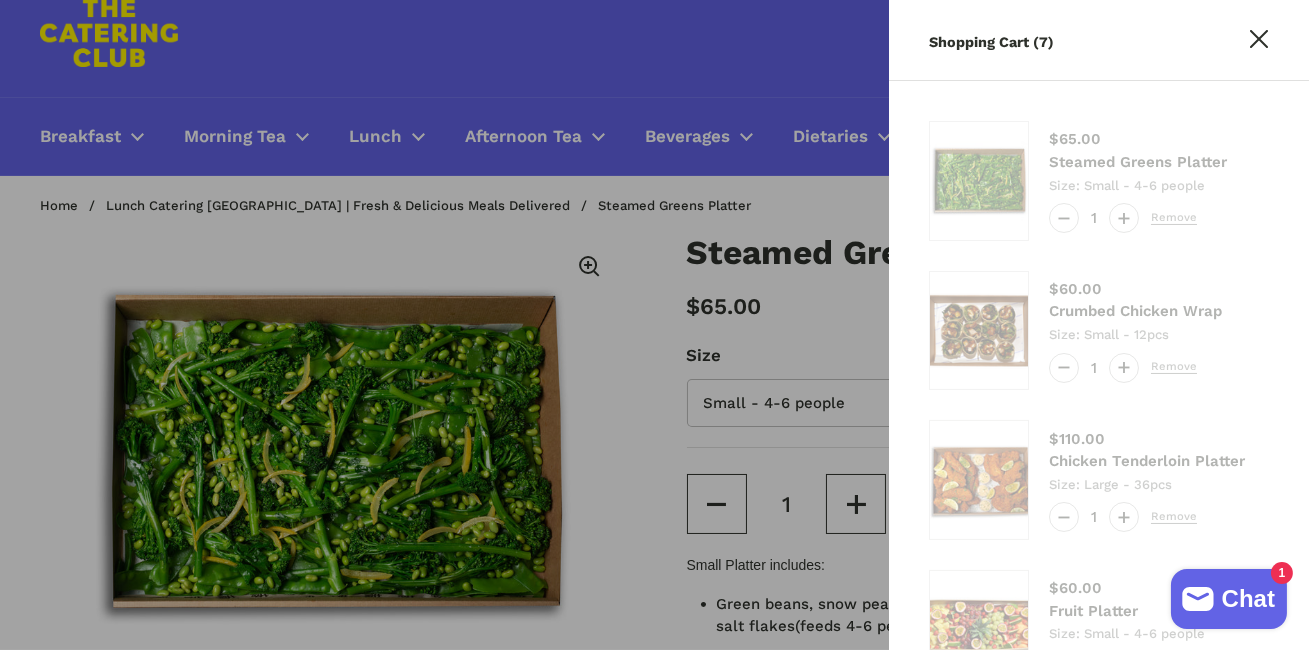click at bounding box center [654, 325] 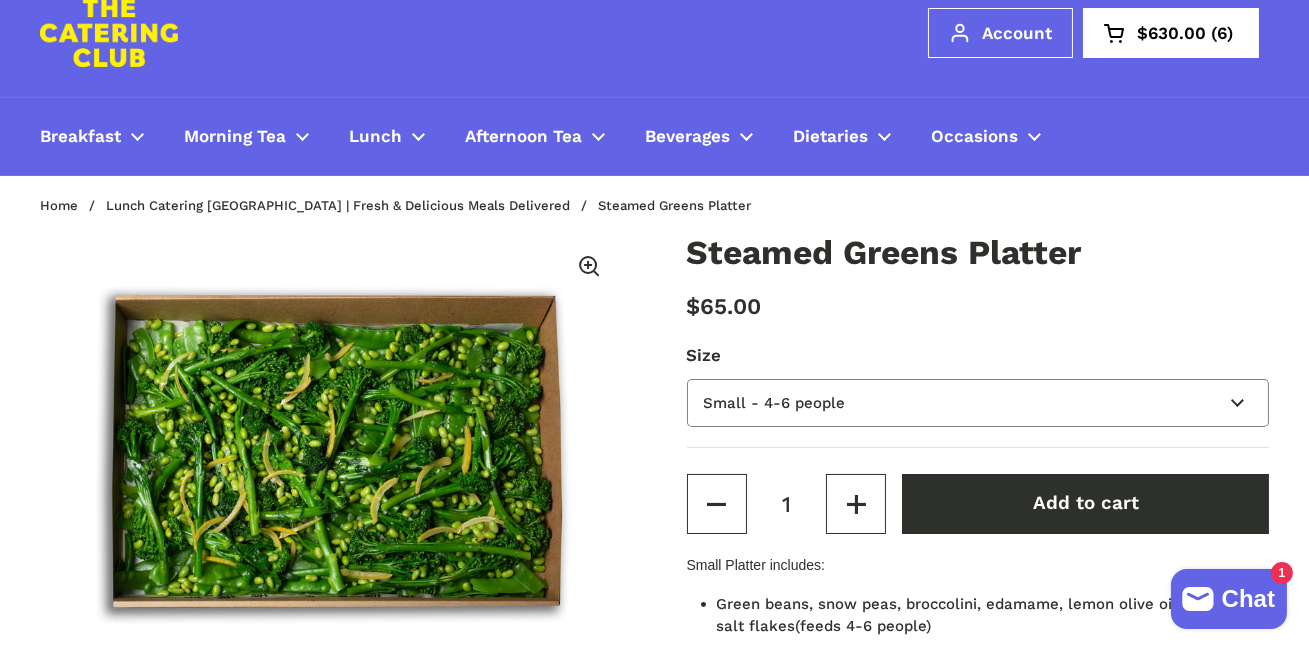 click on "Small - 4-6 people
Large - 5-8 people" at bounding box center (978, 403) 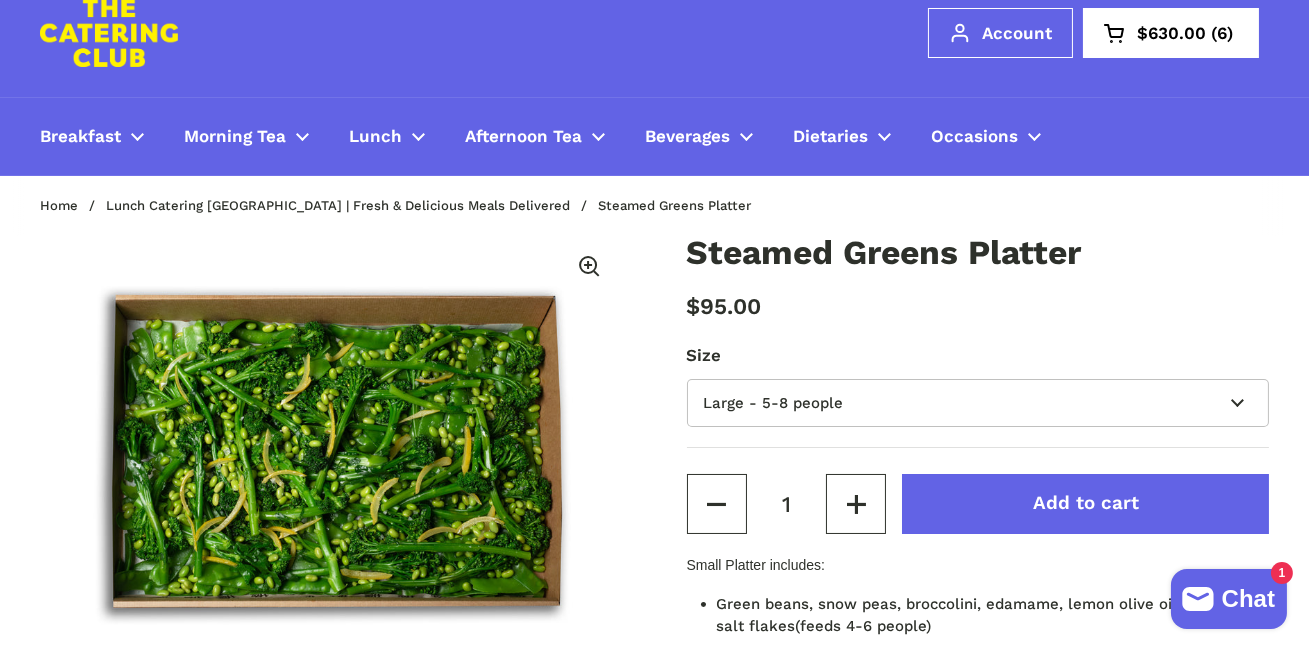 click on "Add to cart" at bounding box center (1086, 503) 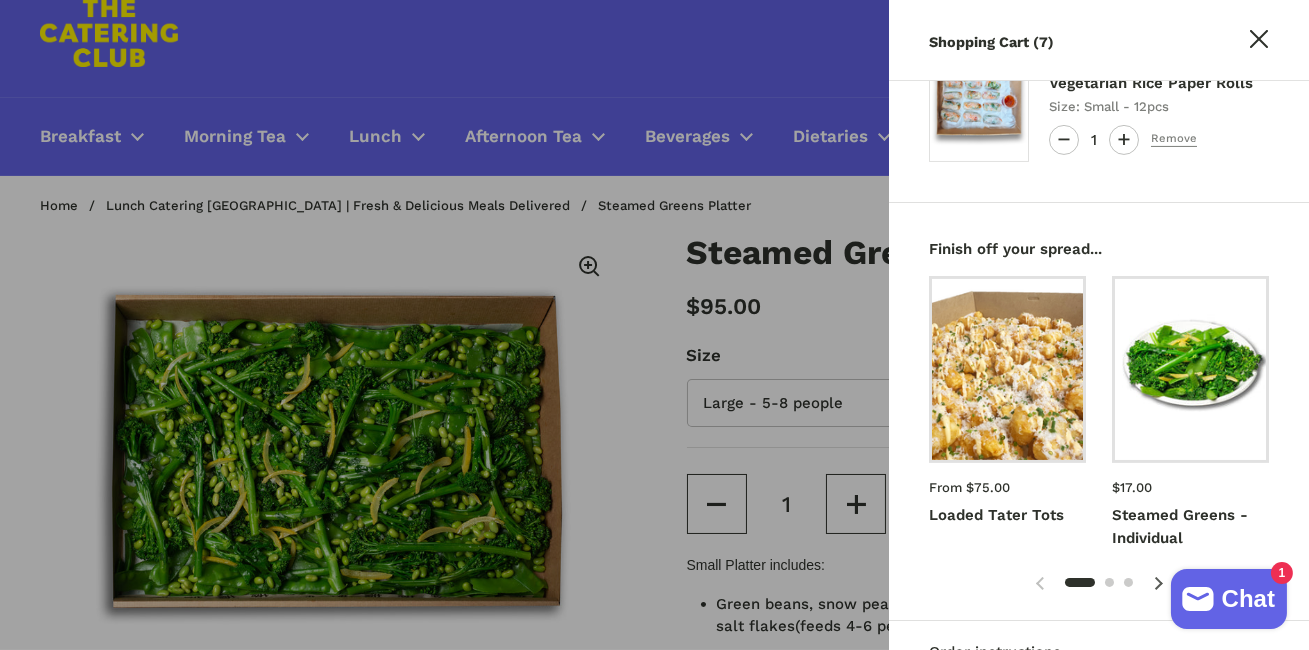 type 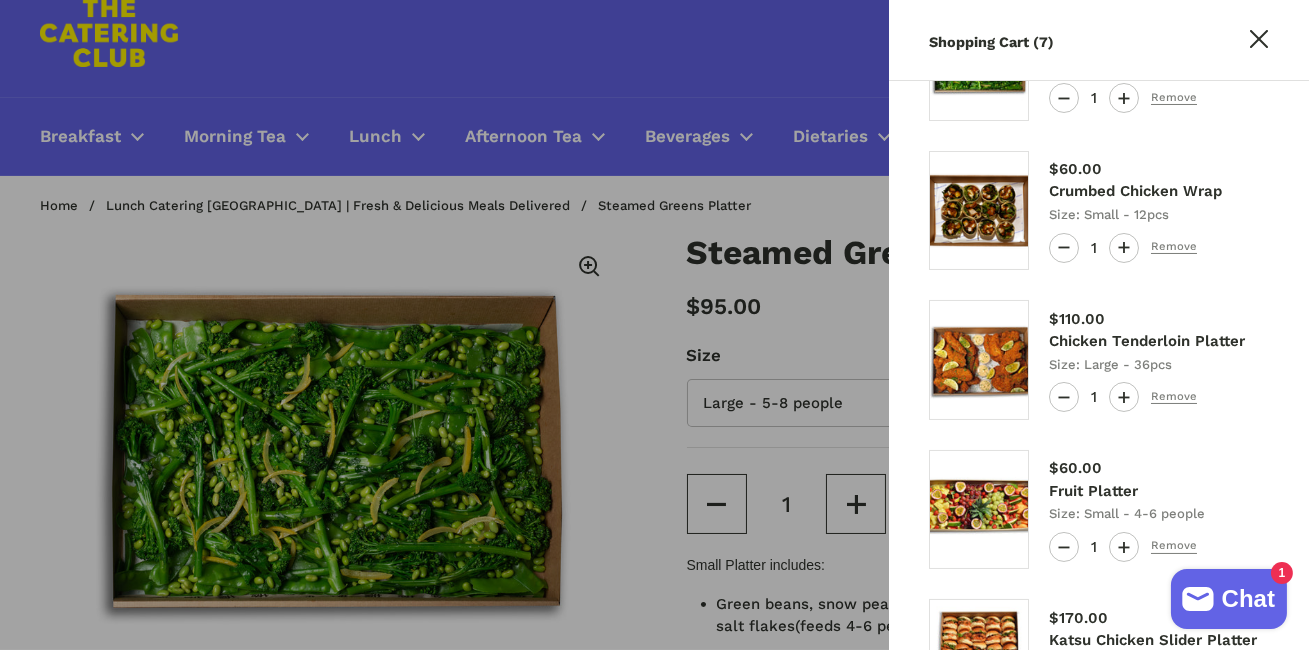scroll, scrollTop: 0, scrollLeft: 0, axis: both 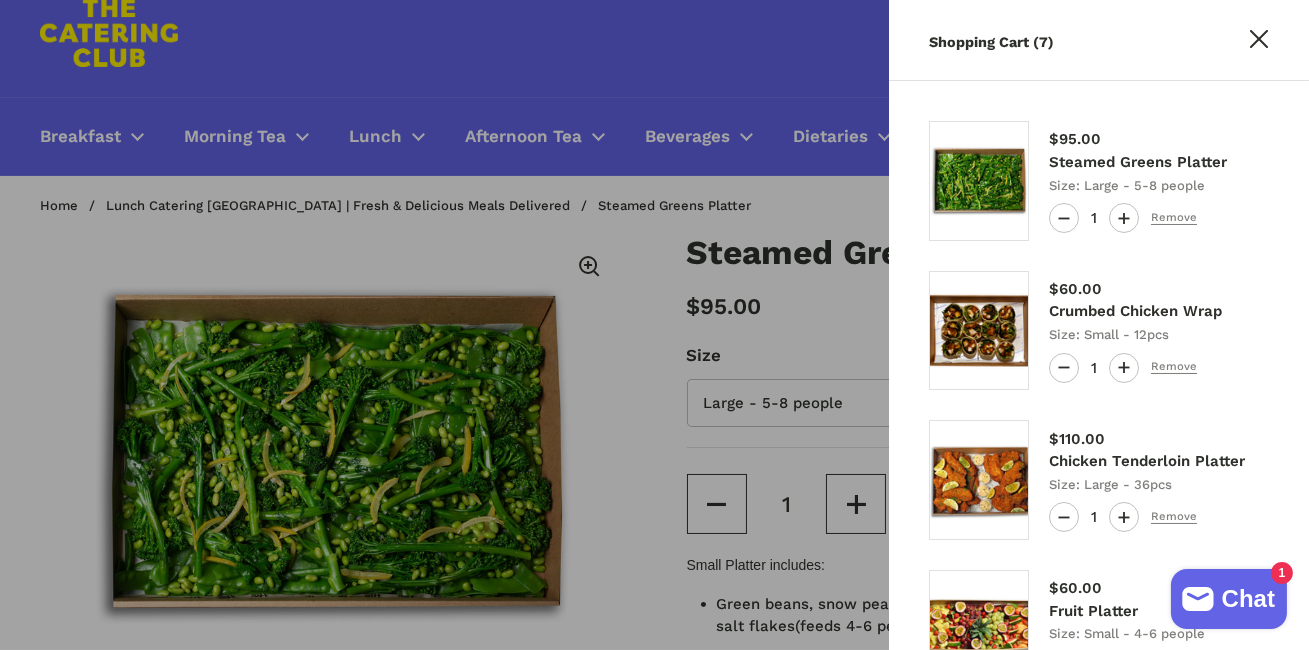 click at bounding box center (654, 325) 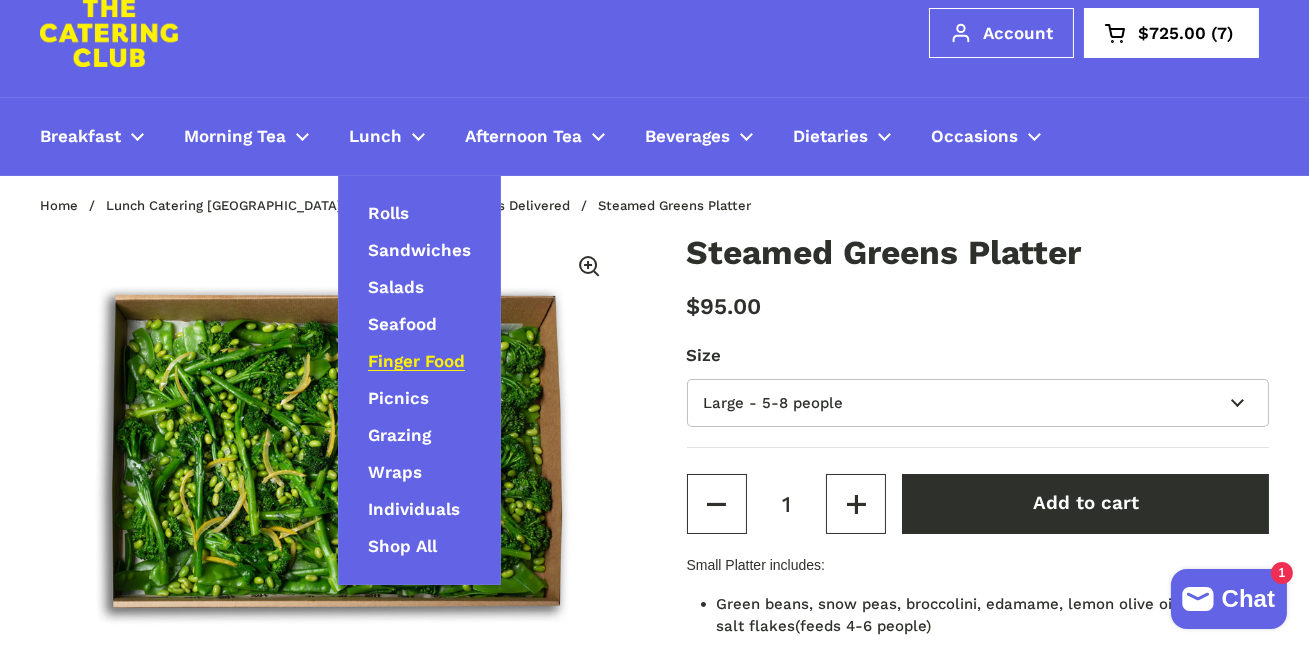 click on "Finger Food" at bounding box center (416, 362) 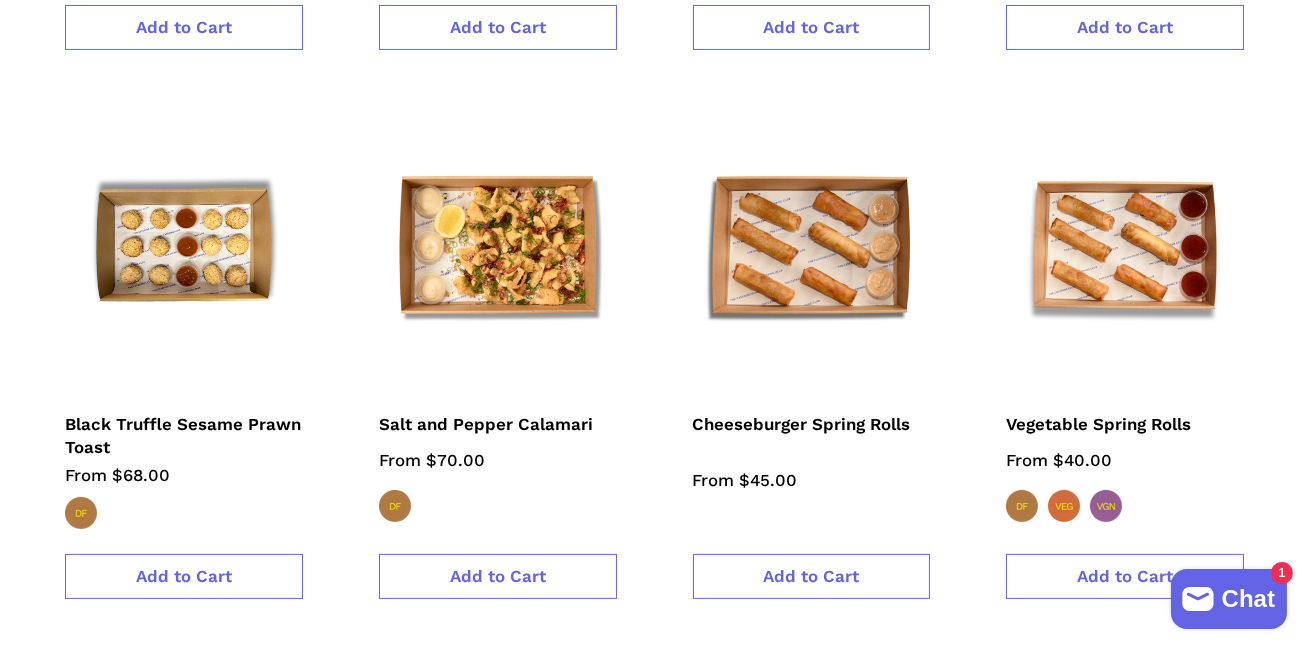 scroll, scrollTop: 1078, scrollLeft: 0, axis: vertical 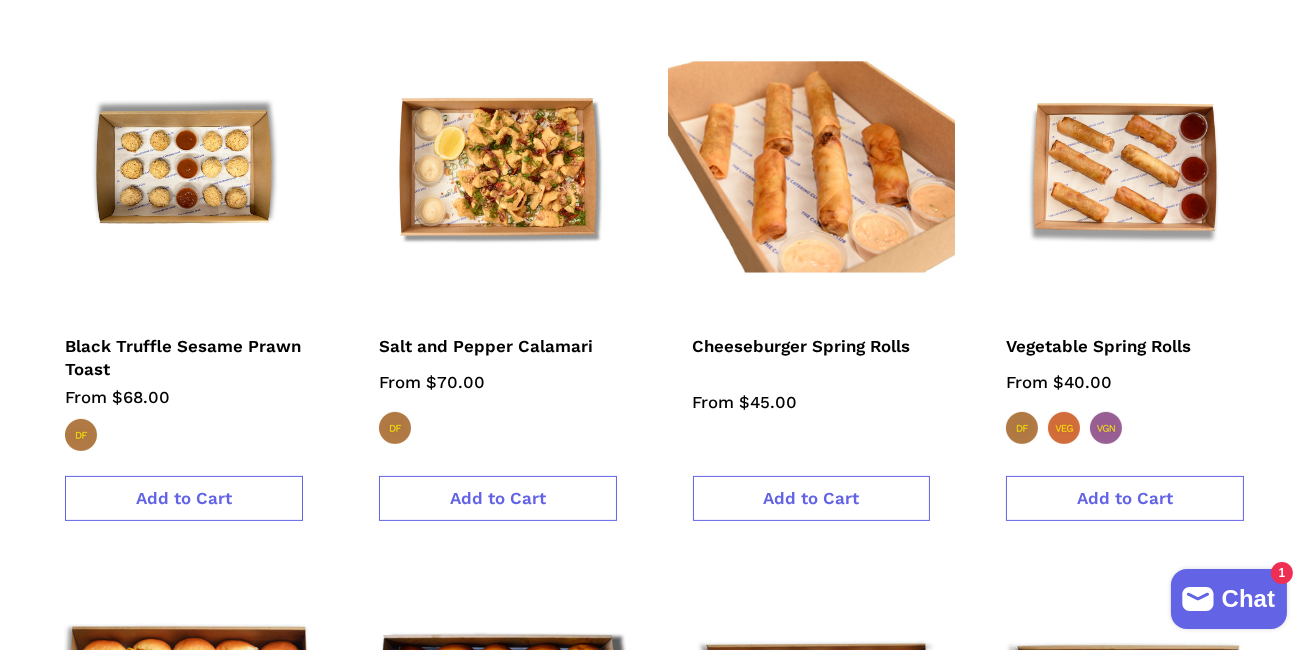 click at bounding box center (811, 167) 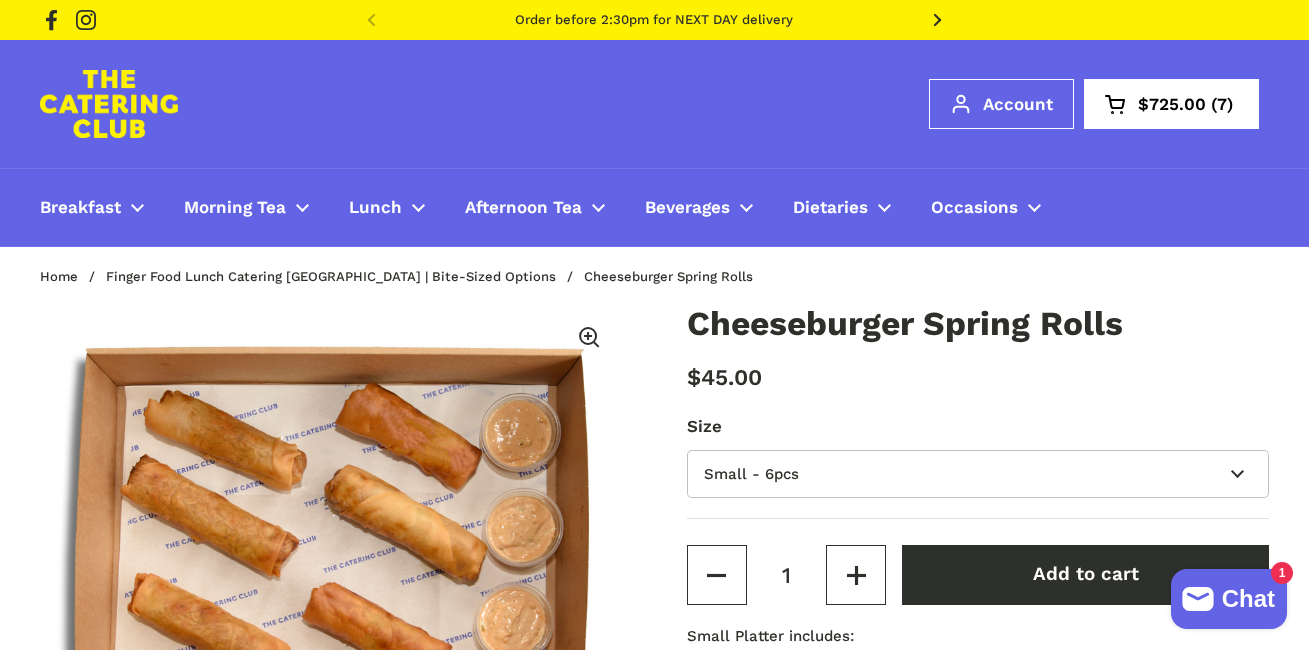 scroll, scrollTop: 0, scrollLeft: 0, axis: both 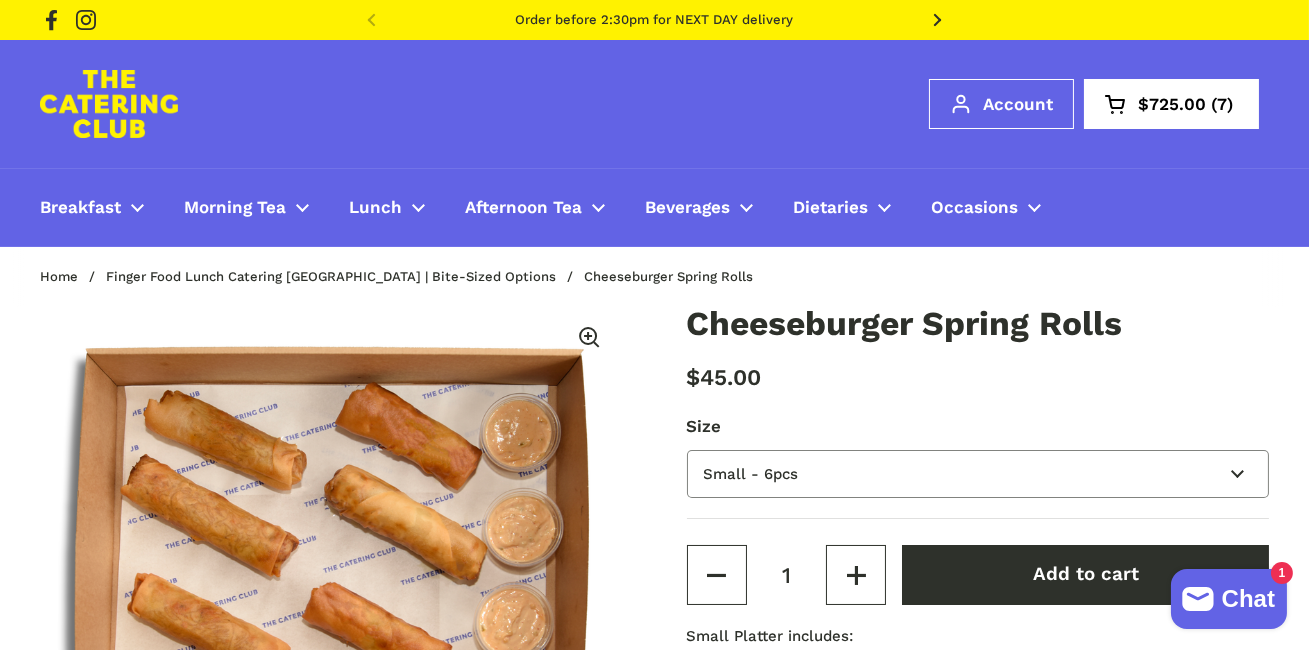 click on "Small - 6pcs
Medium - 12pcs
Large - 24pcs" at bounding box center [978, 474] 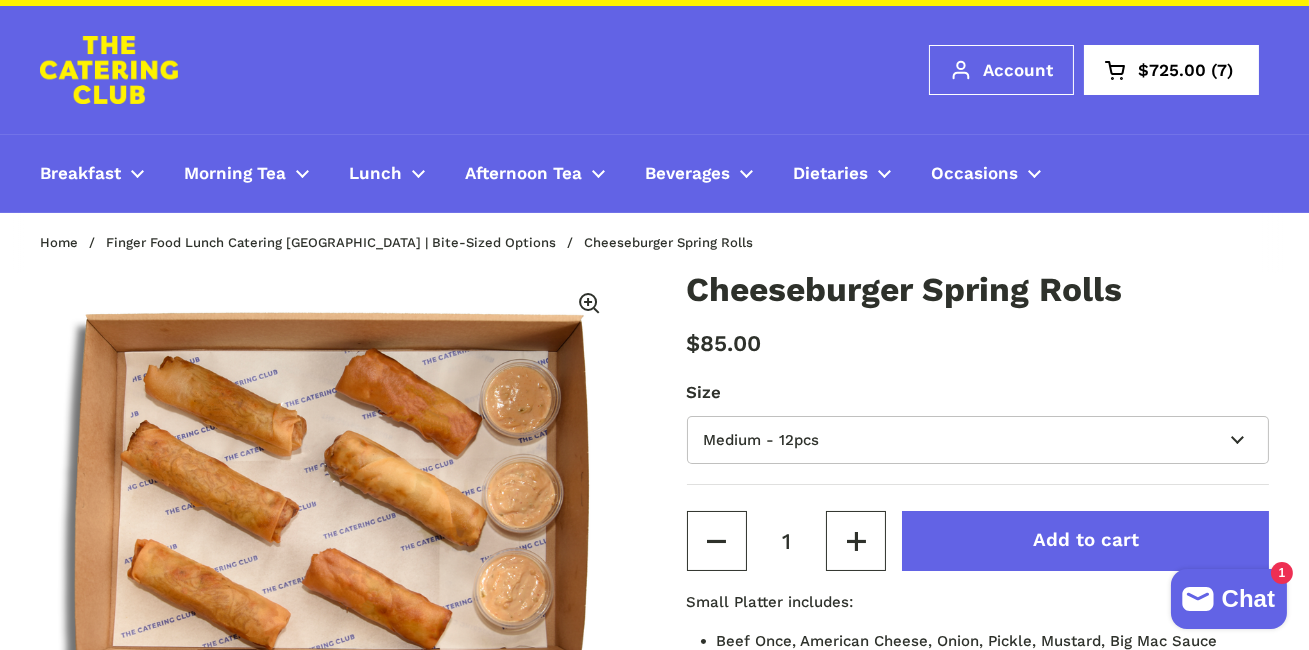scroll, scrollTop: 40, scrollLeft: 0, axis: vertical 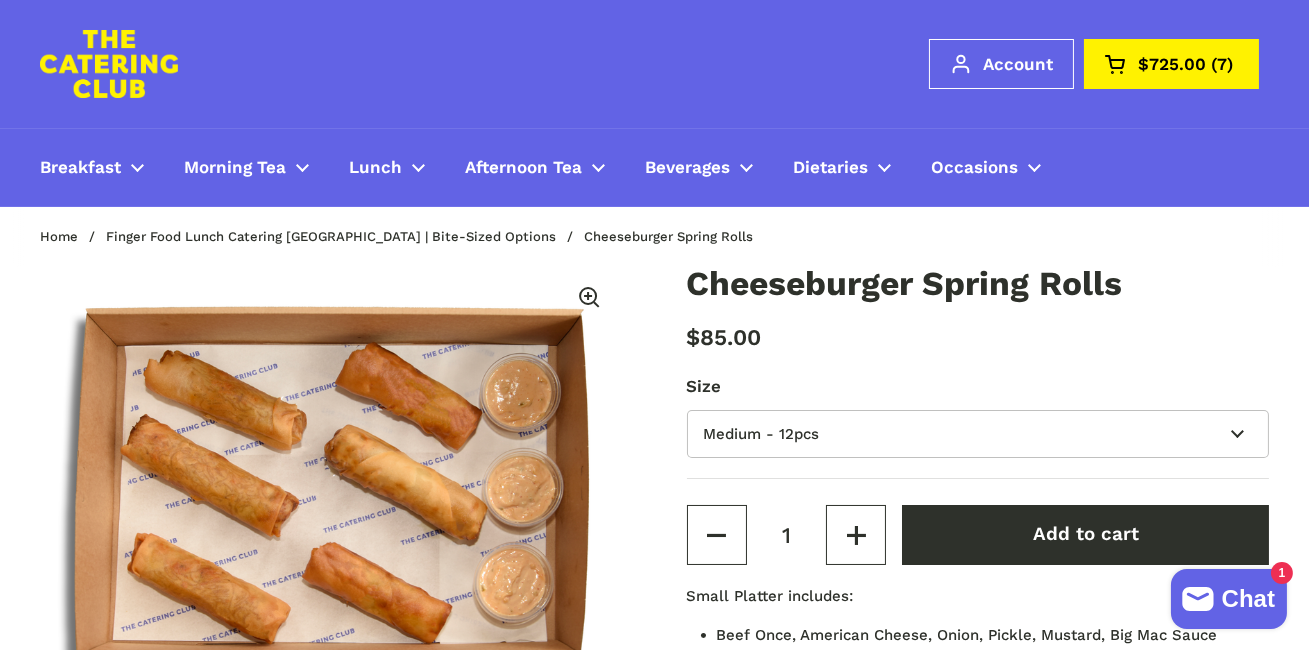 click on "$725.00" at bounding box center (1172, 64) 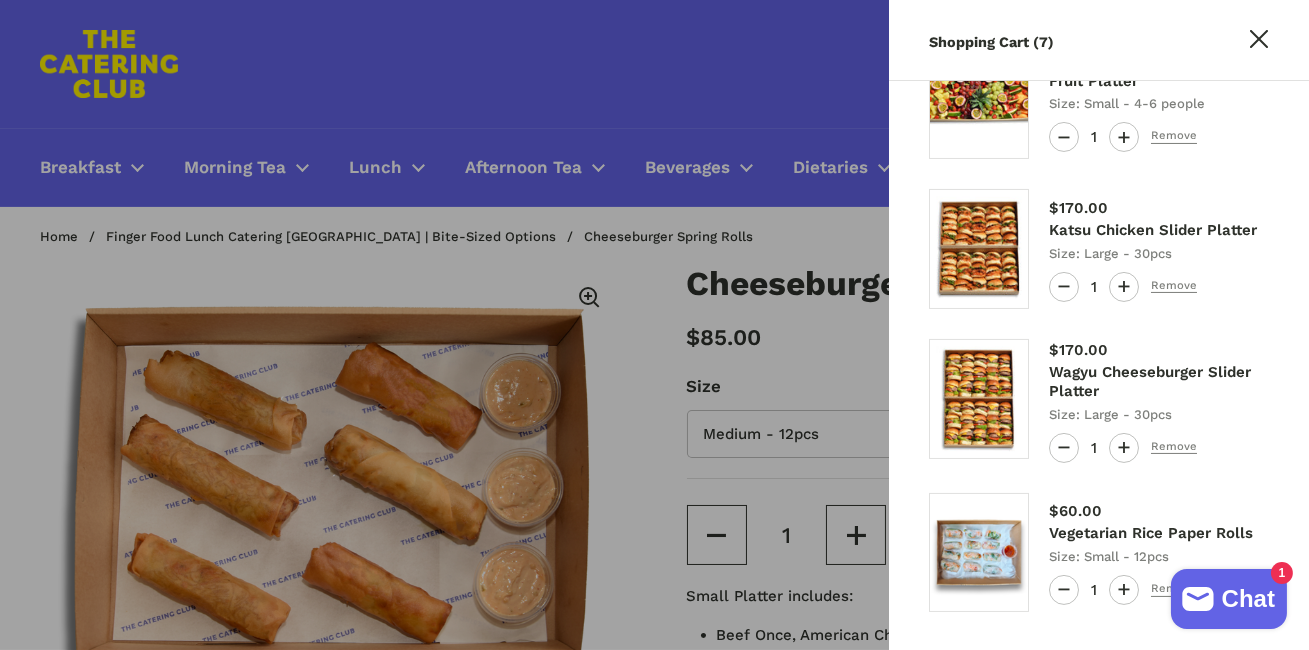 scroll, scrollTop: 548, scrollLeft: 0, axis: vertical 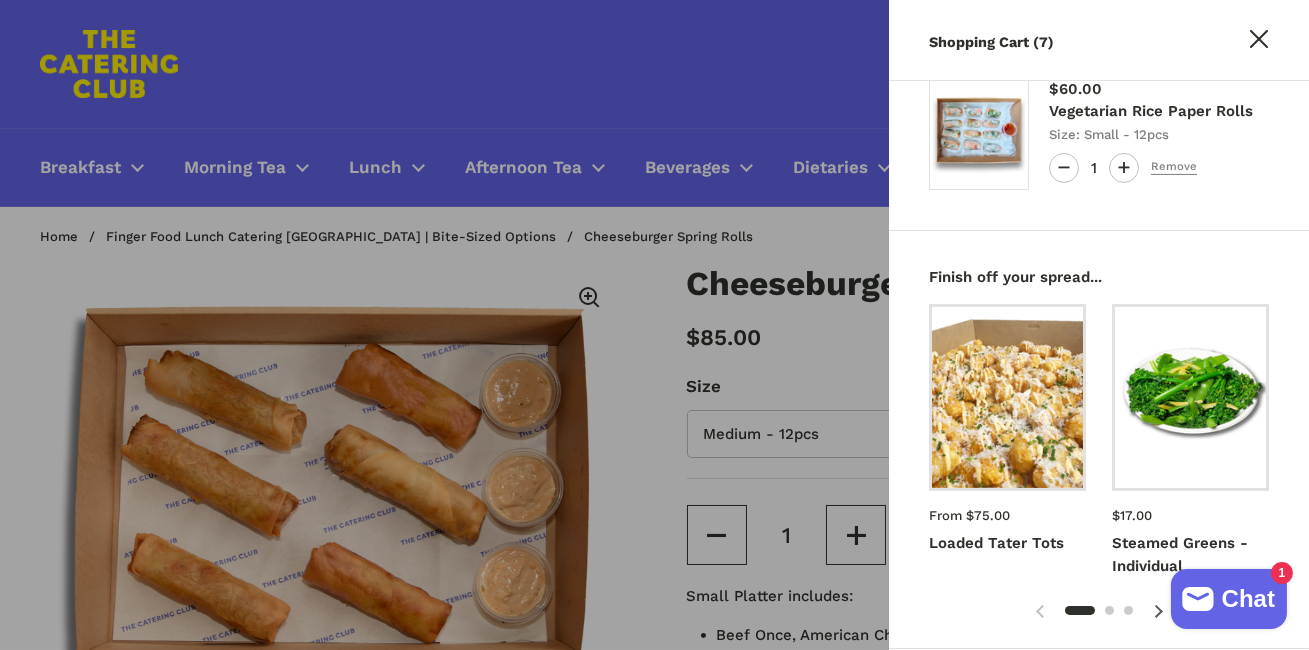 type 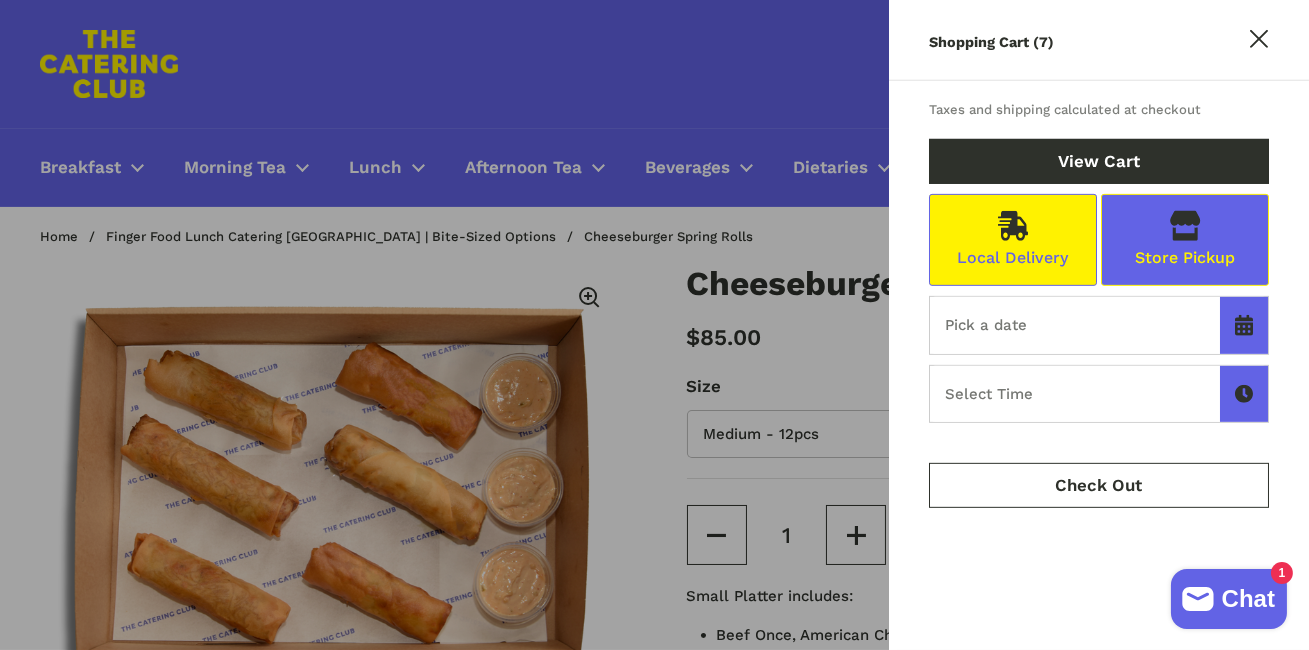 scroll, scrollTop: 1850, scrollLeft: 0, axis: vertical 